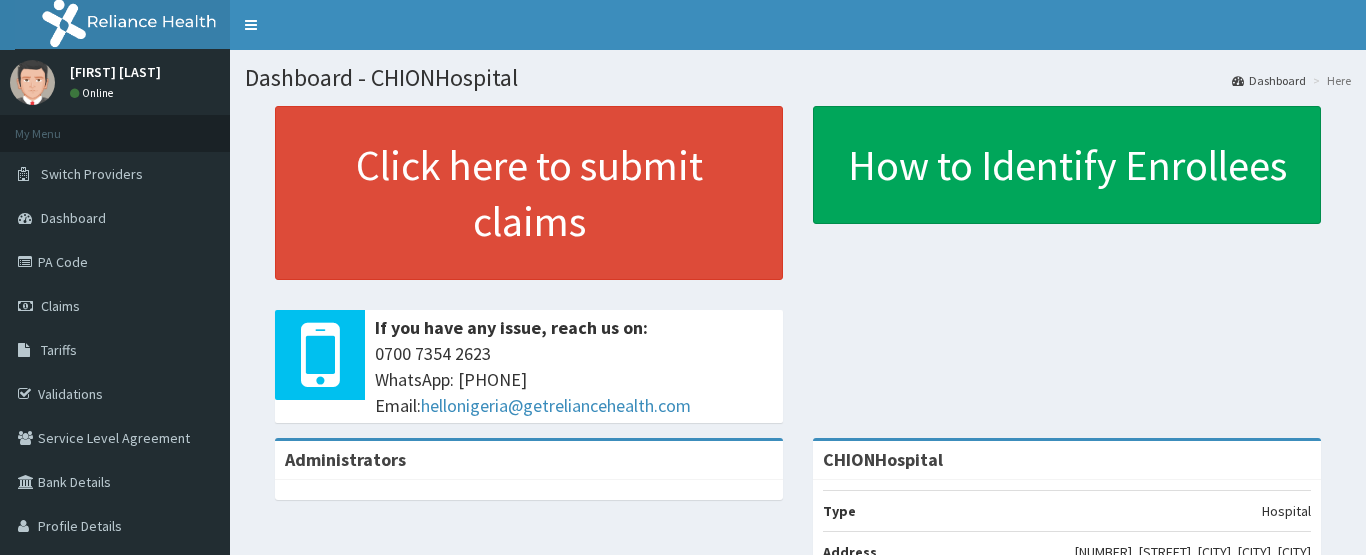 scroll, scrollTop: 0, scrollLeft: 0, axis: both 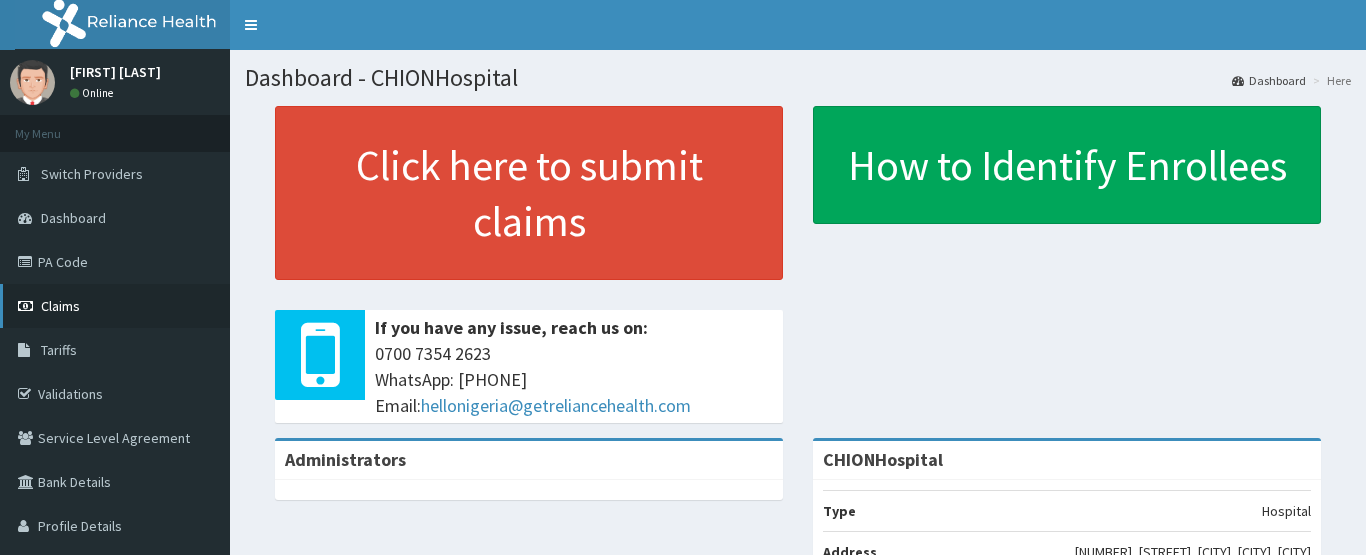 drag, startPoint x: 0, startPoint y: 0, endPoint x: 207, endPoint y: 293, distance: 358.74503 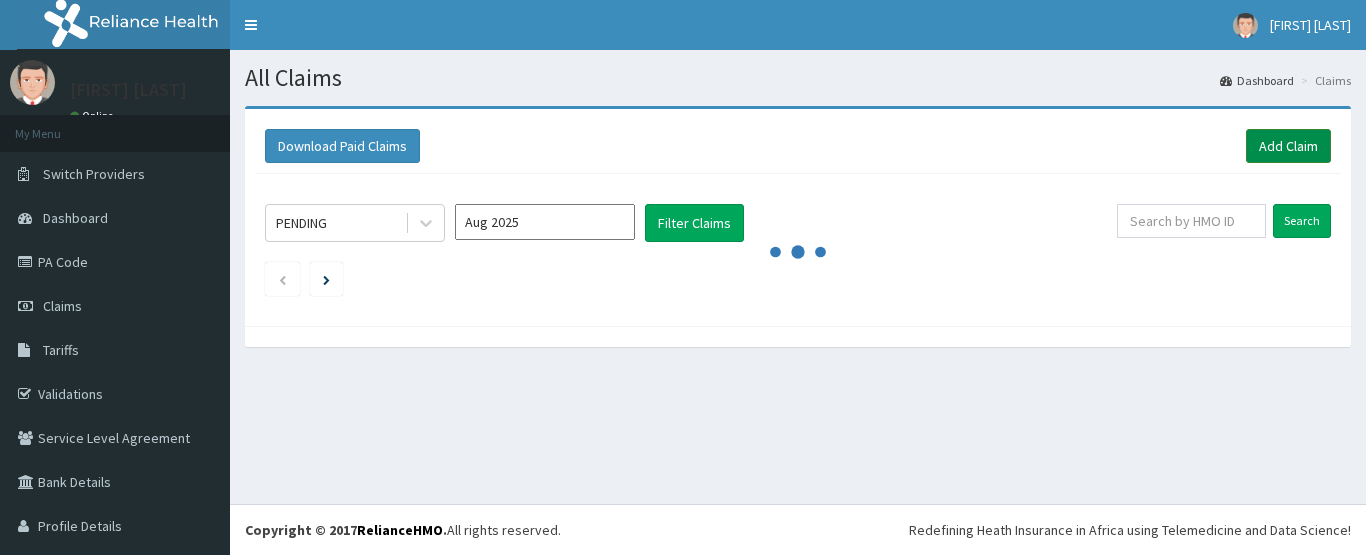 scroll, scrollTop: 0, scrollLeft: 0, axis: both 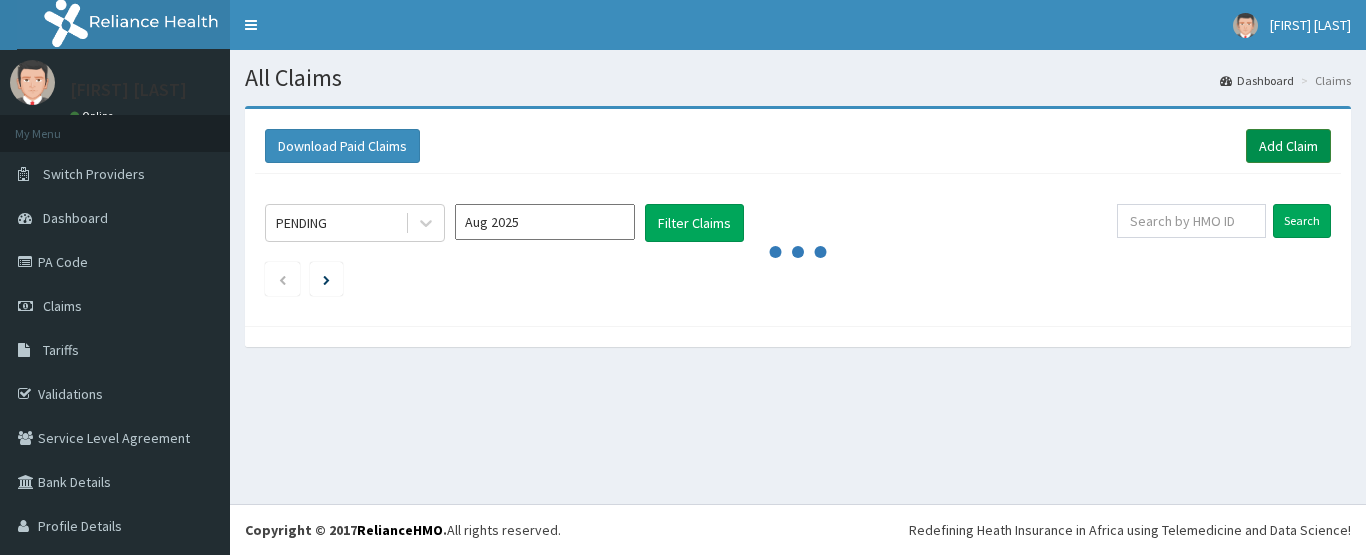 click on "Add Claim" at bounding box center (1288, 146) 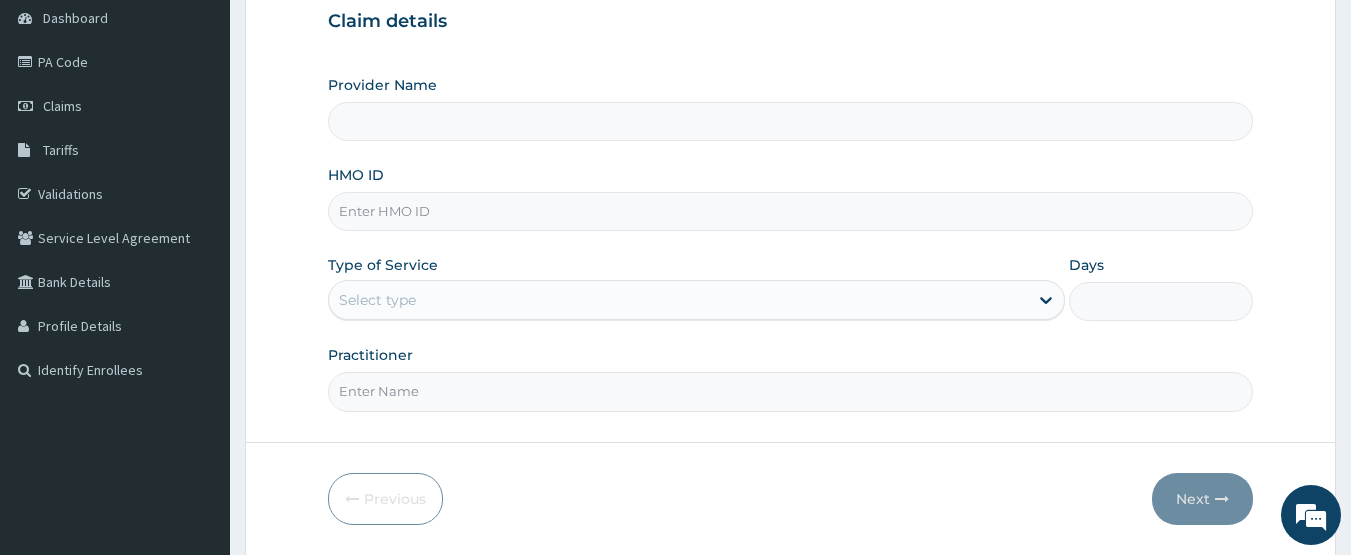 scroll, scrollTop: 200, scrollLeft: 0, axis: vertical 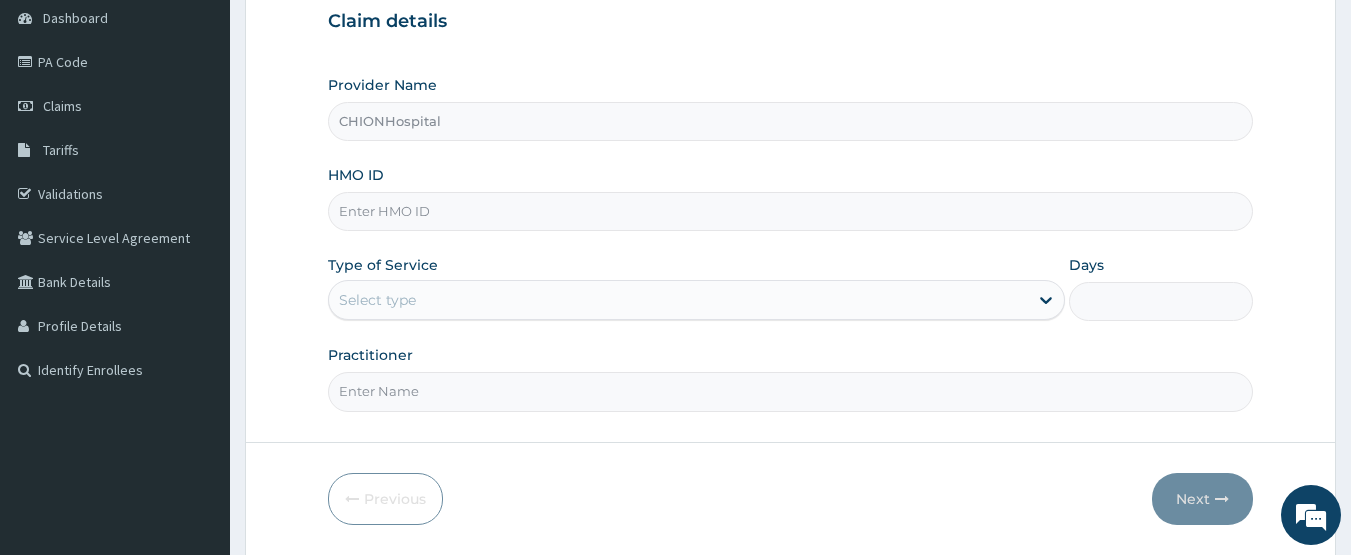 paste on "KML/10007/A" 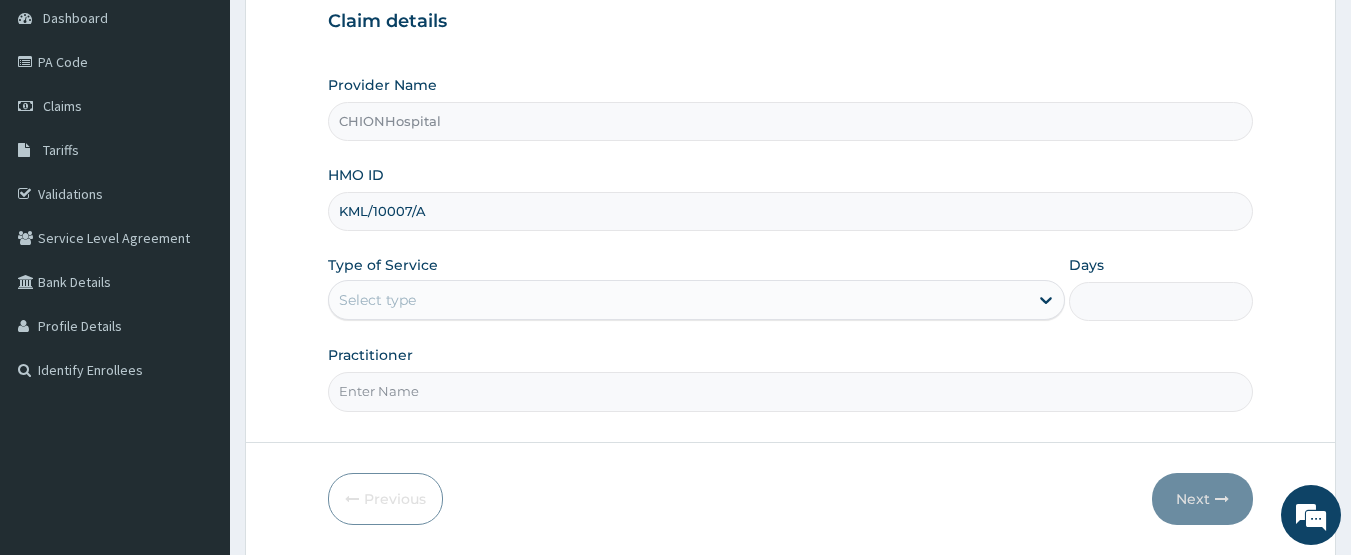 type on "KML/10007/A" 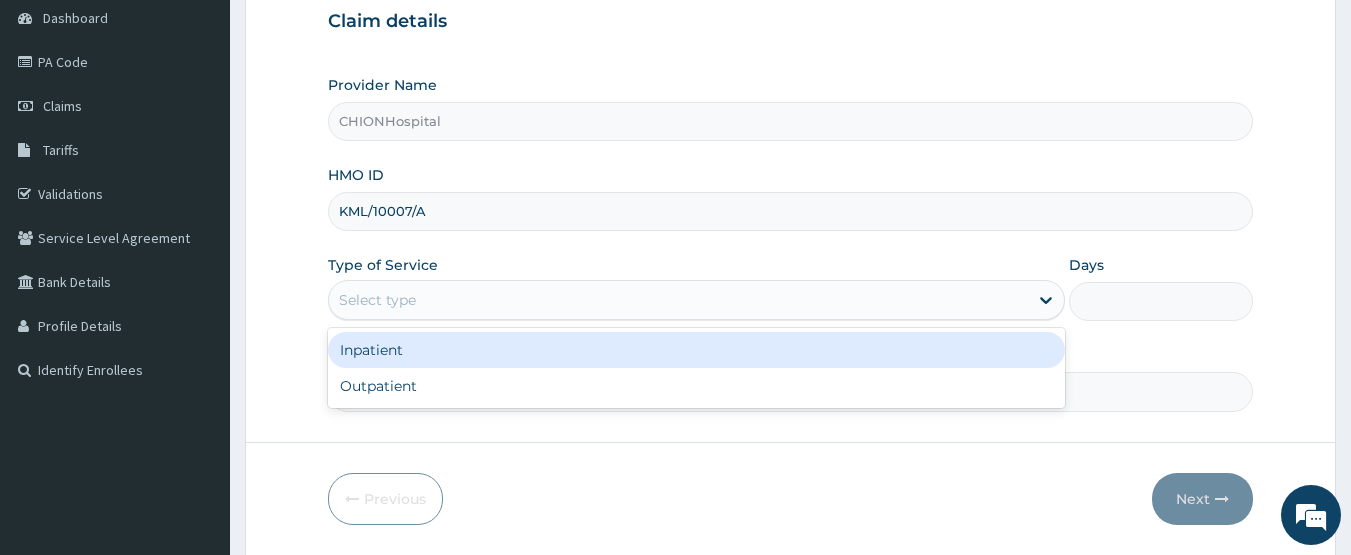 click on "Select type" at bounding box center [377, 300] 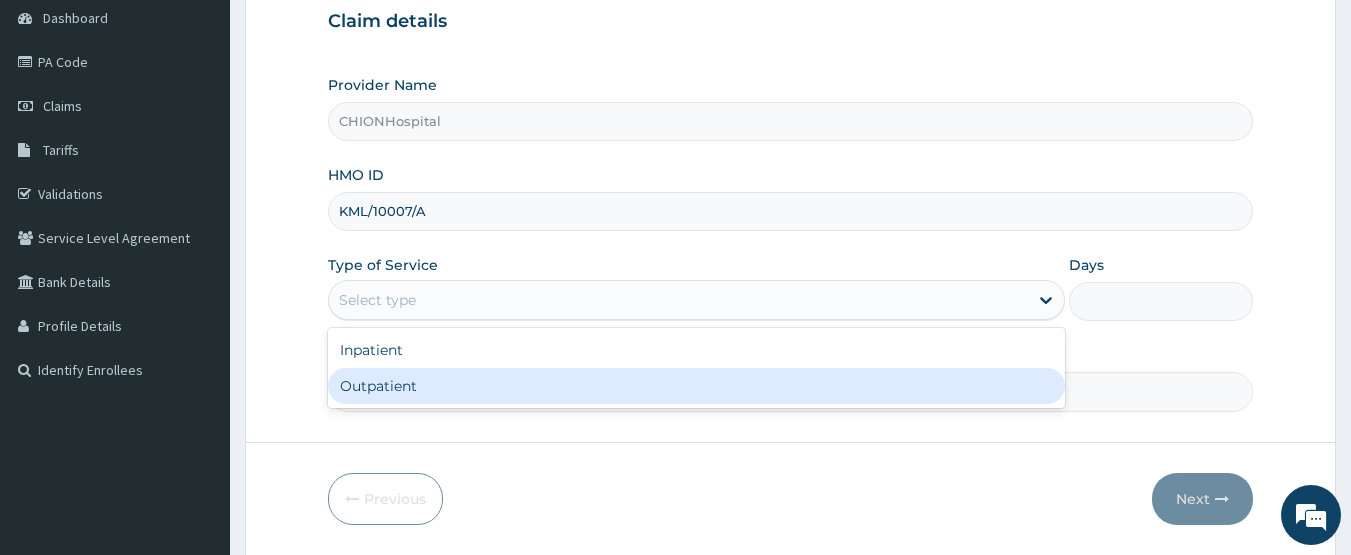 click on "Outpatient" at bounding box center (696, 386) 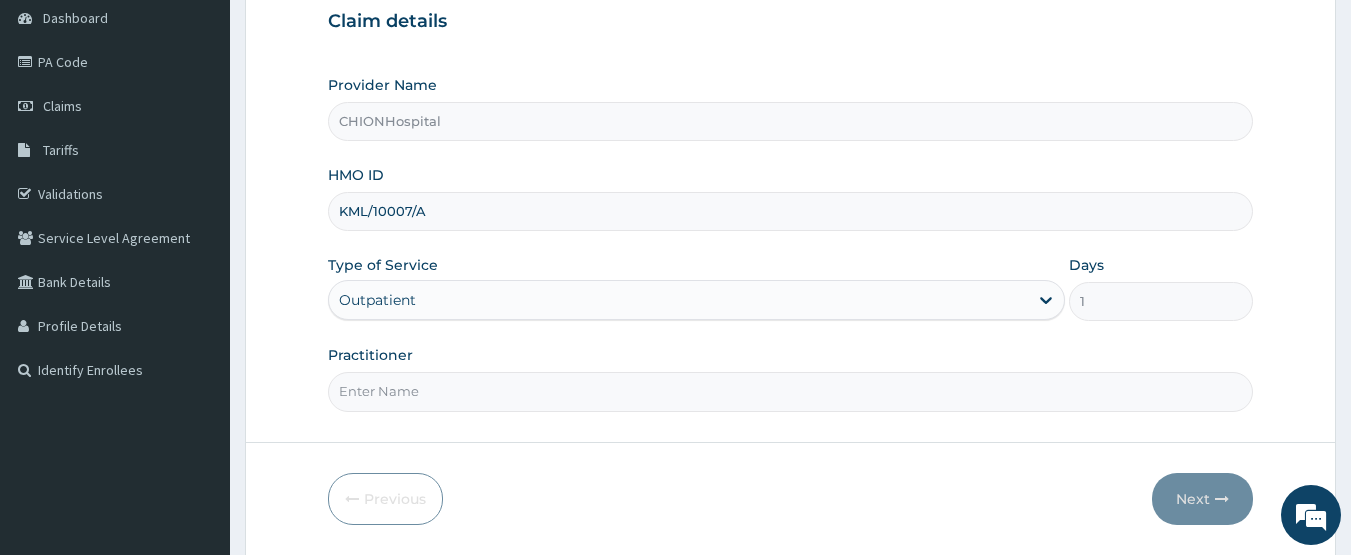 click on "Practitioner" at bounding box center (791, 391) 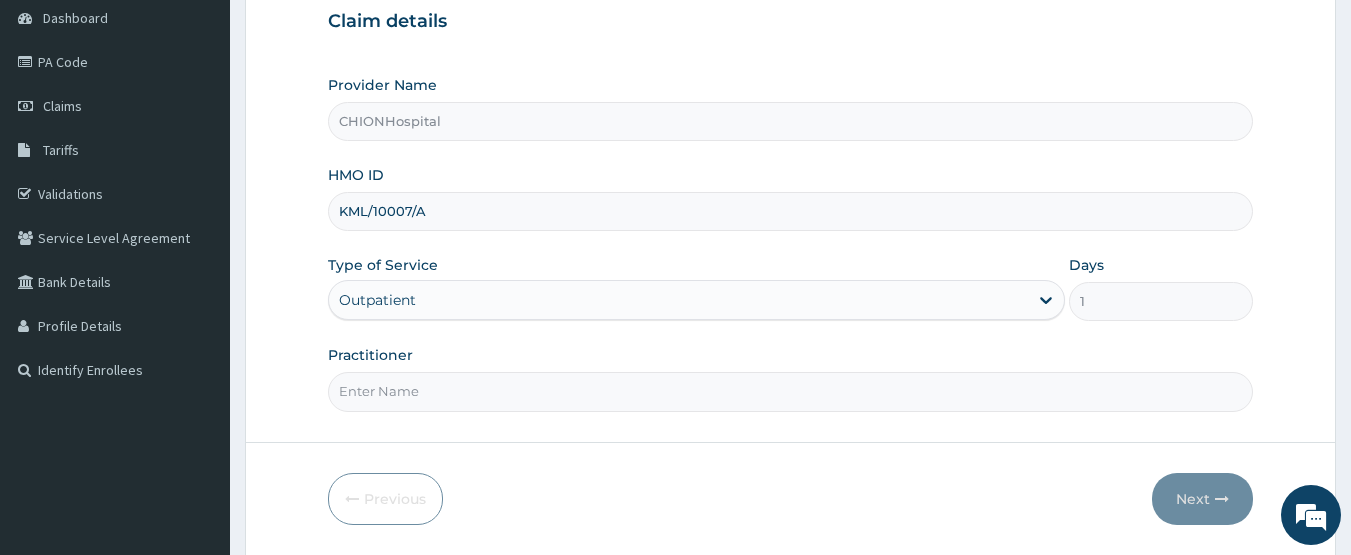type on "[FIRST] [LAST]" 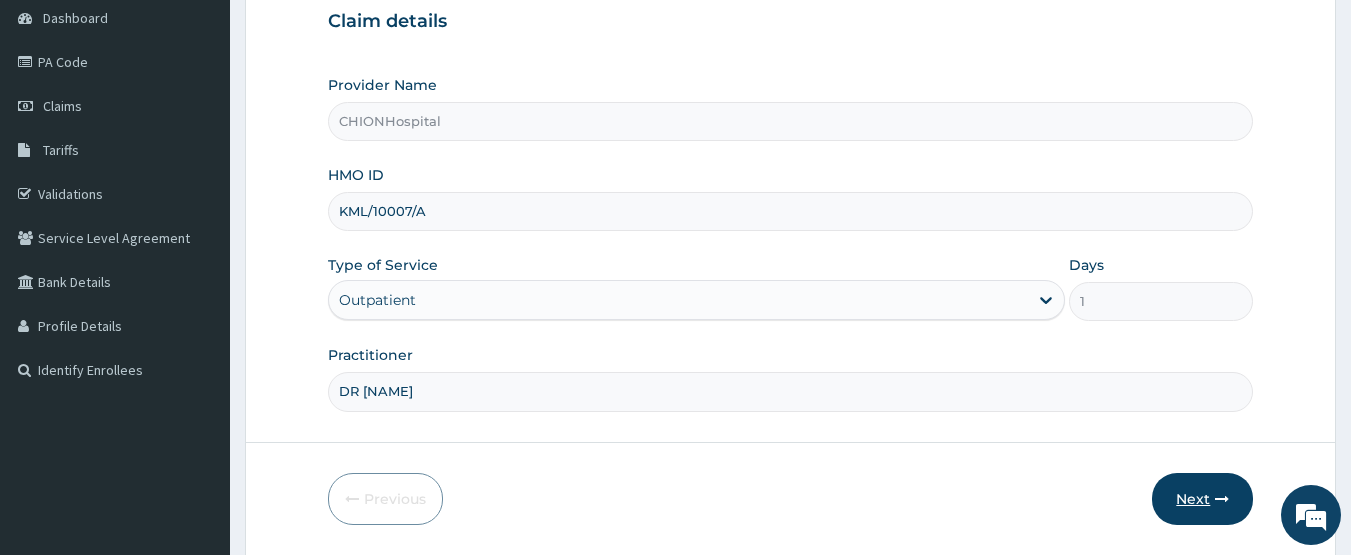 click on "Next" at bounding box center [1202, 499] 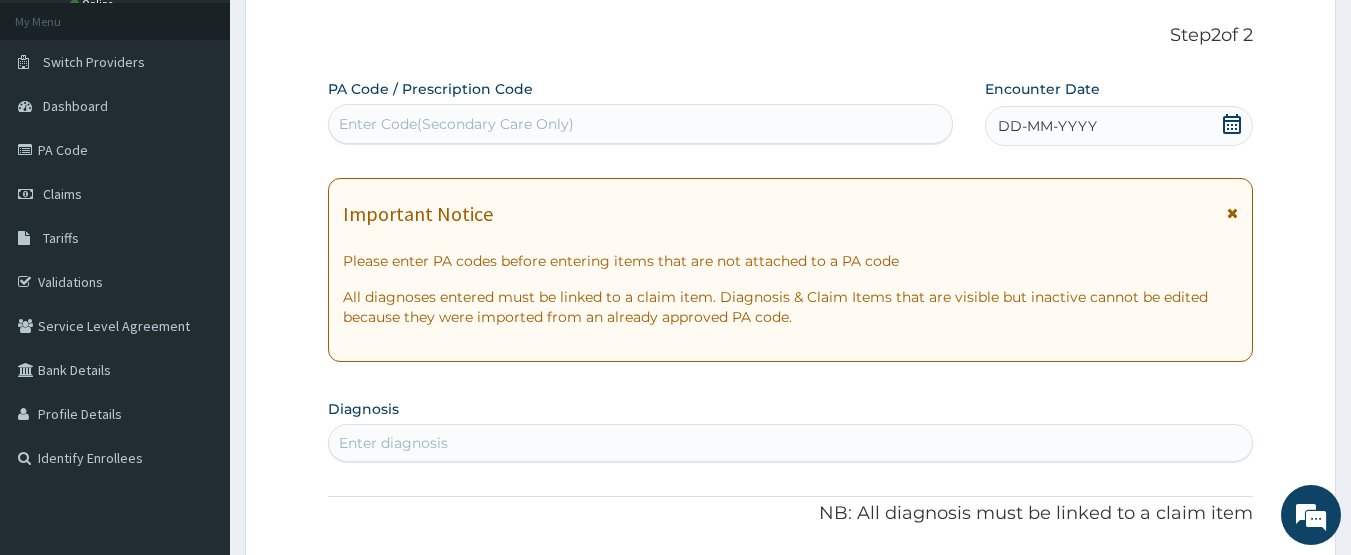 scroll, scrollTop: 0, scrollLeft: 0, axis: both 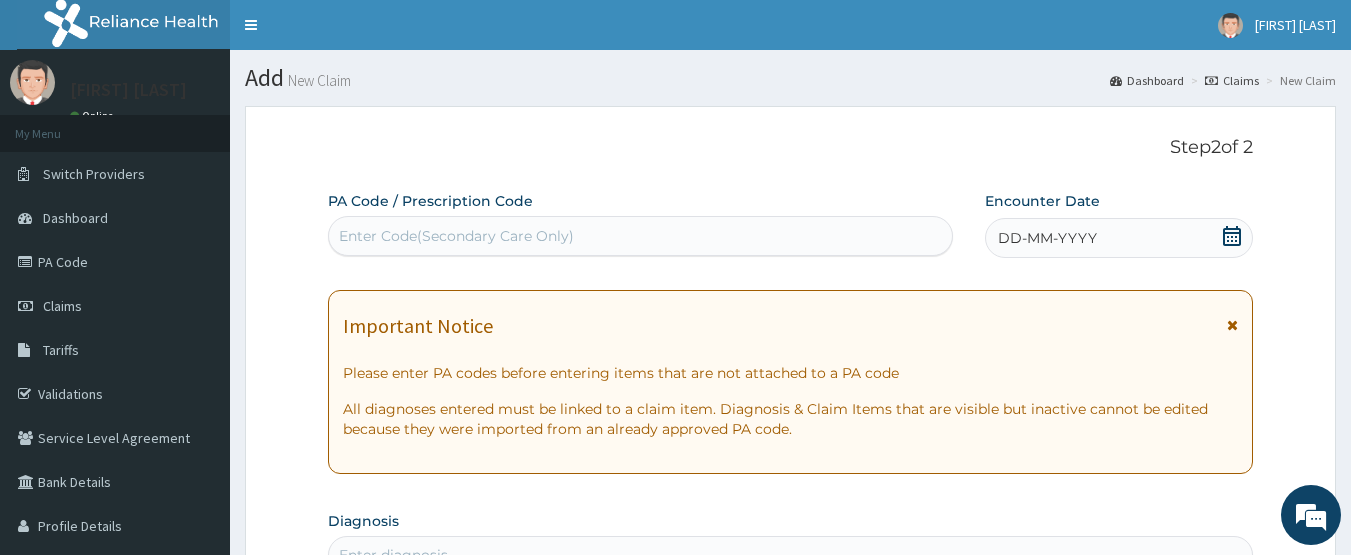 click 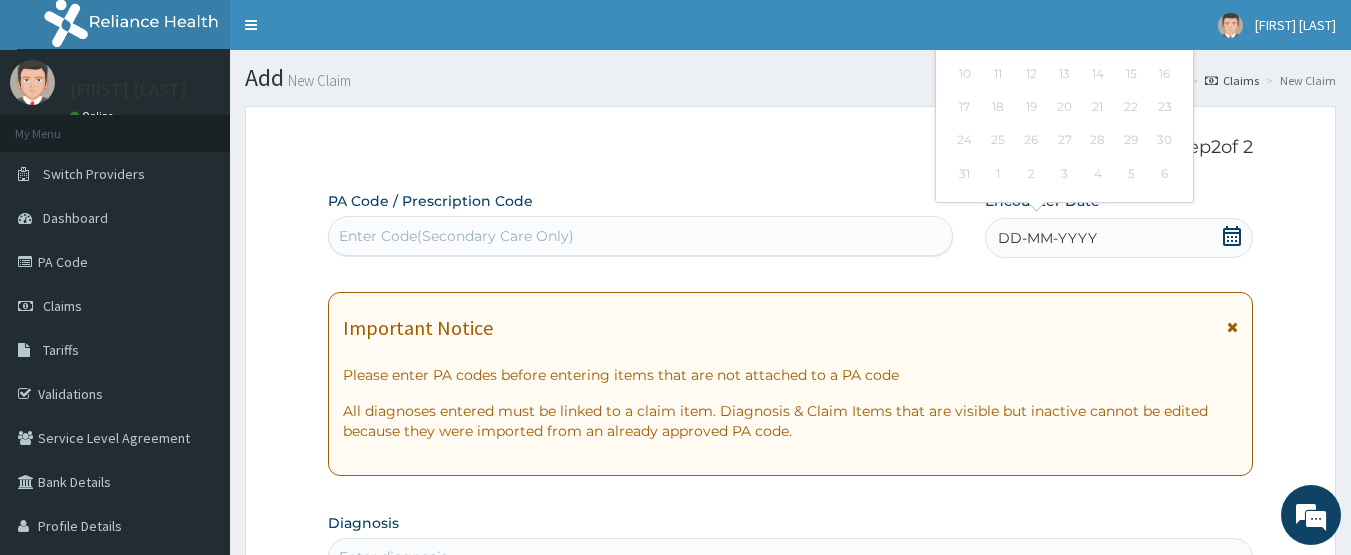 scroll, scrollTop: 0, scrollLeft: 0, axis: both 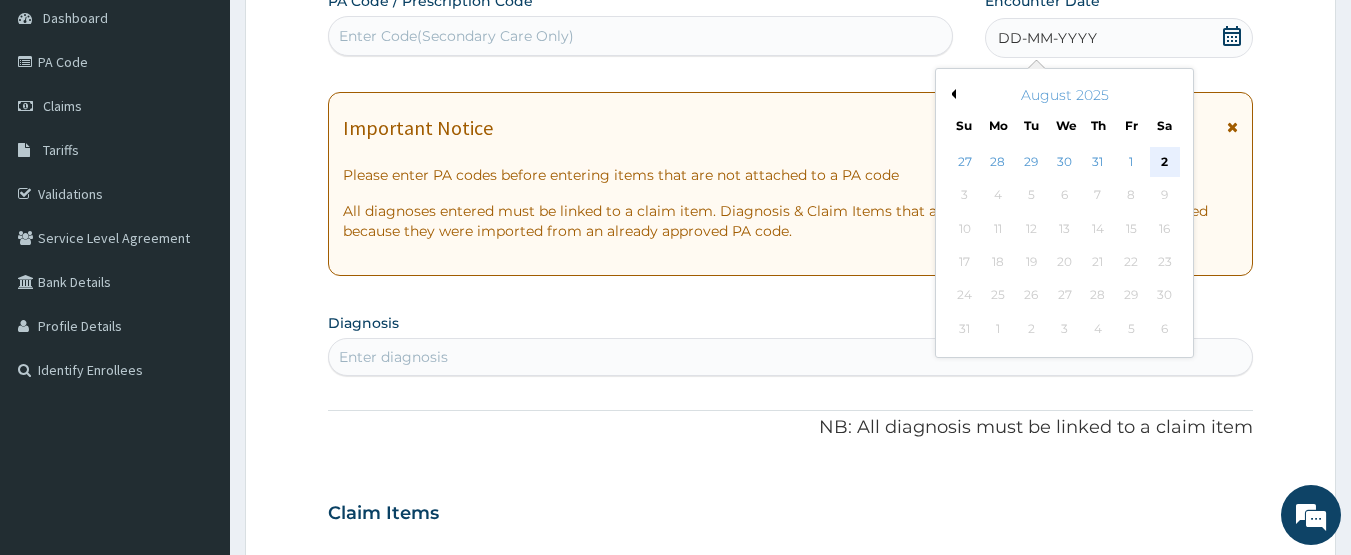 click on "2" at bounding box center (1165, 162) 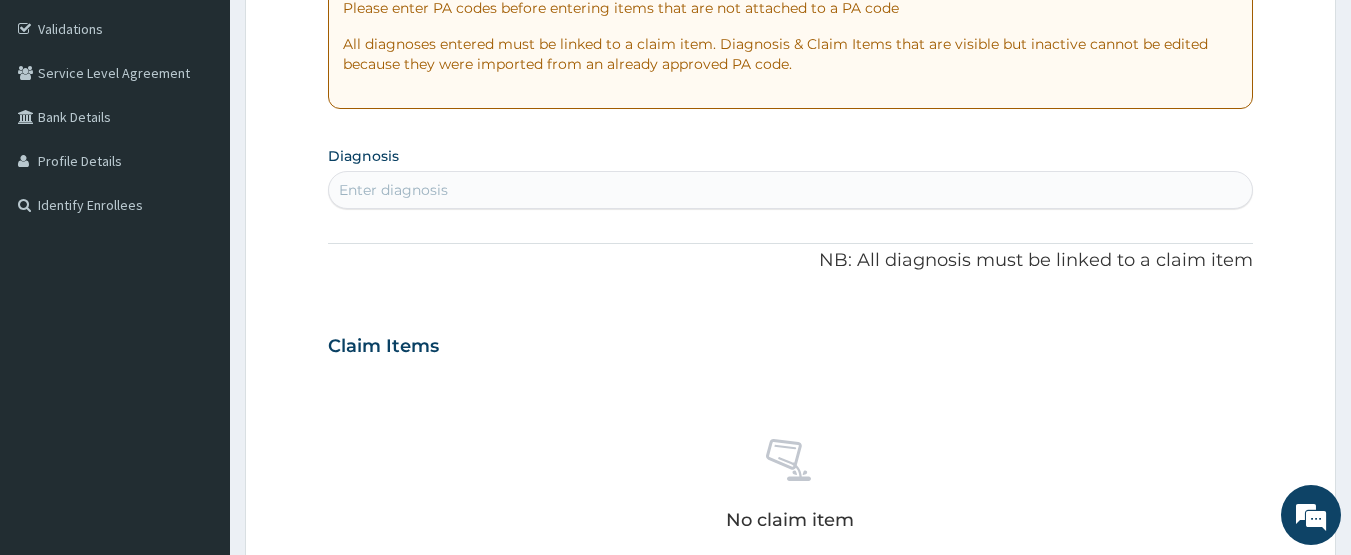 scroll, scrollTop: 400, scrollLeft: 0, axis: vertical 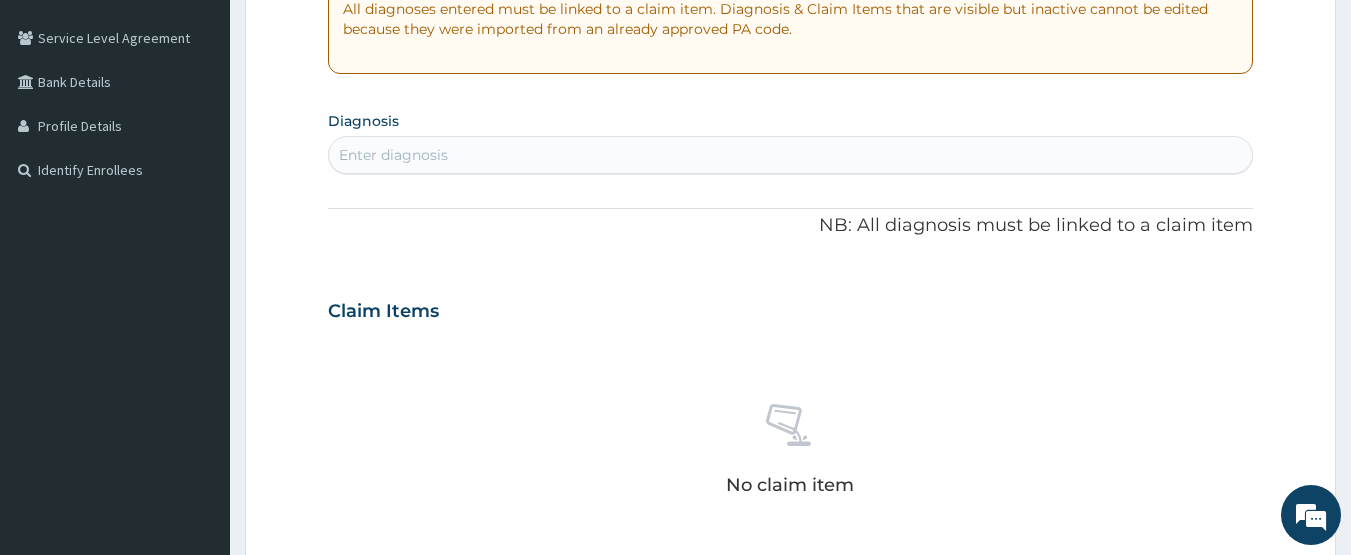 drag, startPoint x: 426, startPoint y: 156, endPoint x: 426, endPoint y: 128, distance: 28 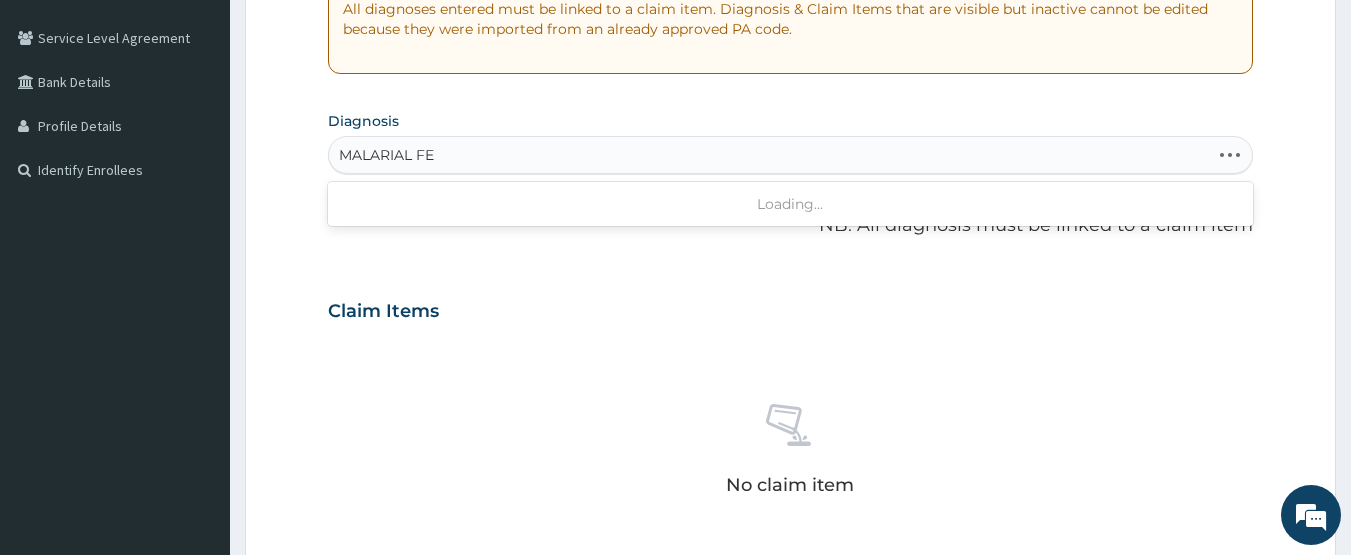 type on "MALARIAL FEV" 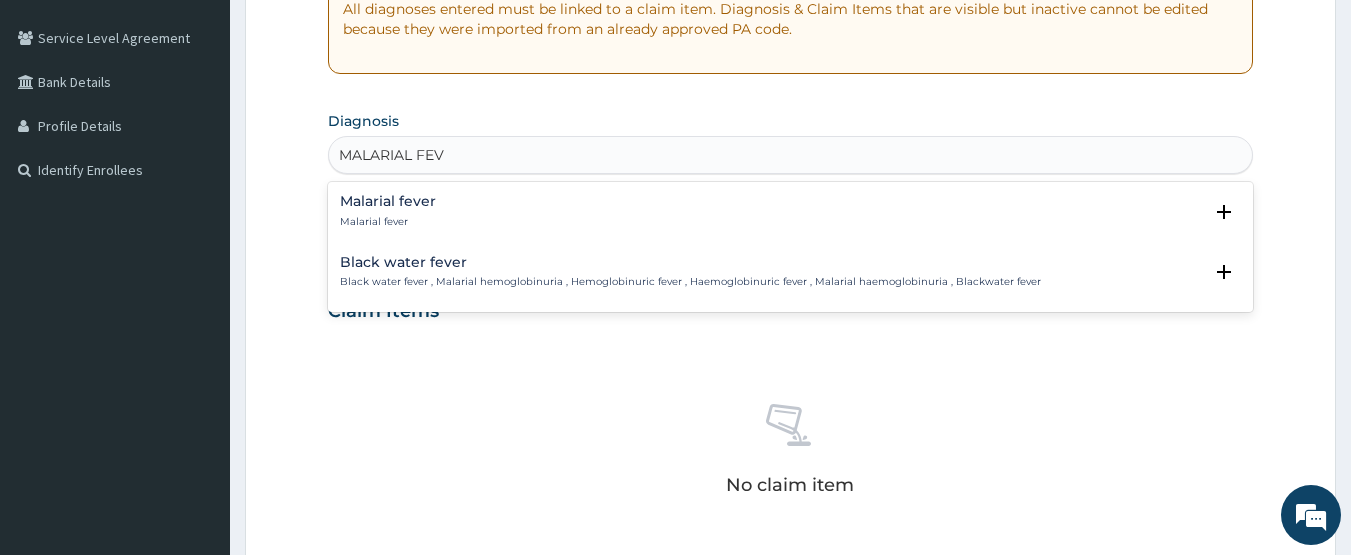 click on "Malarial fever Malarial fever" at bounding box center [388, 211] 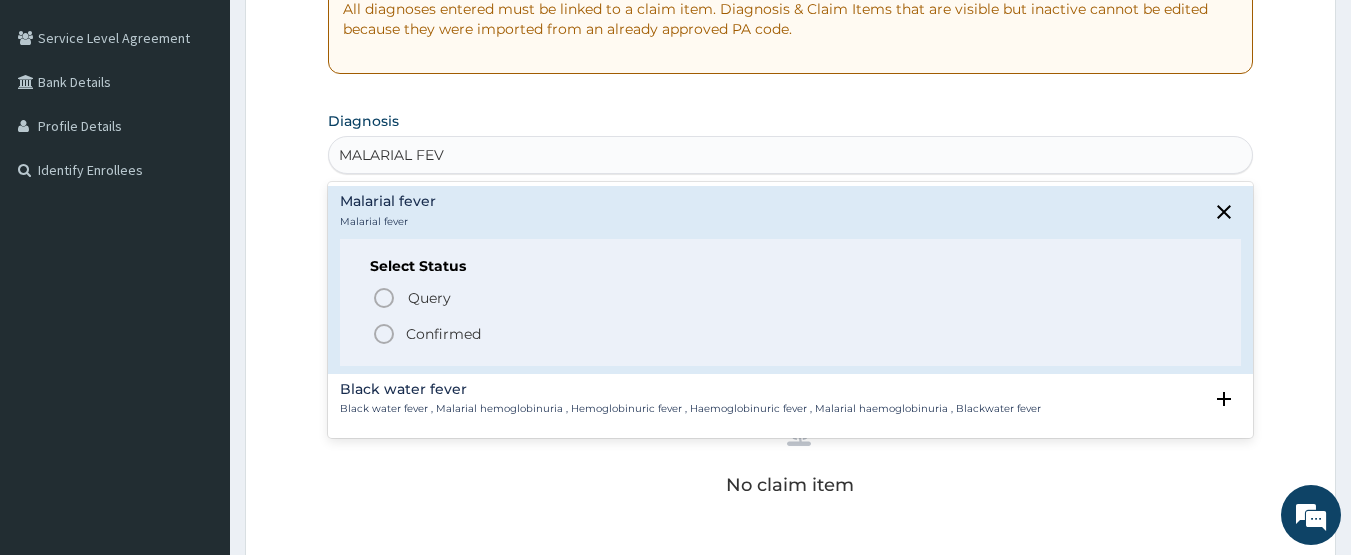 click 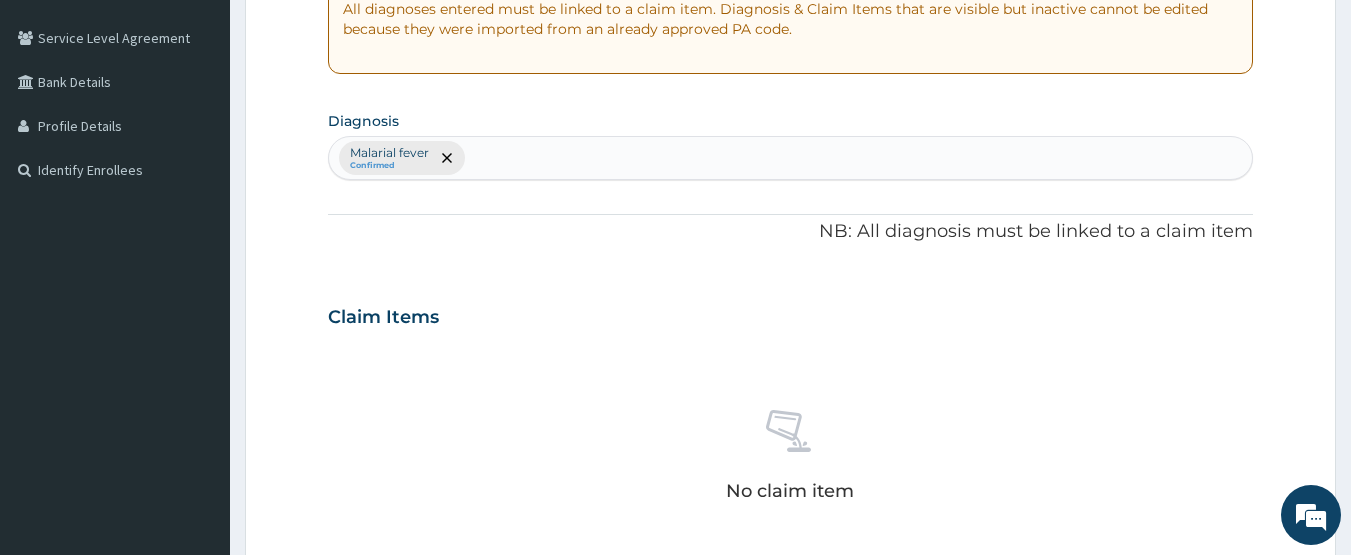 scroll, scrollTop: 800, scrollLeft: 0, axis: vertical 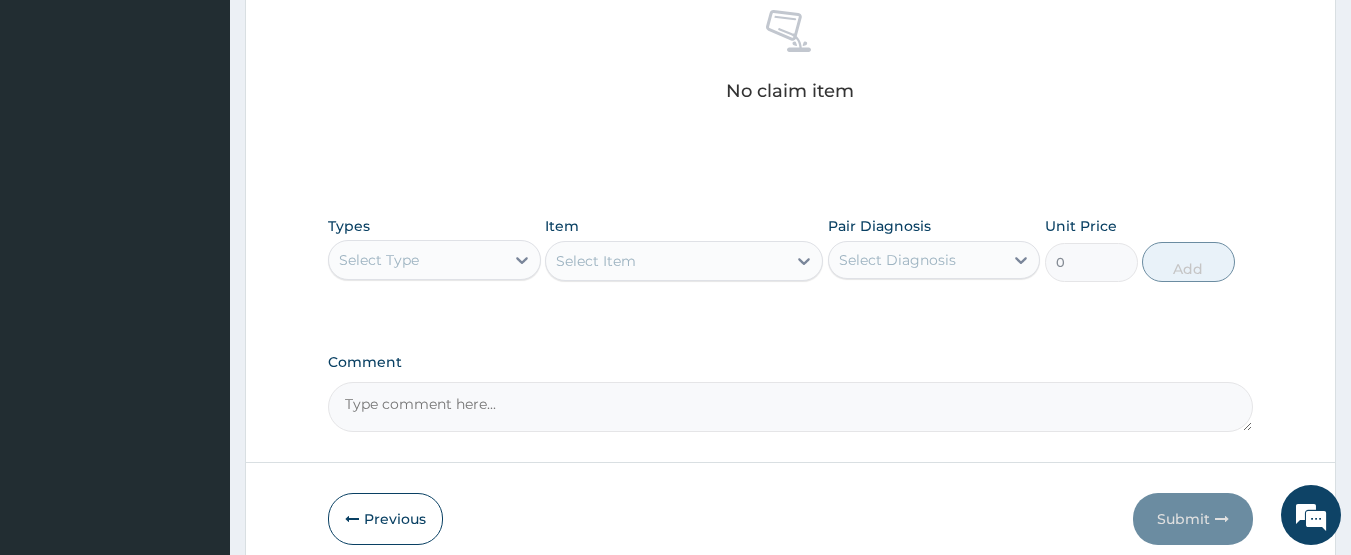 click on "Select Type" at bounding box center (416, 260) 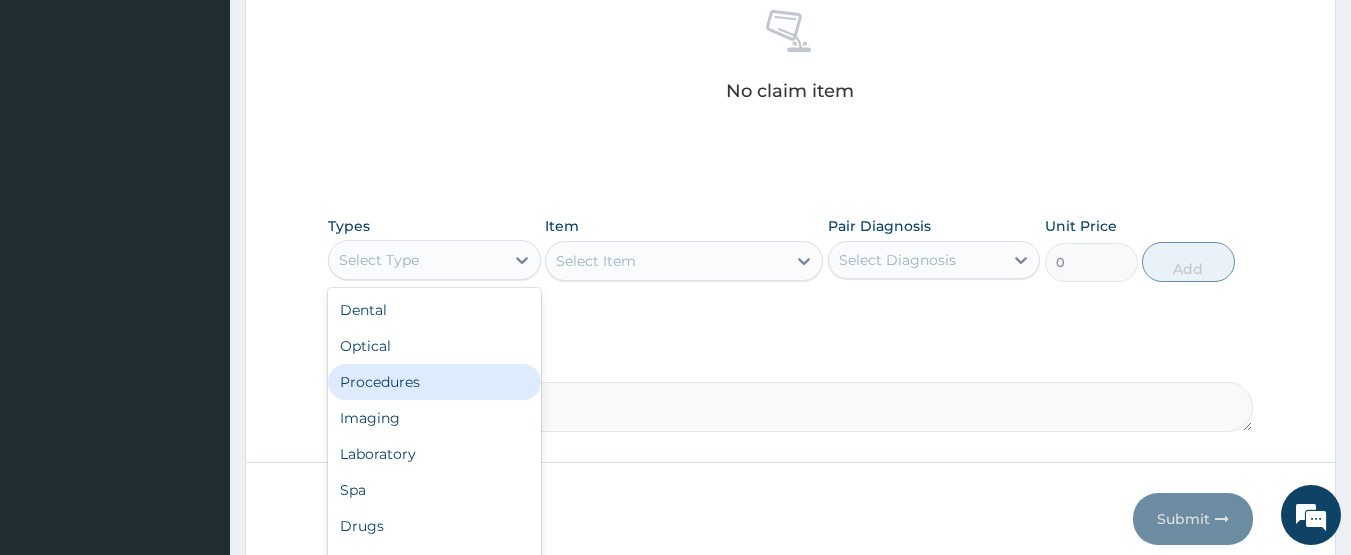 click on "Procedures" at bounding box center [434, 382] 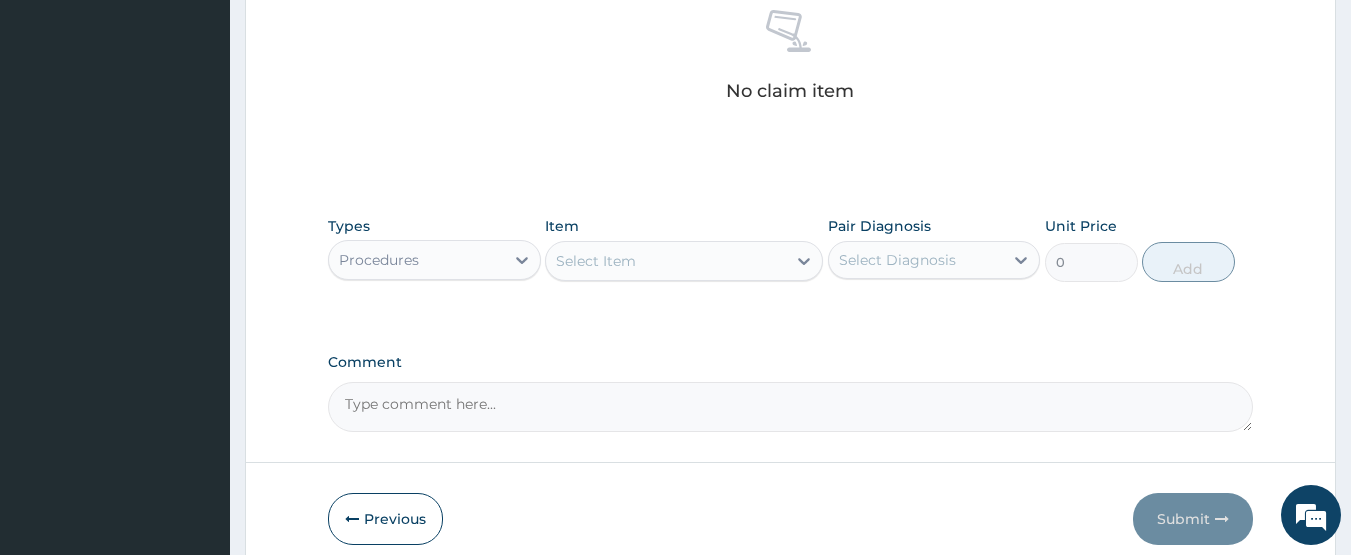 click on "Select Item" at bounding box center (666, 261) 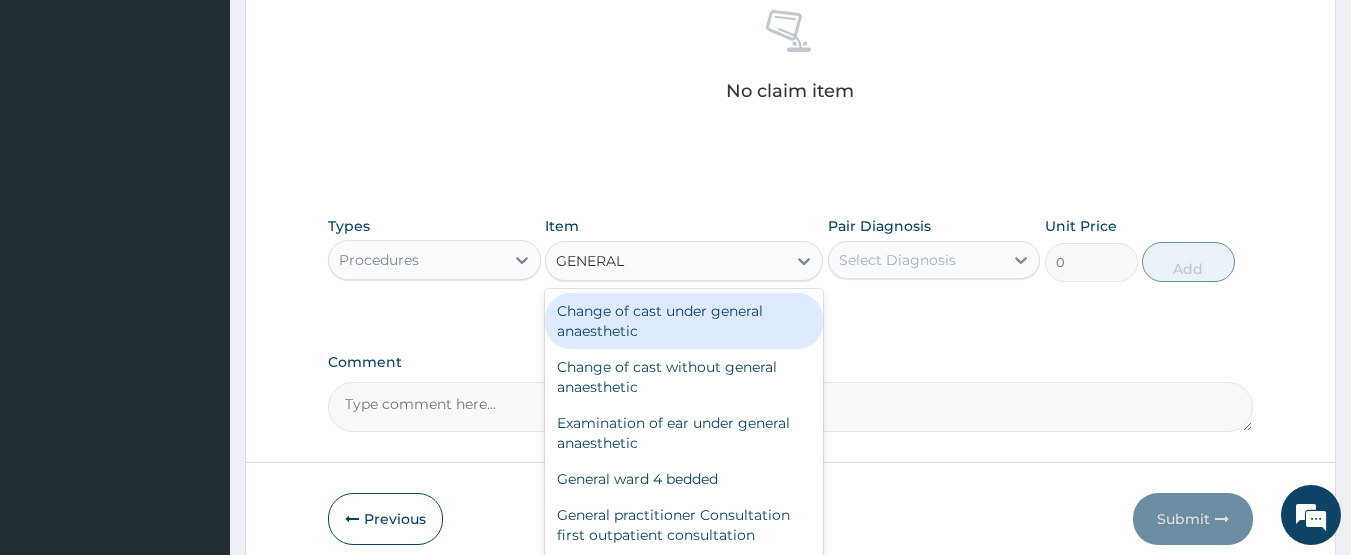 type on "GENERAL P" 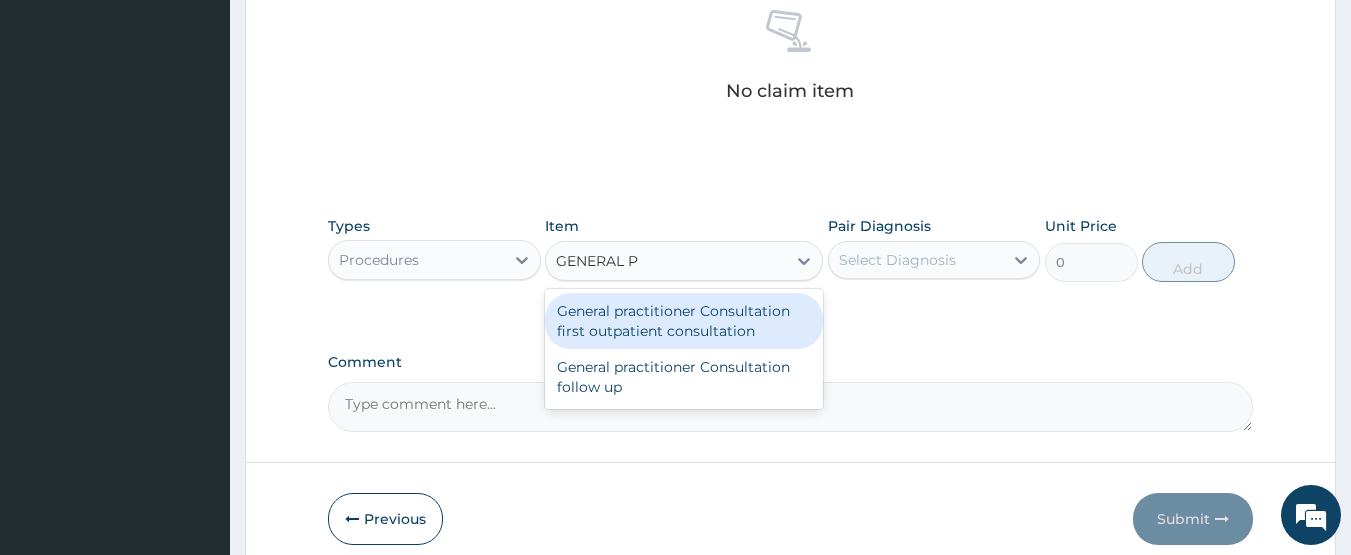 drag, startPoint x: 699, startPoint y: 324, endPoint x: 768, endPoint y: 303, distance: 72.12489 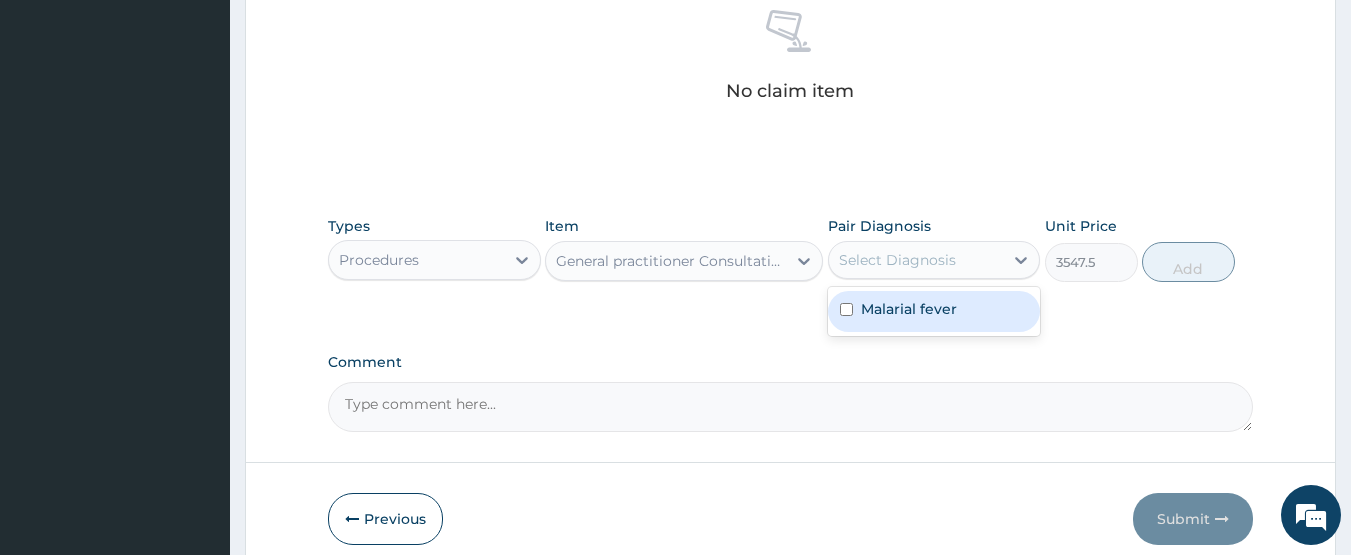 click on "Select Diagnosis" at bounding box center (897, 260) 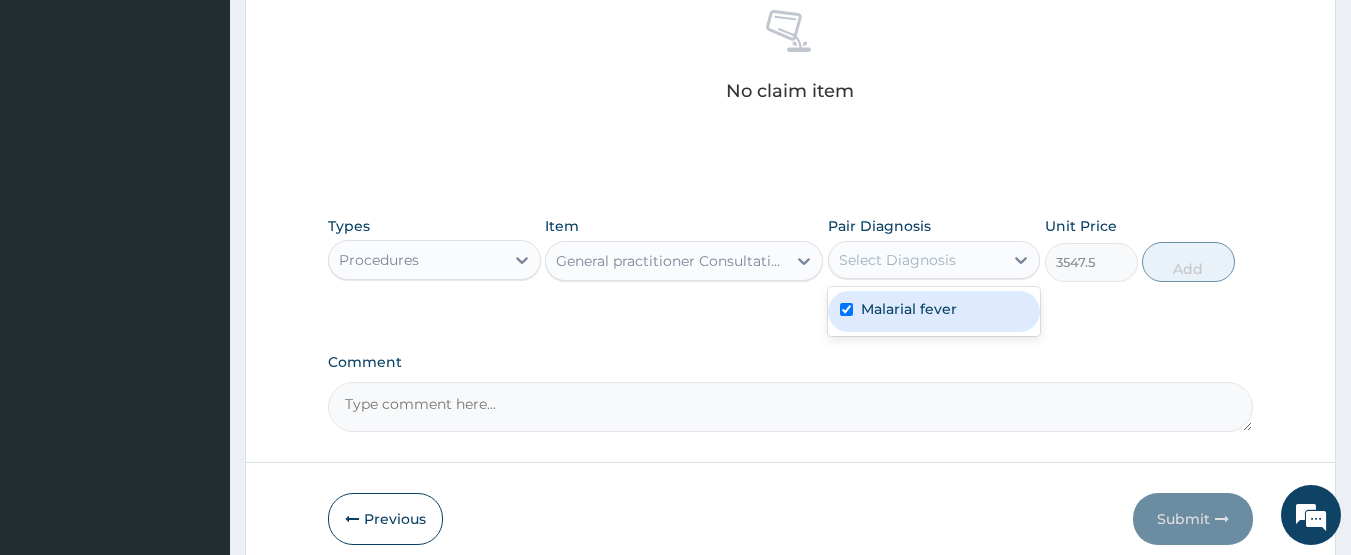 checkbox on "true" 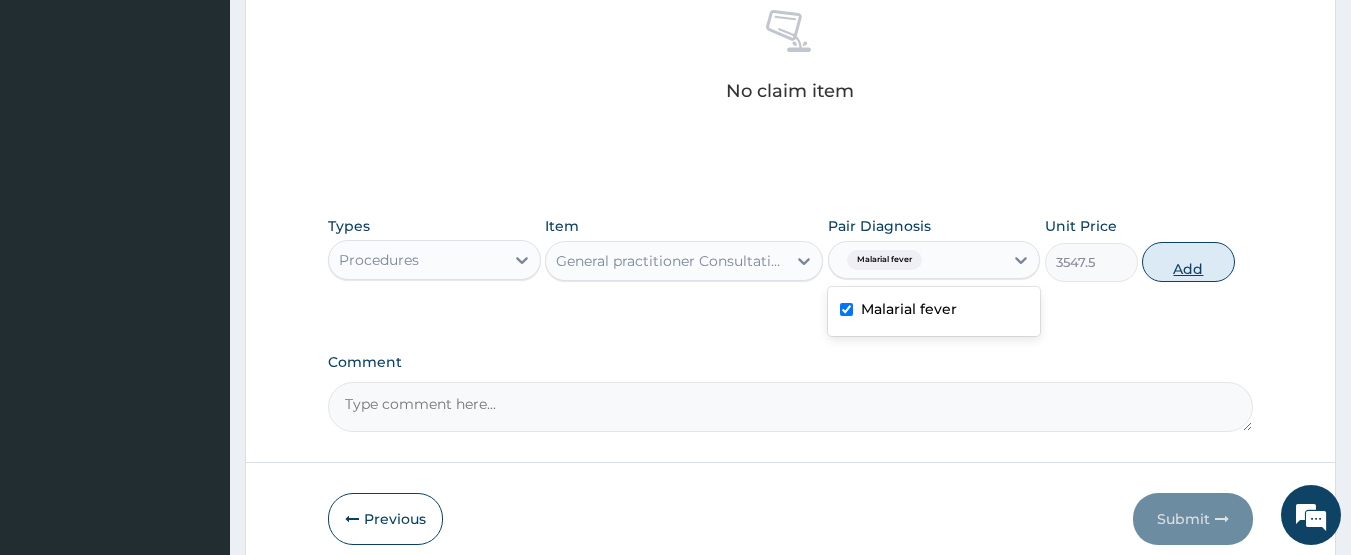 click on "Add" at bounding box center [1188, 262] 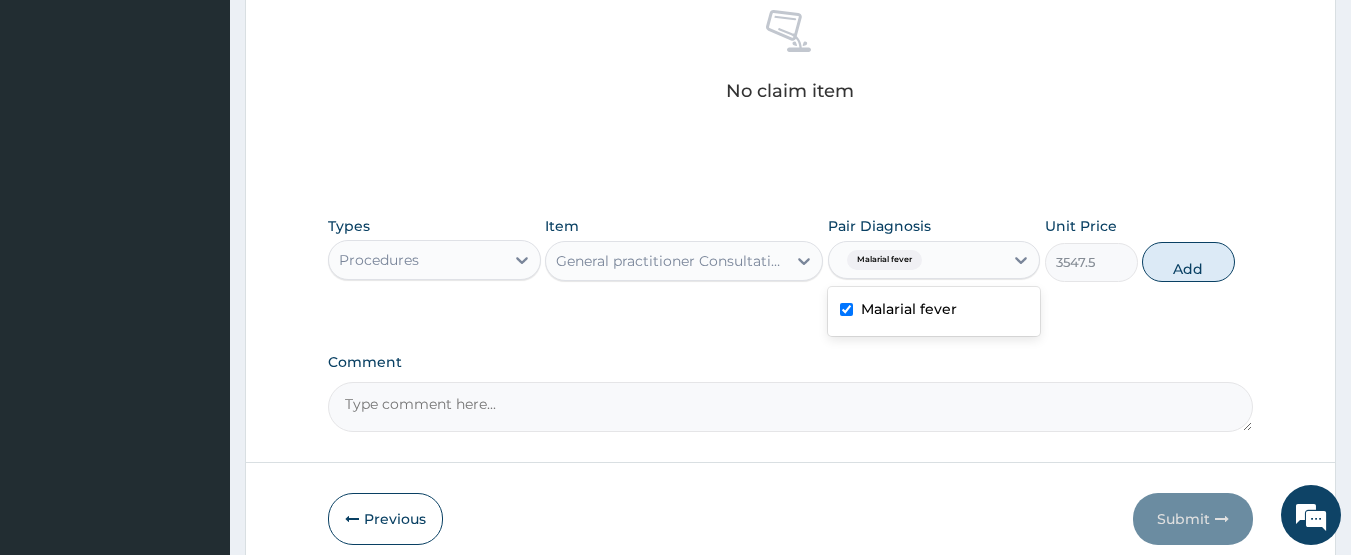 type on "0" 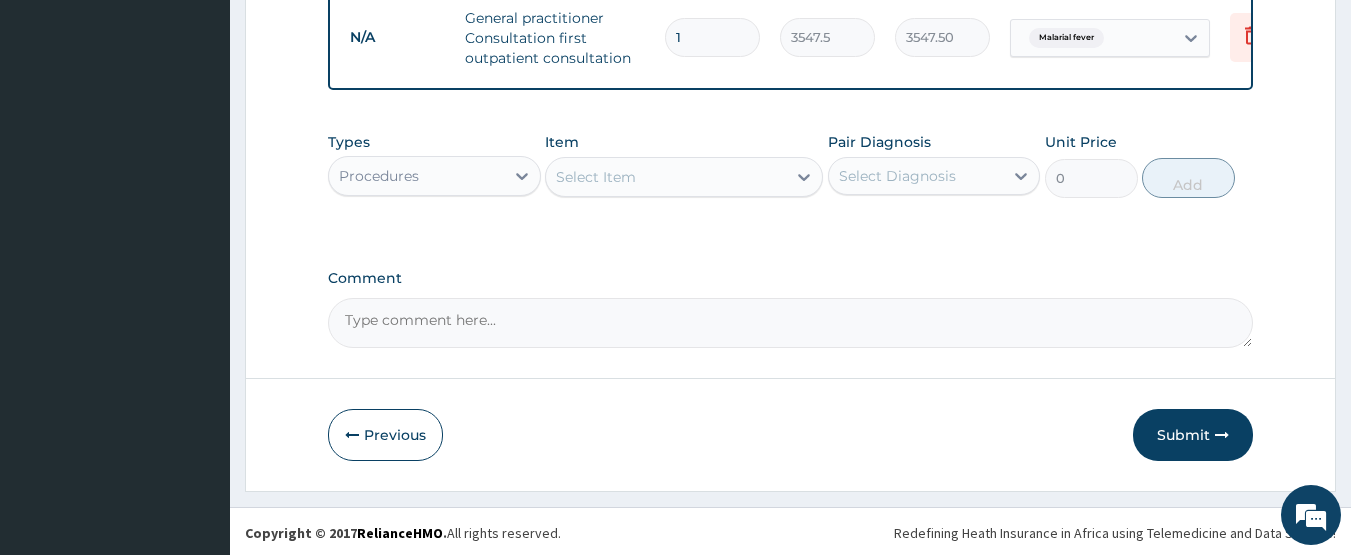 click on "Procedures" at bounding box center (416, 176) 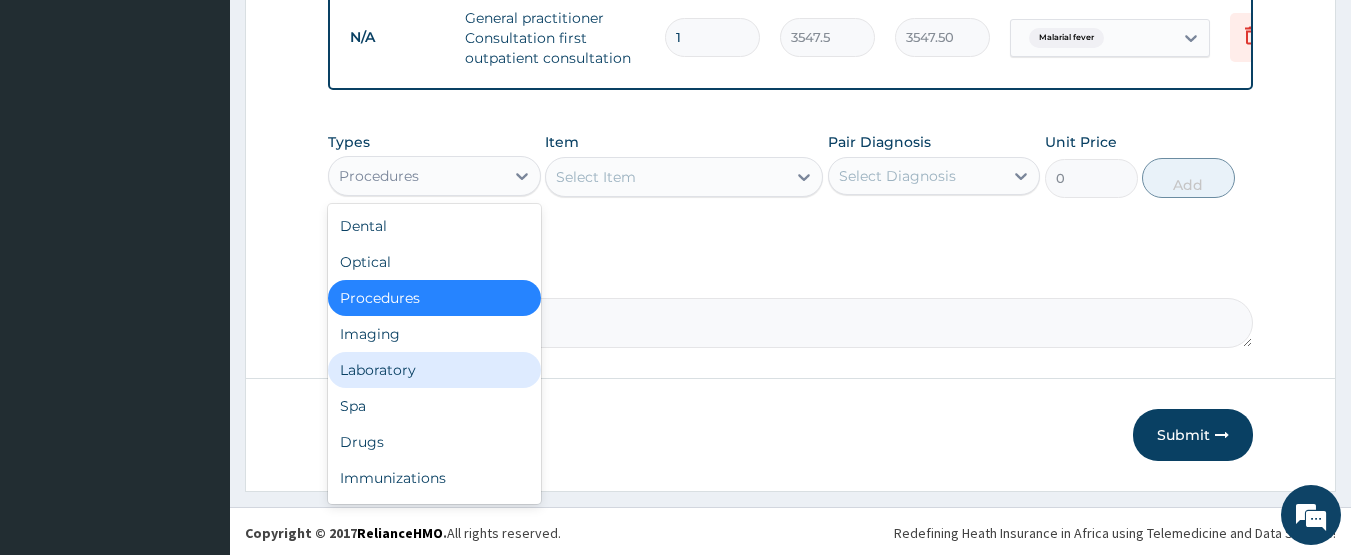 click on "Laboratory" at bounding box center (434, 370) 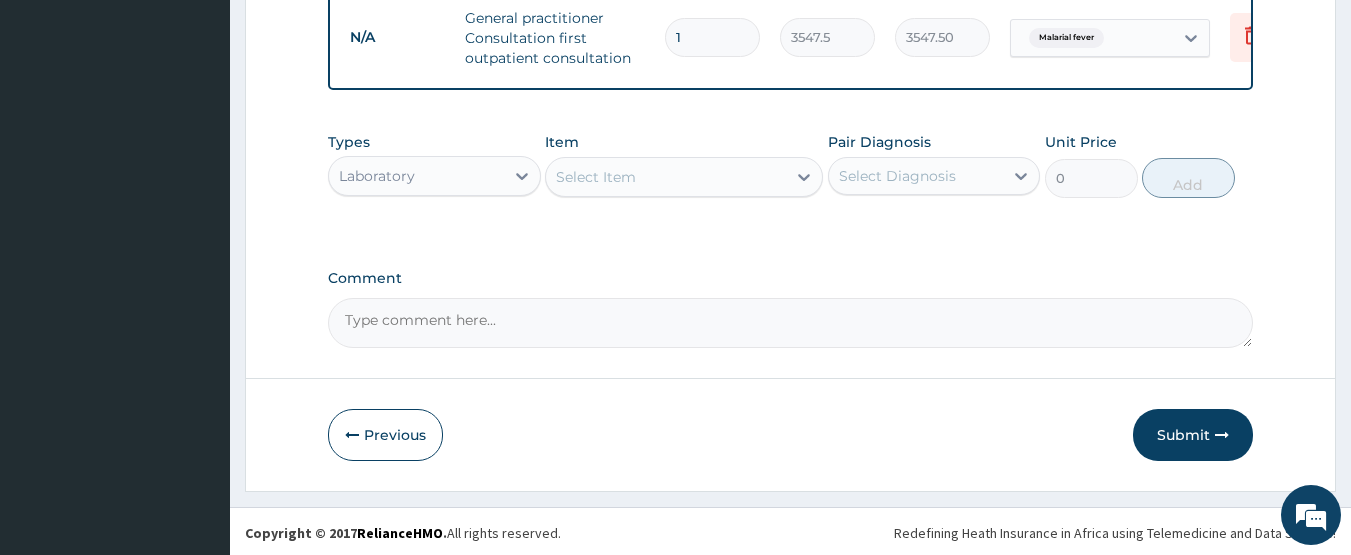 click on "Select Item" at bounding box center [666, 177] 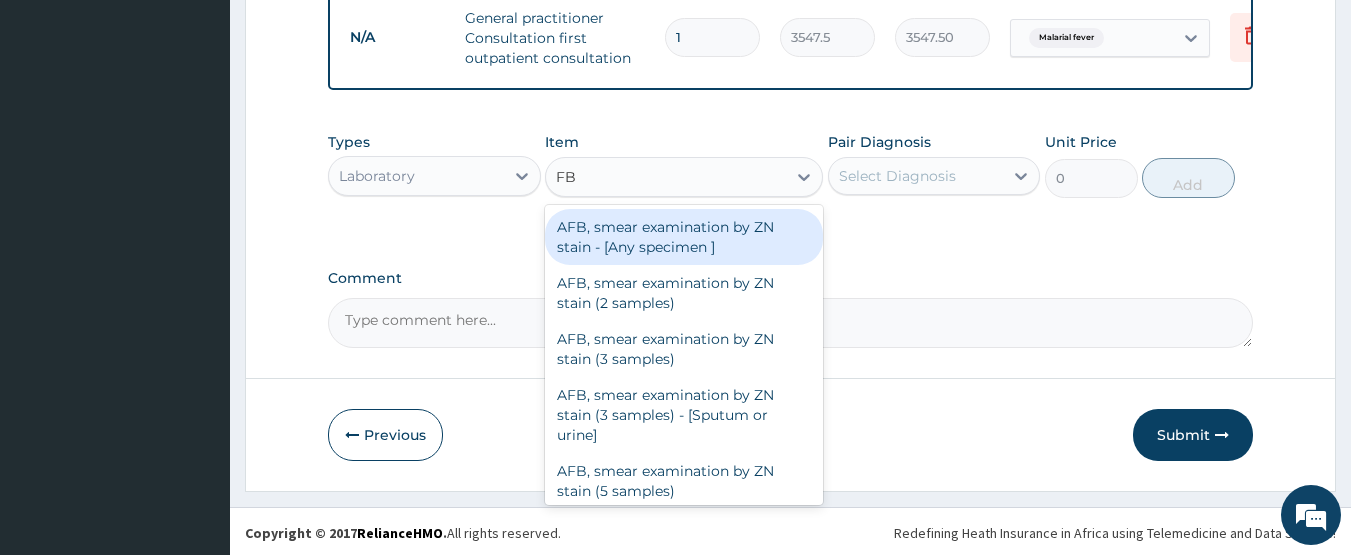 type on "FBC" 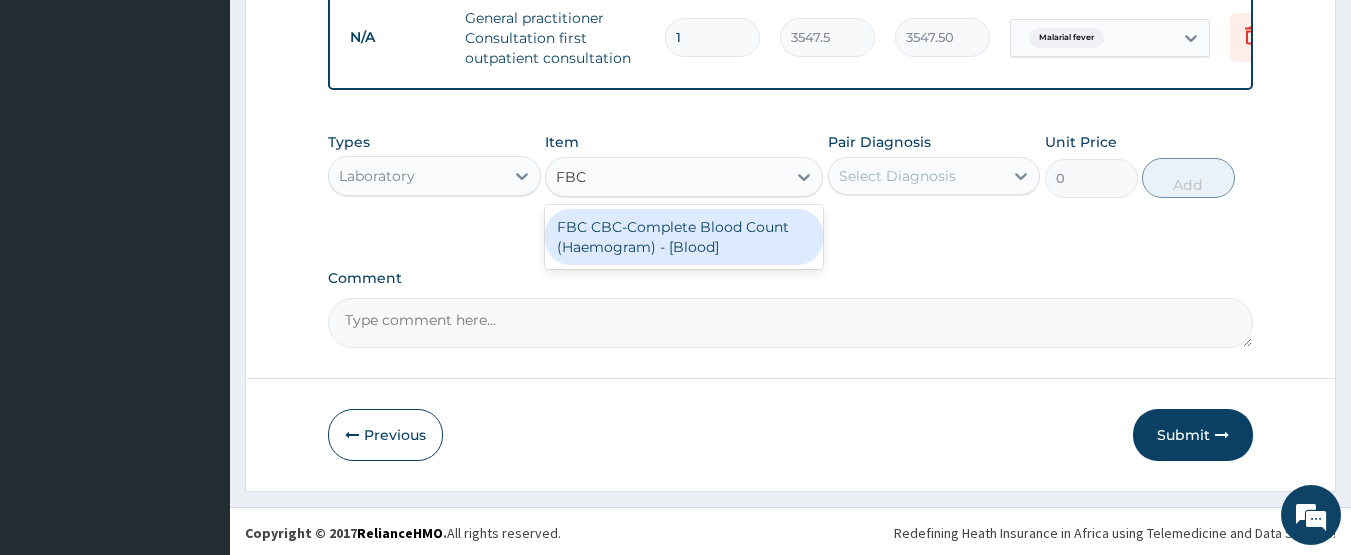click on "FBC CBC-Complete Blood Count (Haemogram) - [Blood]" at bounding box center [684, 237] 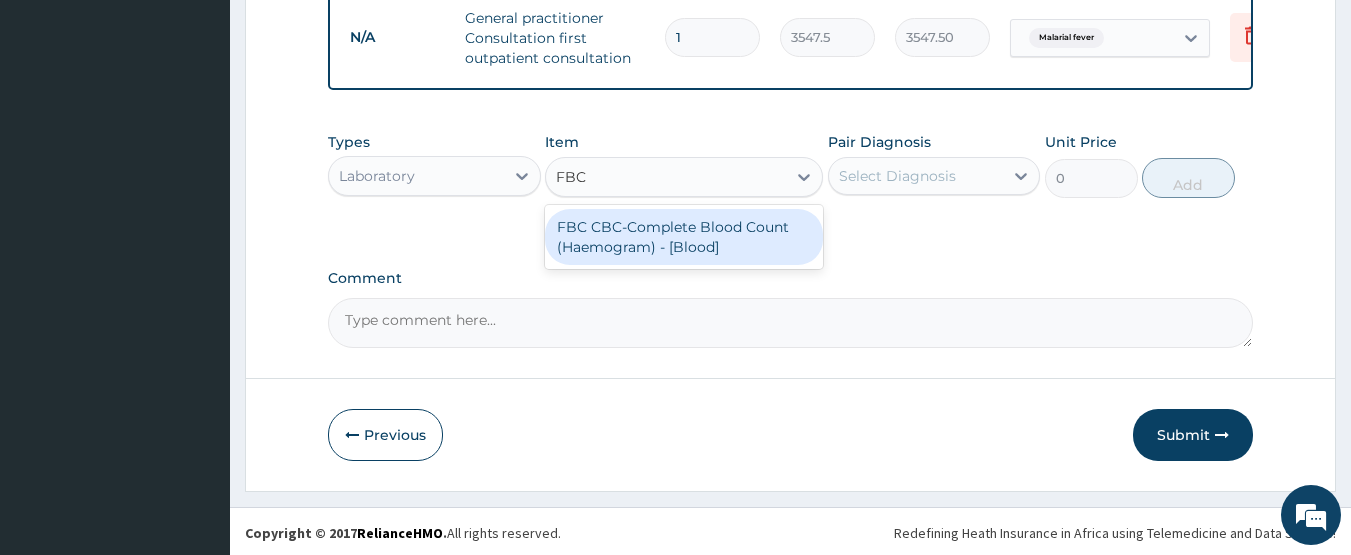 type 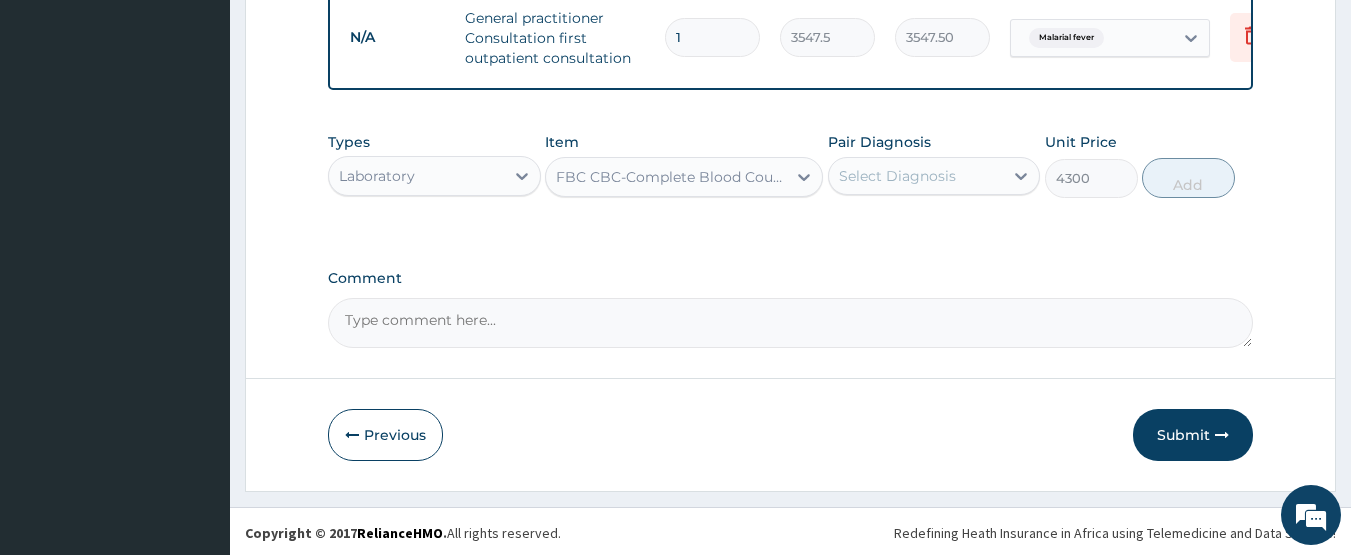 click on "Select Diagnosis" at bounding box center (897, 176) 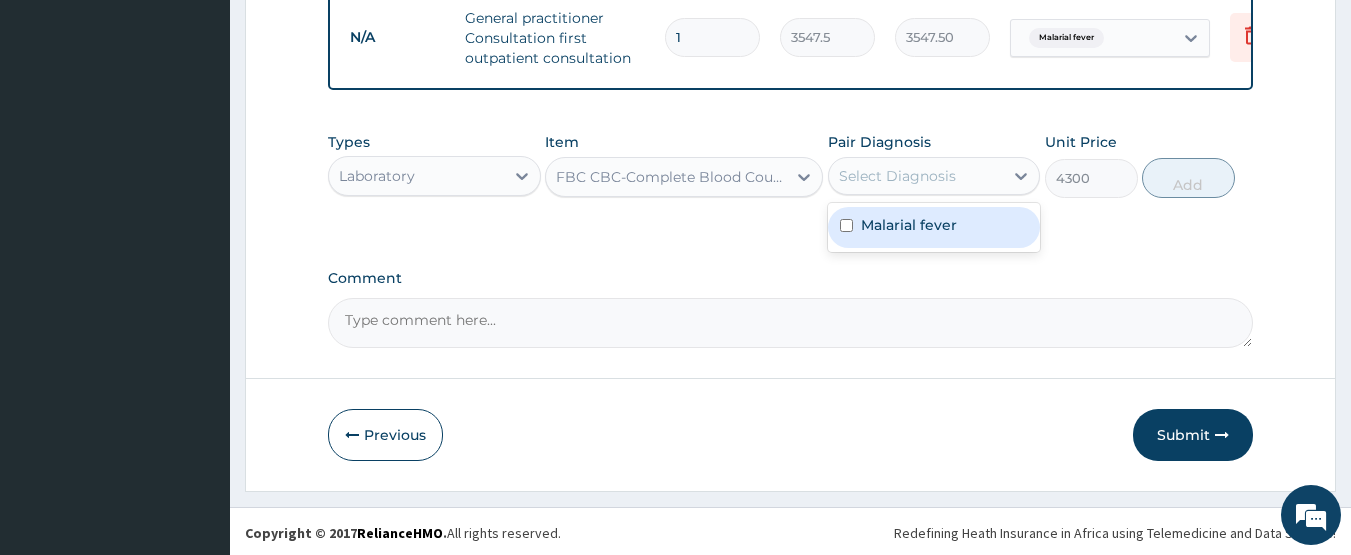 drag, startPoint x: 877, startPoint y: 234, endPoint x: 914, endPoint y: 235, distance: 37.01351 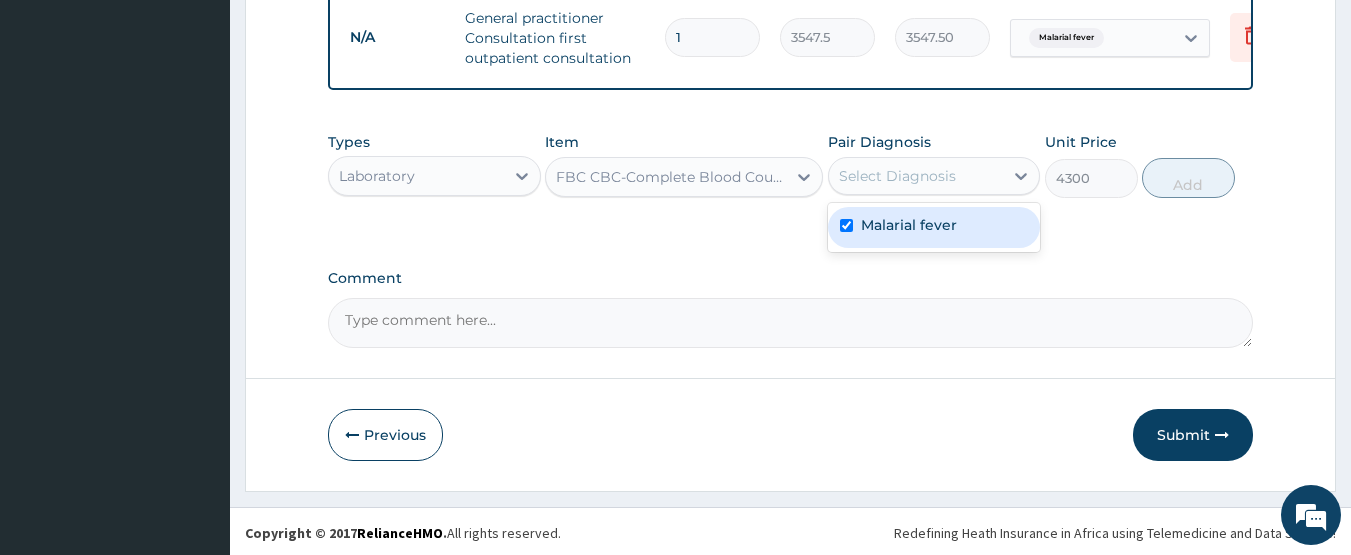 checkbox on "true" 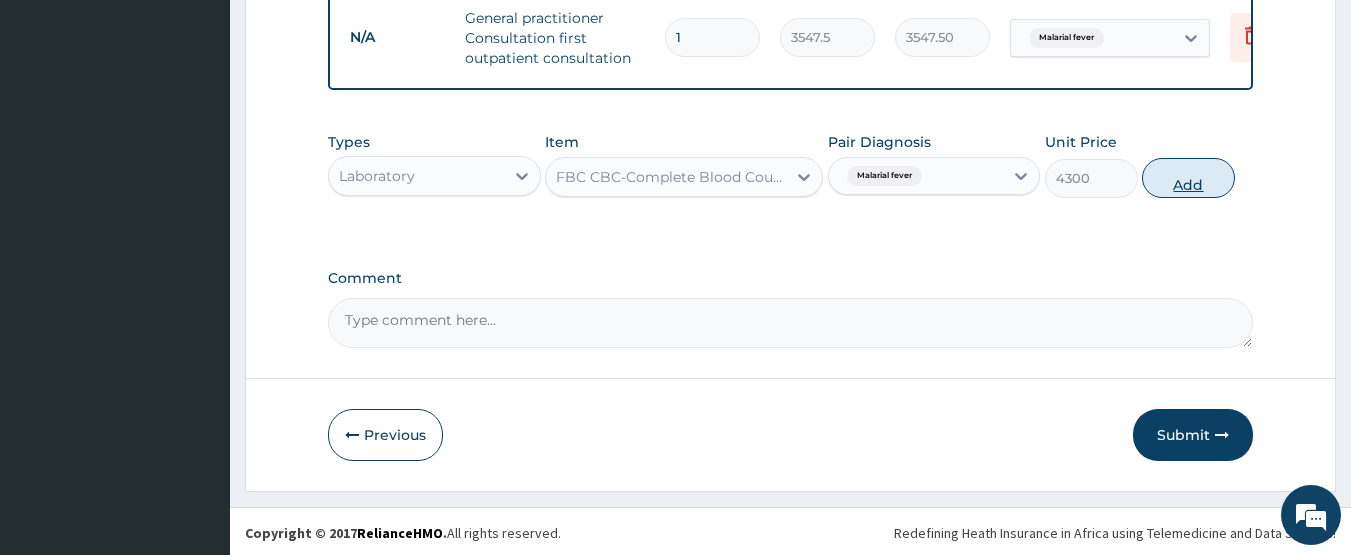 click on "Add" at bounding box center [1188, 178] 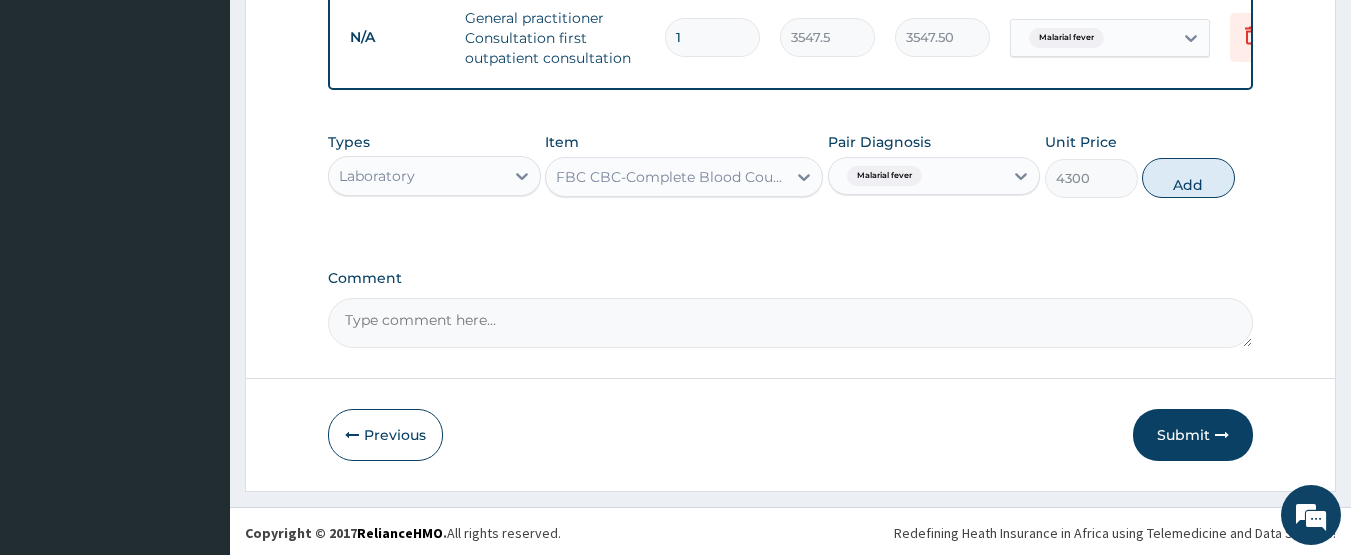 type on "0" 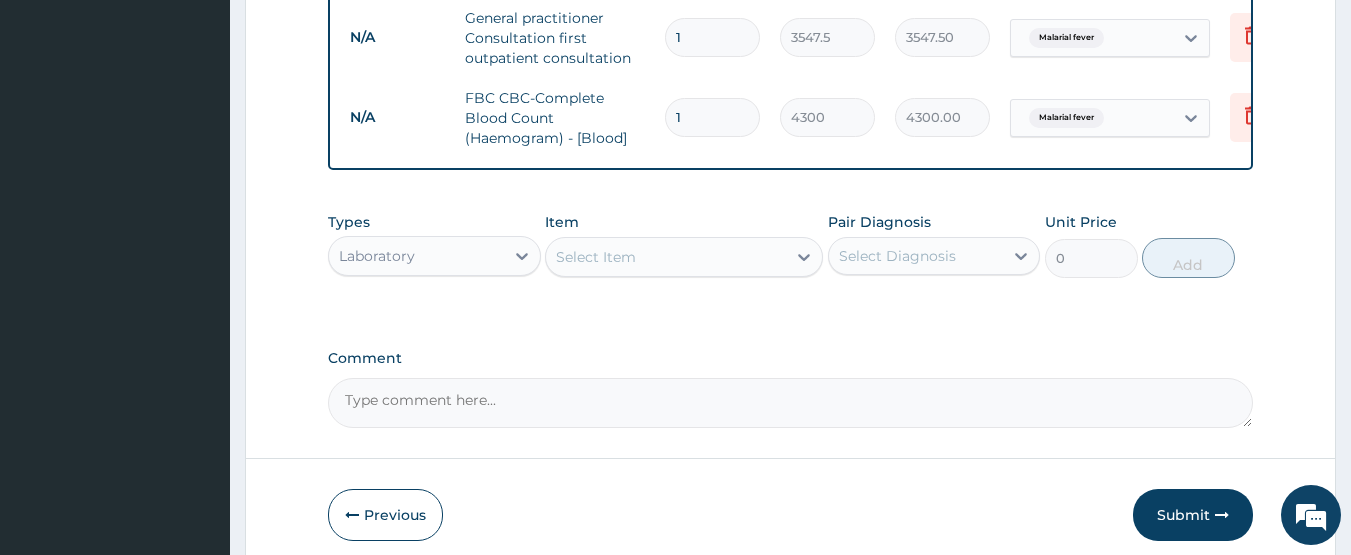 click on "Select Item" at bounding box center (666, 257) 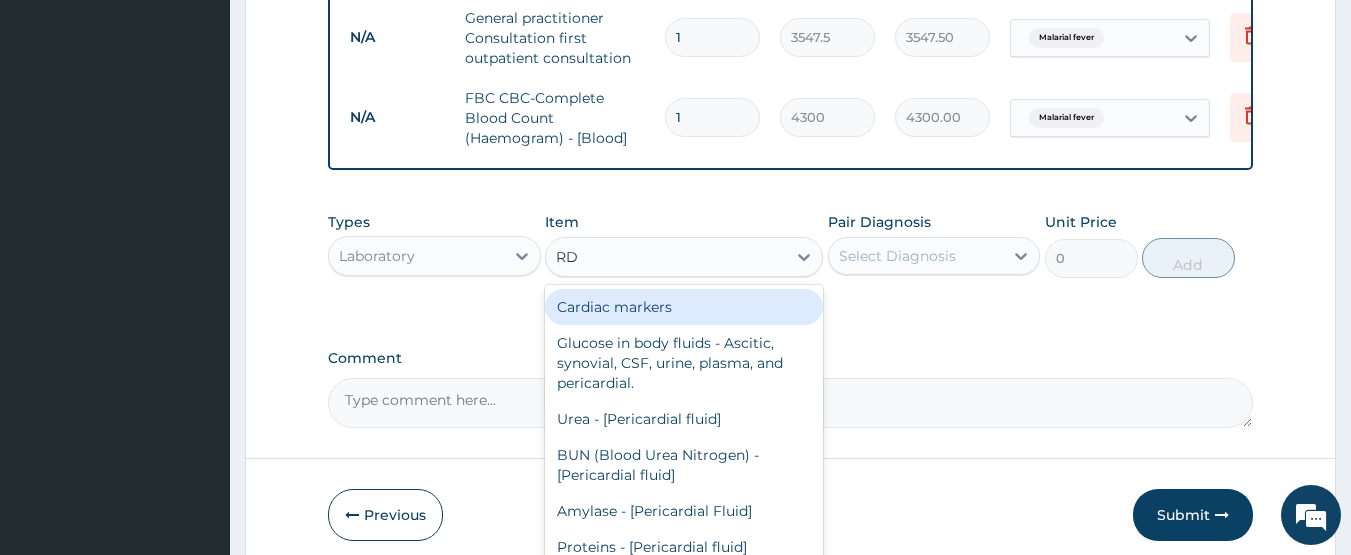 type on "RDT" 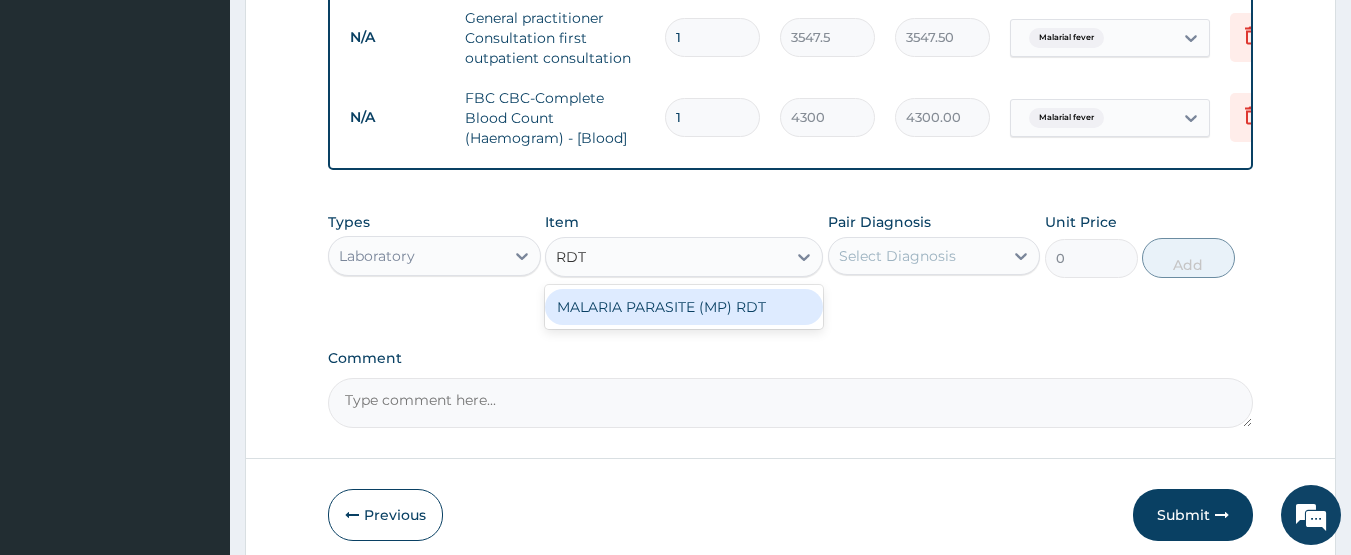drag, startPoint x: 621, startPoint y: 311, endPoint x: 713, endPoint y: 305, distance: 92.19544 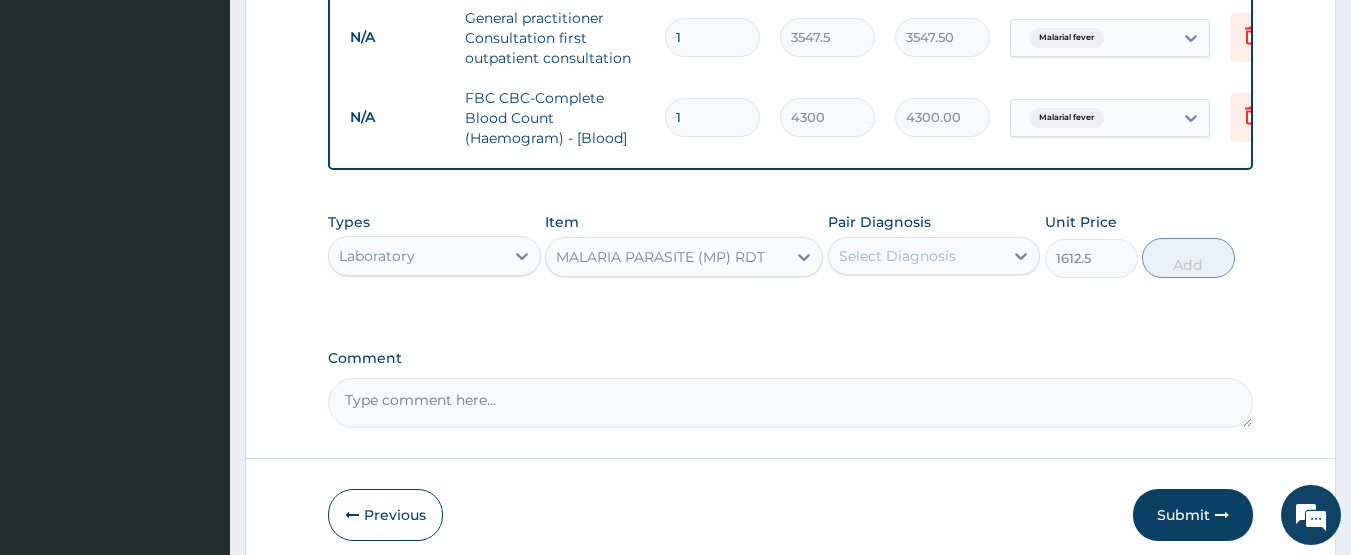 click on "Select Diagnosis" at bounding box center [916, 256] 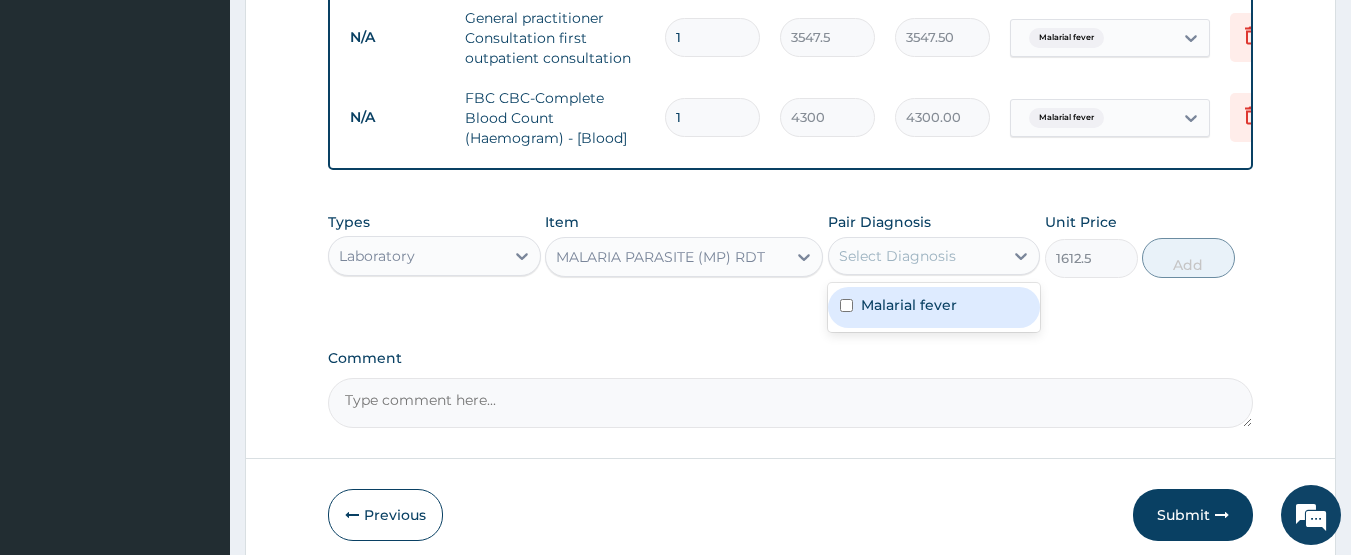 click on "Malarial fever" at bounding box center (934, 307) 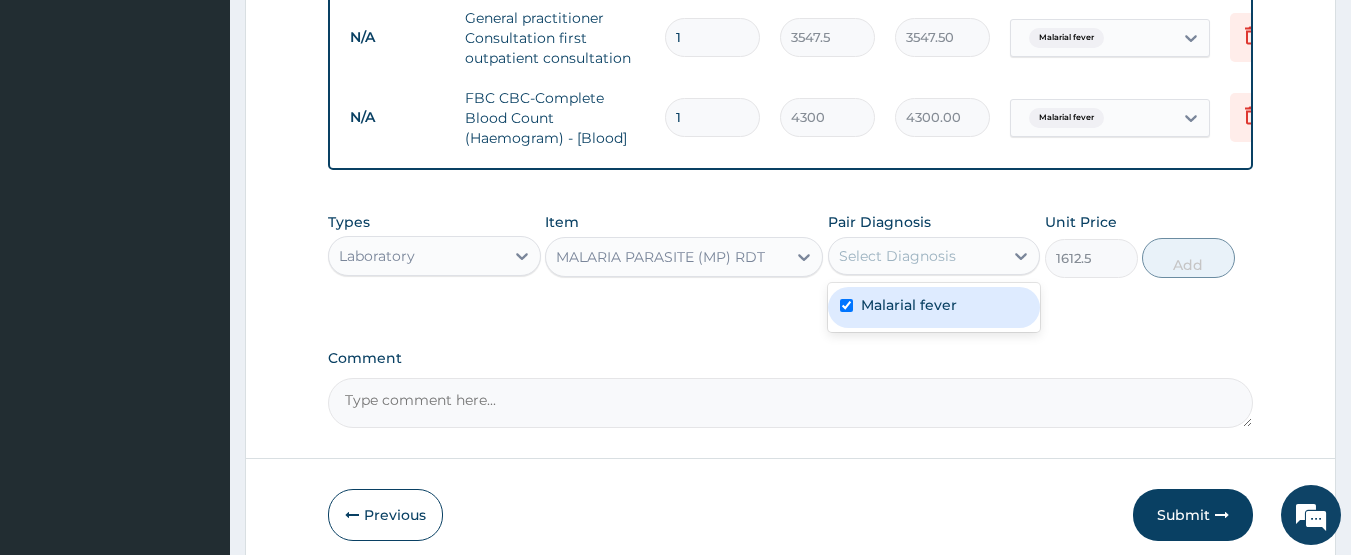 checkbox on "true" 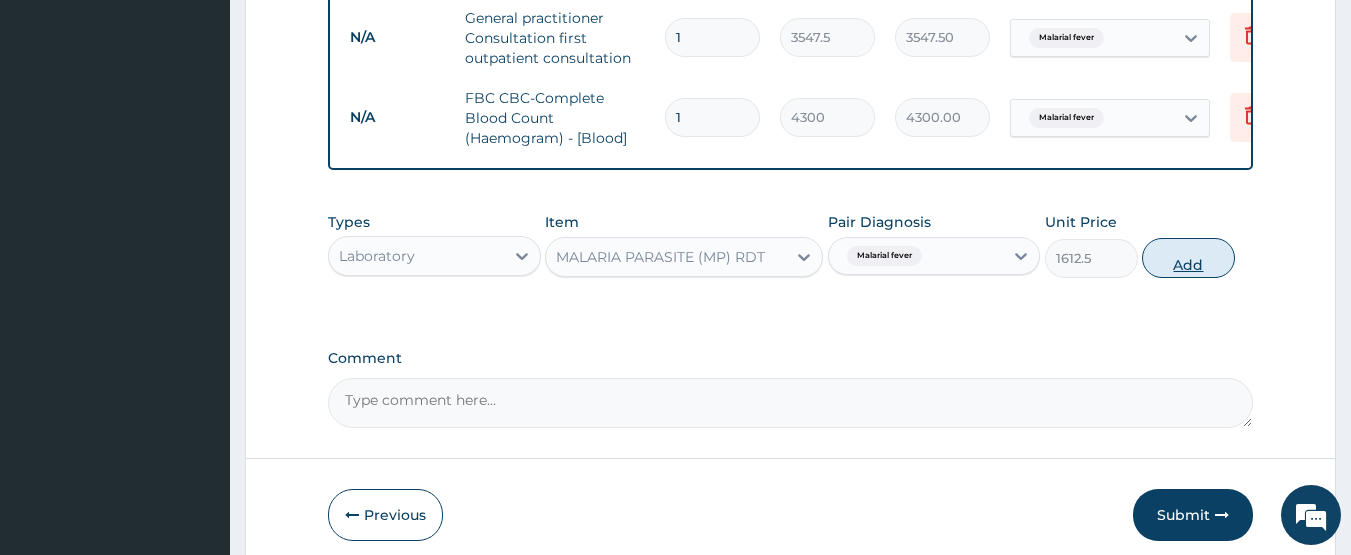 click on "Add" at bounding box center (1188, 258) 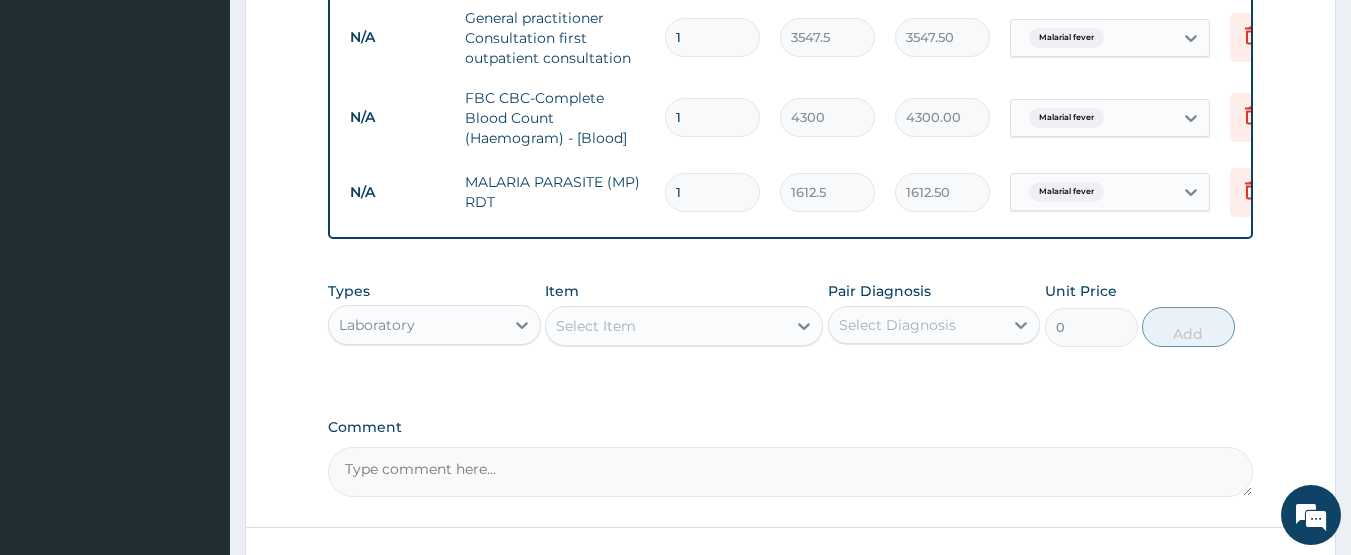 scroll, scrollTop: 967, scrollLeft: 0, axis: vertical 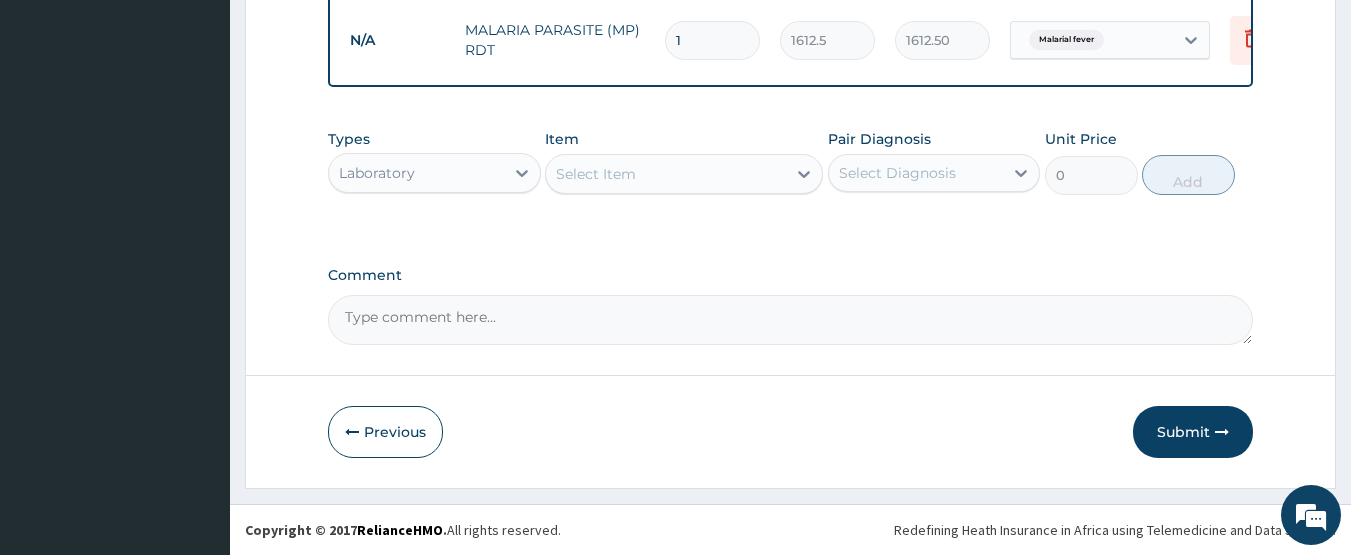 click on "Laboratory" at bounding box center [377, 173] 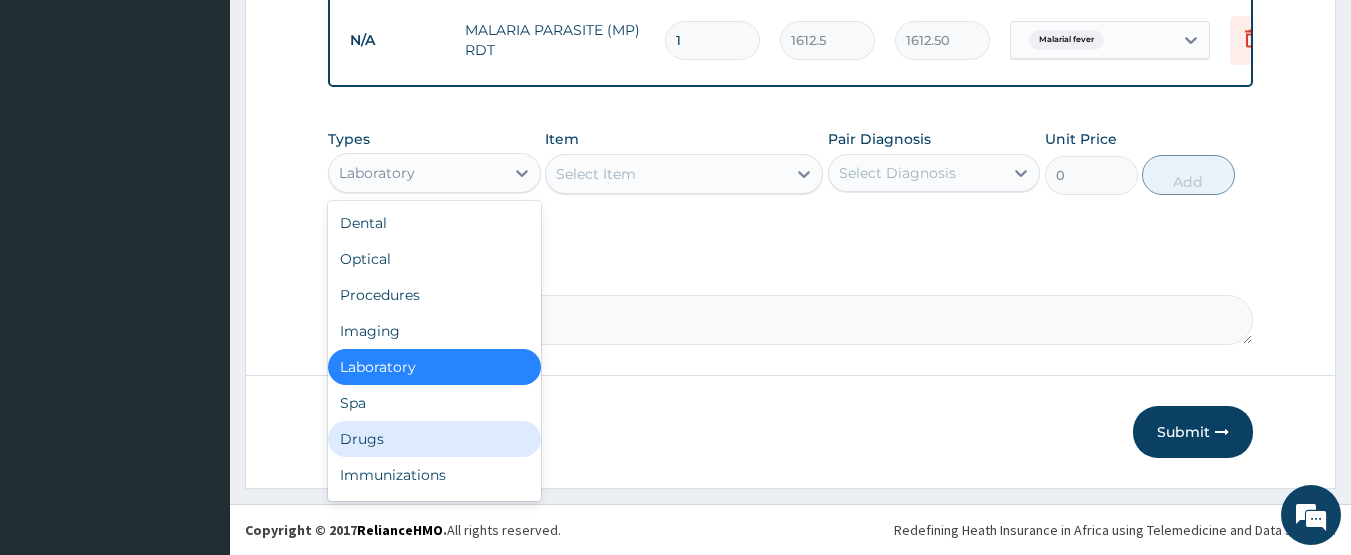 click on "Drugs" at bounding box center [434, 439] 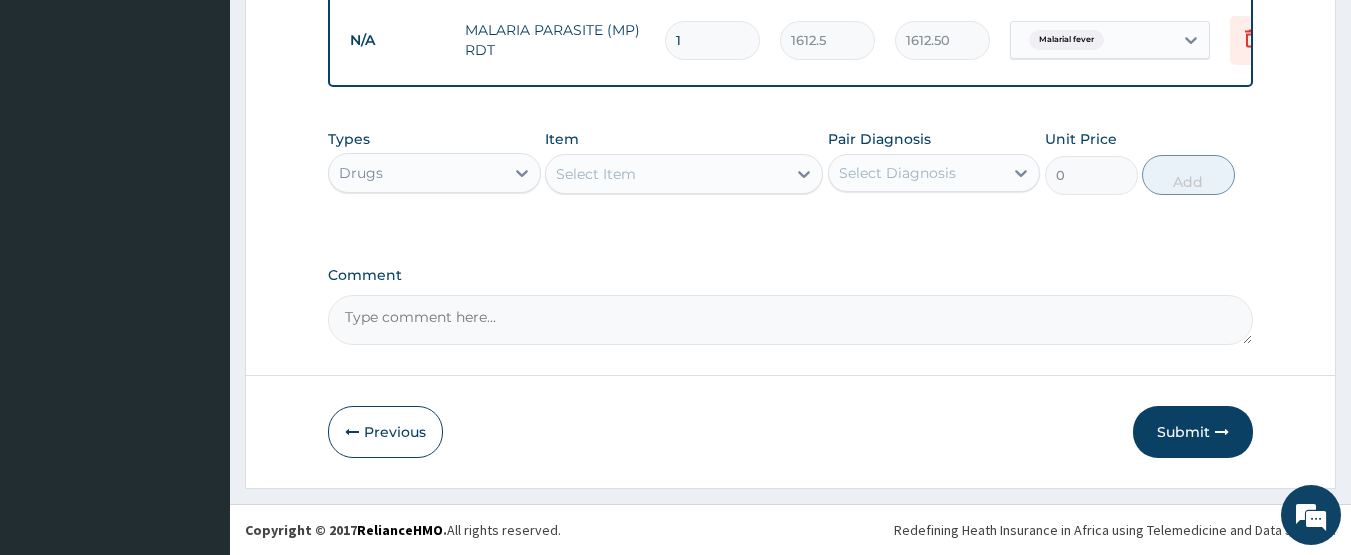 click on "Select Item" at bounding box center [666, 174] 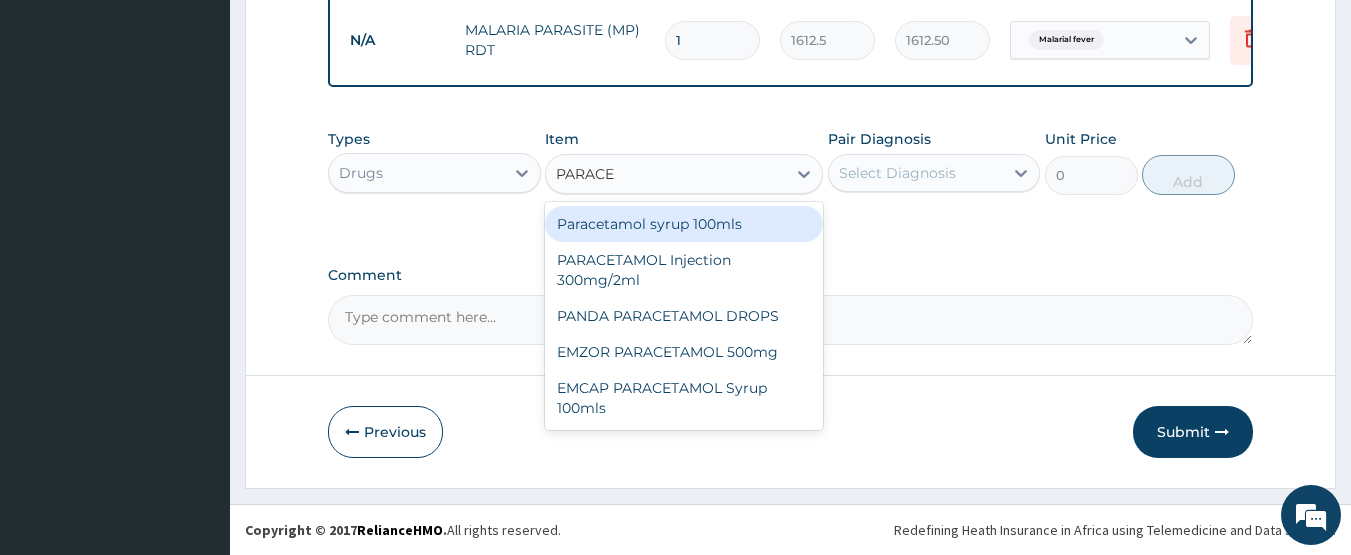 type on "PARACET" 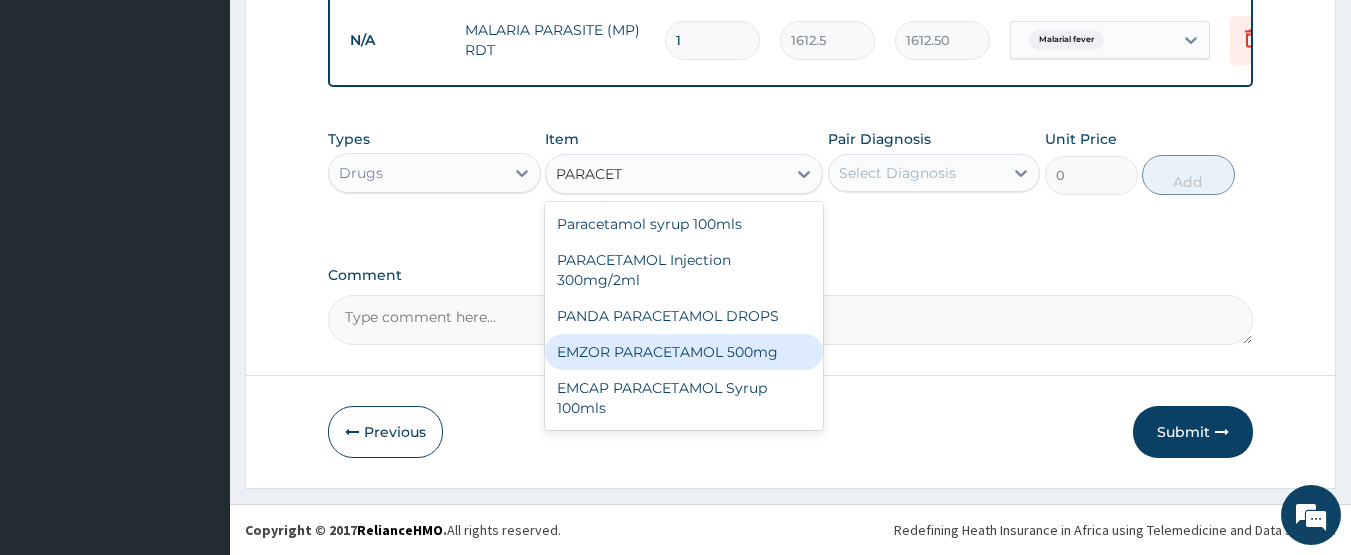 click on "EMZOR PARACETAMOL 500mg" at bounding box center (684, 352) 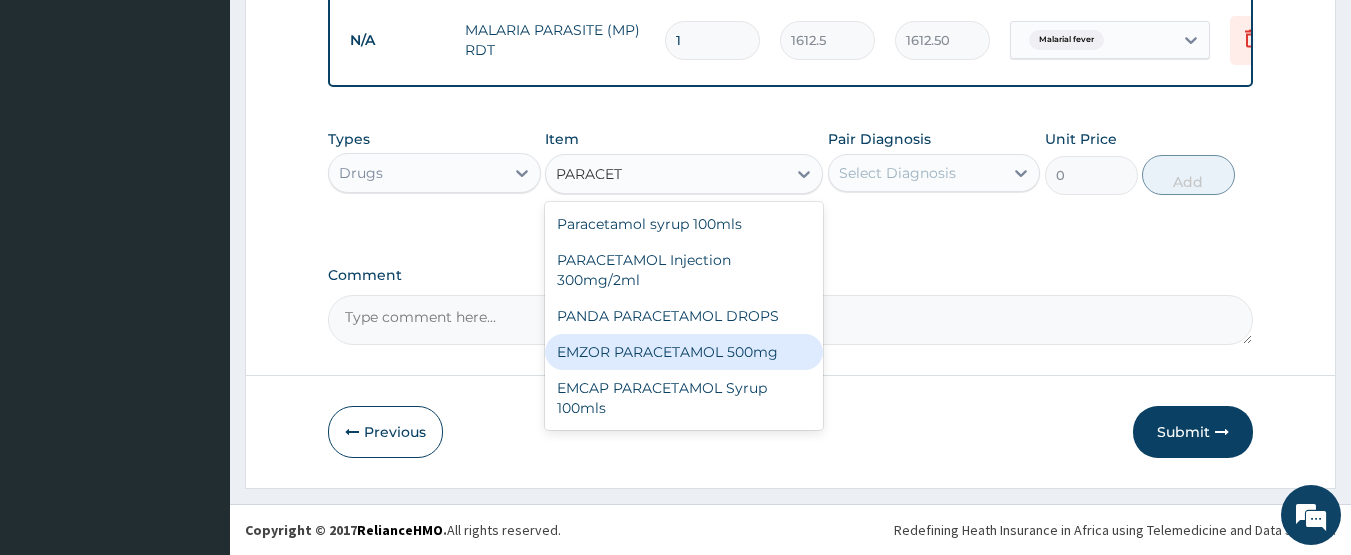 type 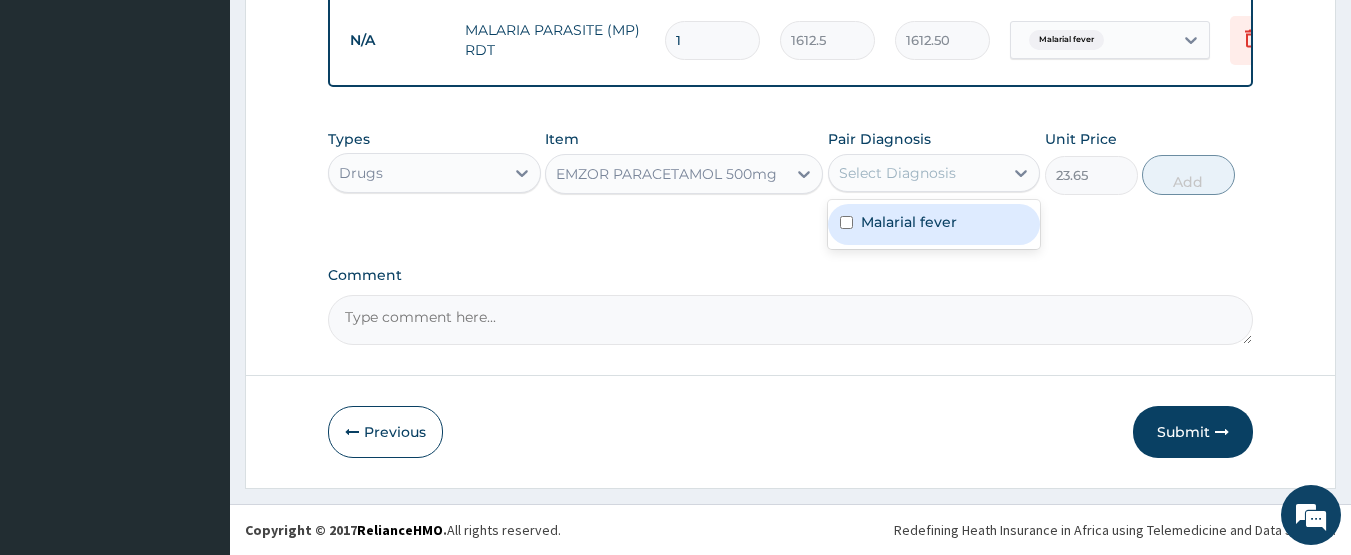 click on "Select Diagnosis" at bounding box center [897, 173] 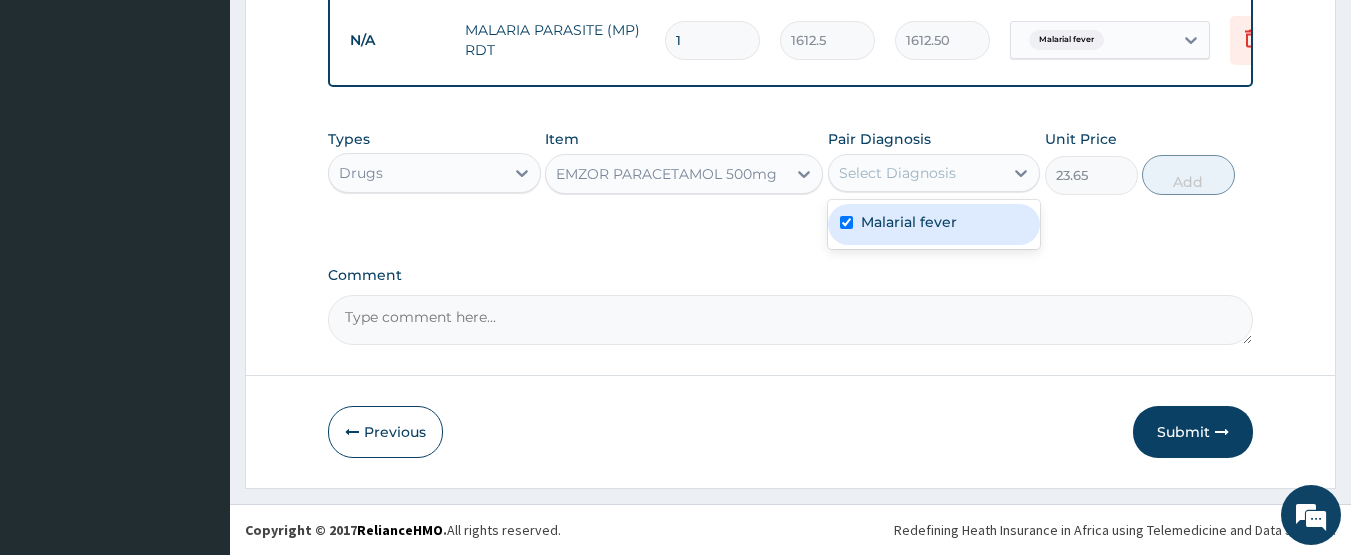 checkbox on "true" 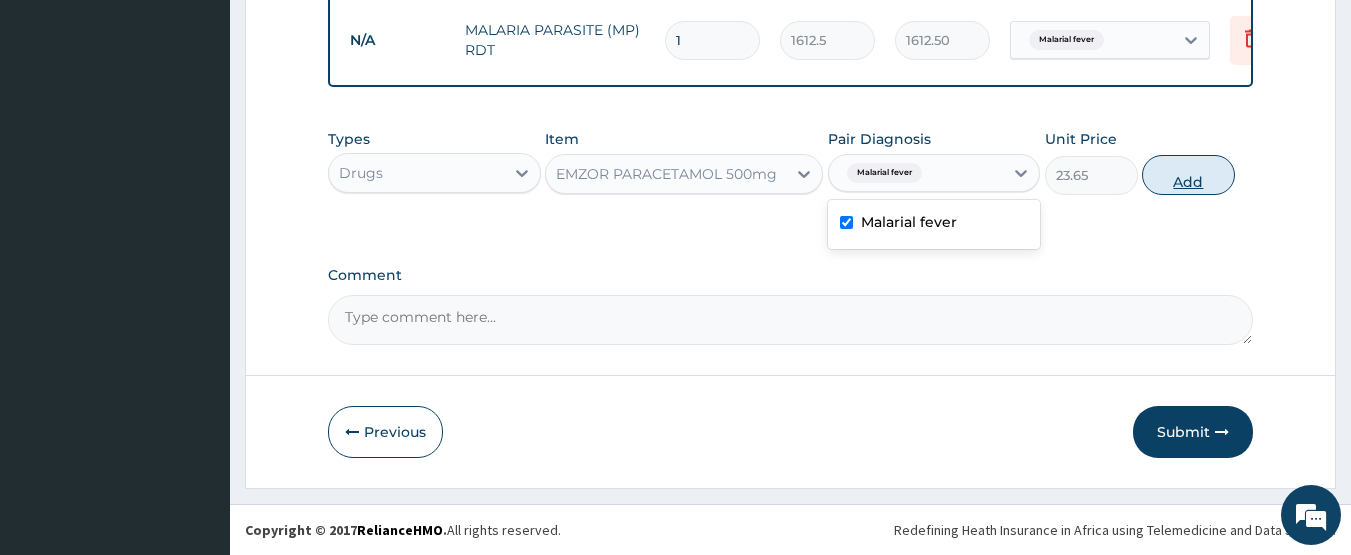 click on "Add" at bounding box center (1188, 175) 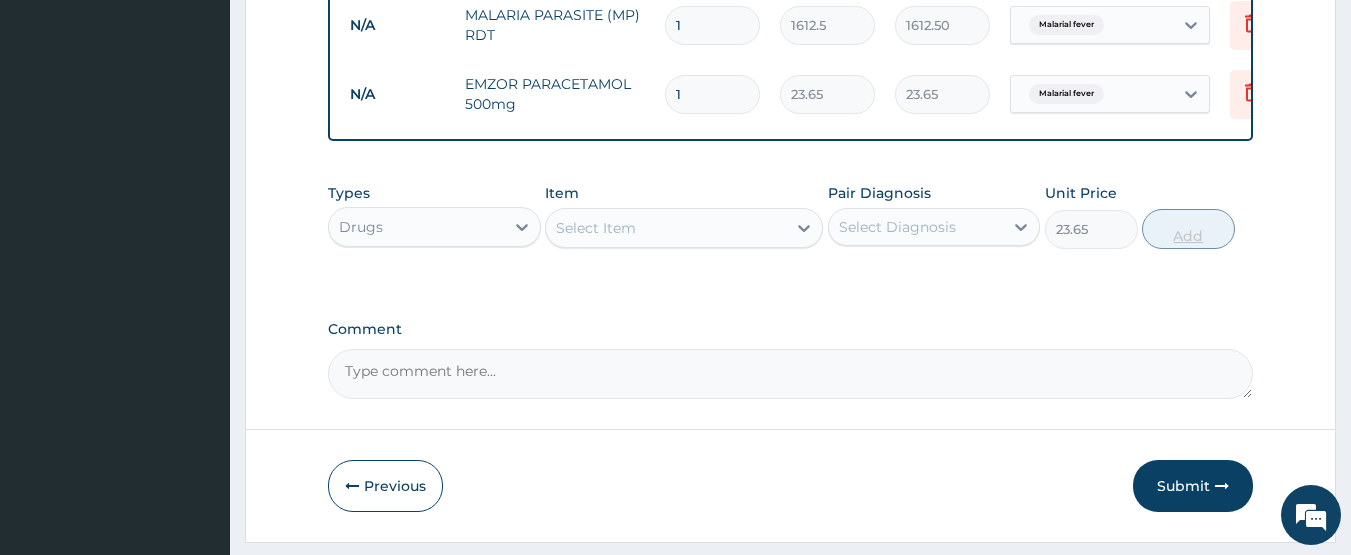 type on "0" 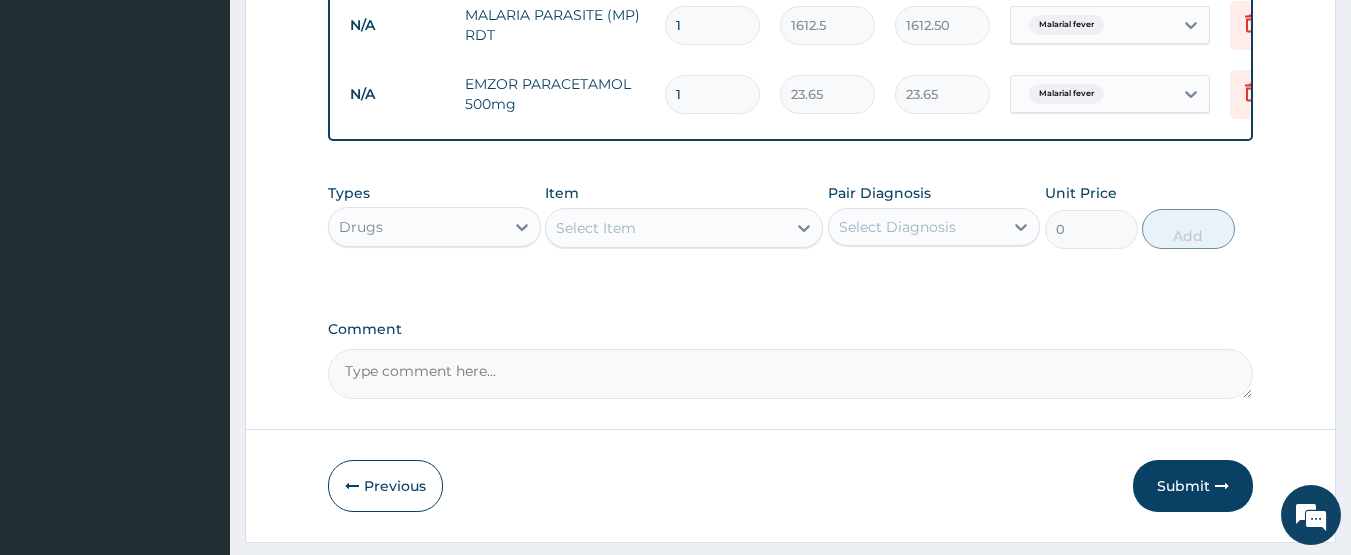 type on "18" 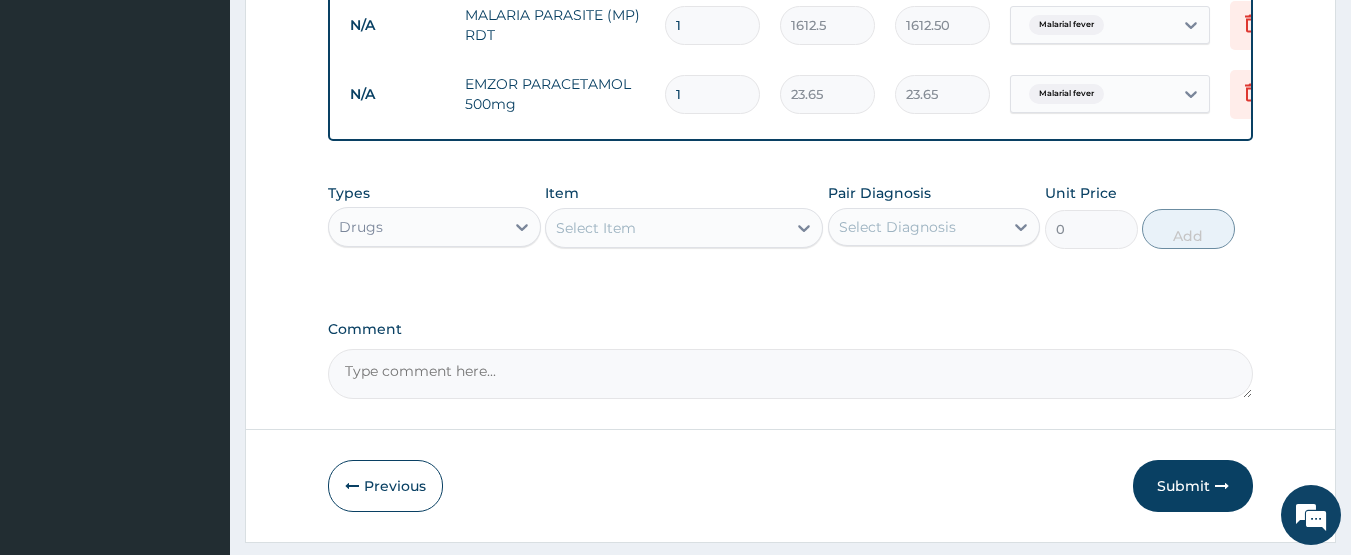 type on "425.70" 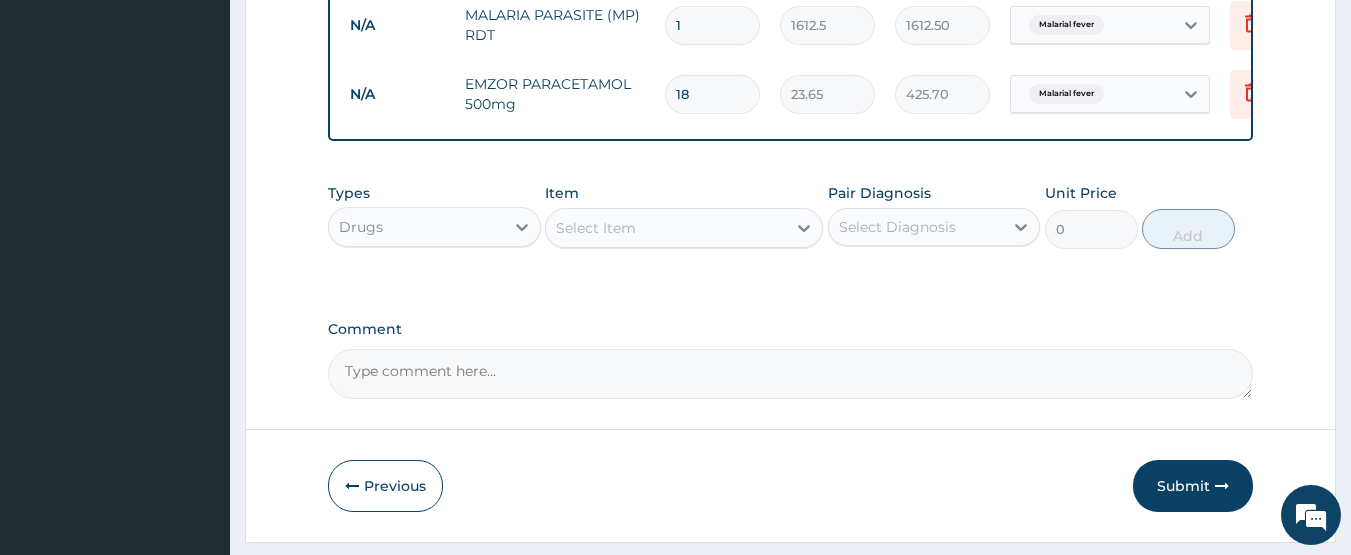 type on "18" 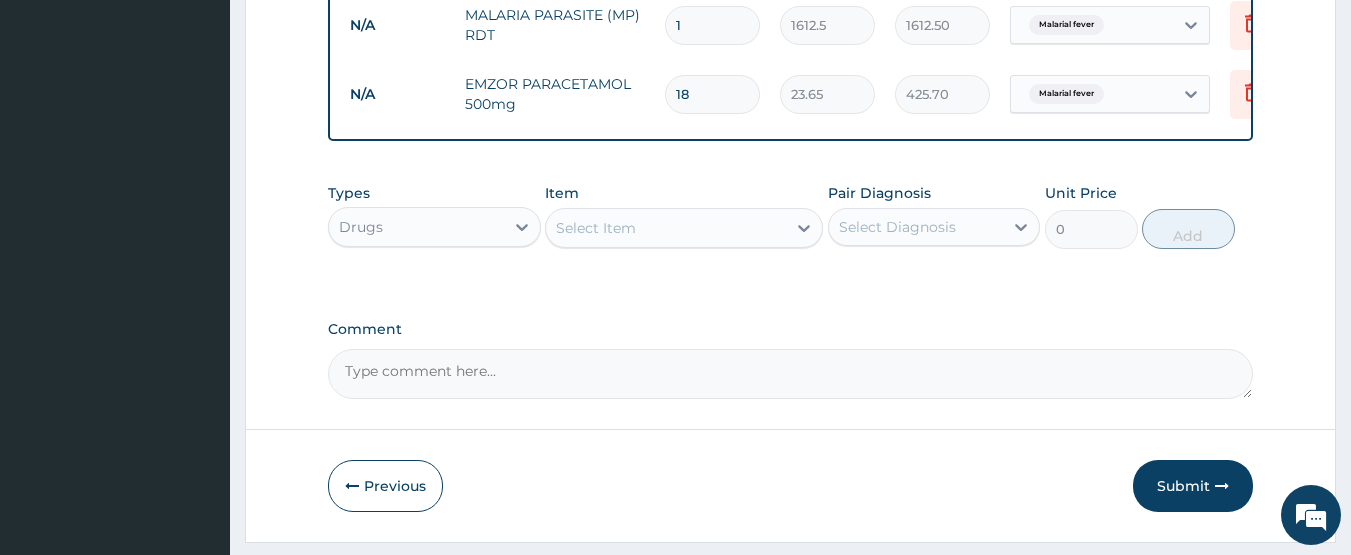 click on "Select Item" at bounding box center (666, 228) 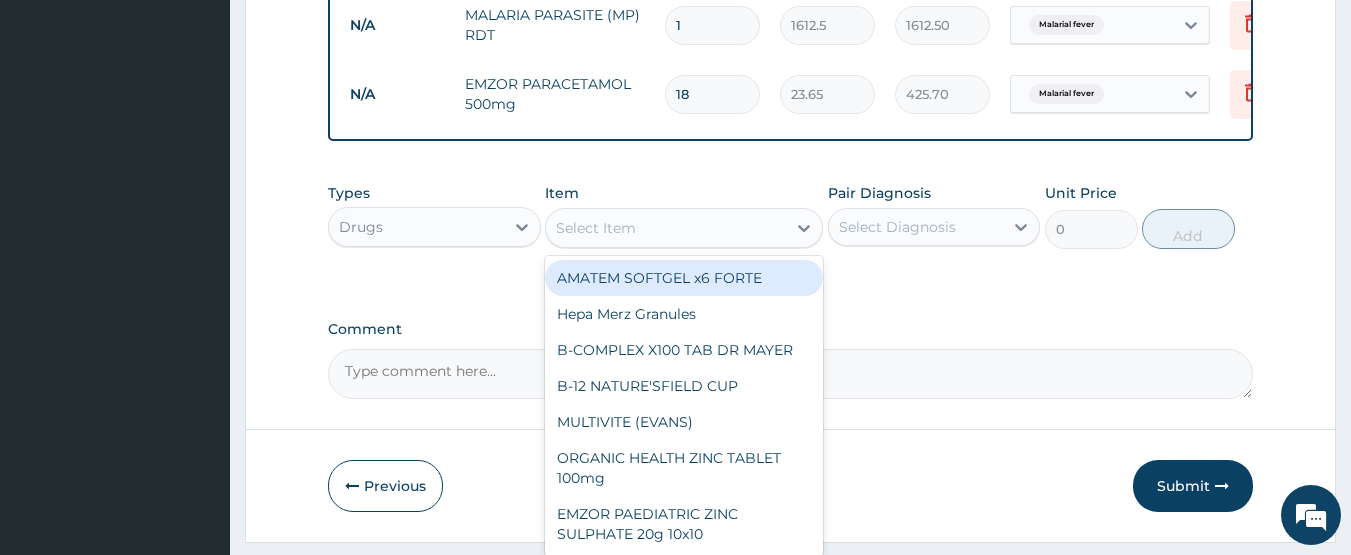 drag, startPoint x: 657, startPoint y: 295, endPoint x: 726, endPoint y: 291, distance: 69.115845 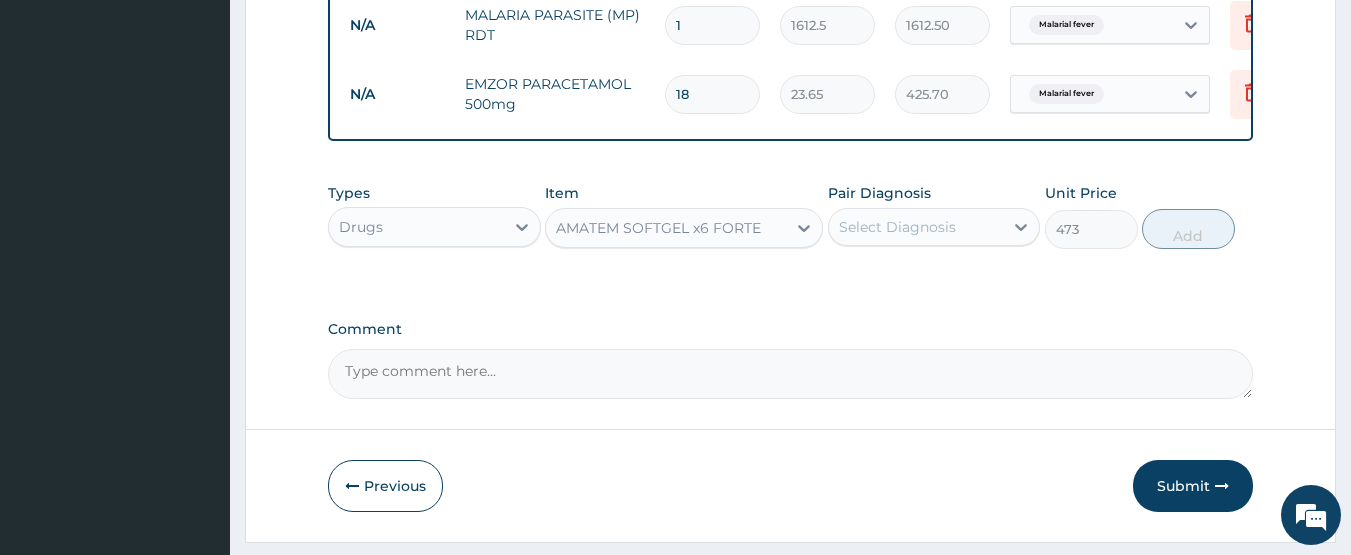 click on "Select Diagnosis" at bounding box center [916, 227] 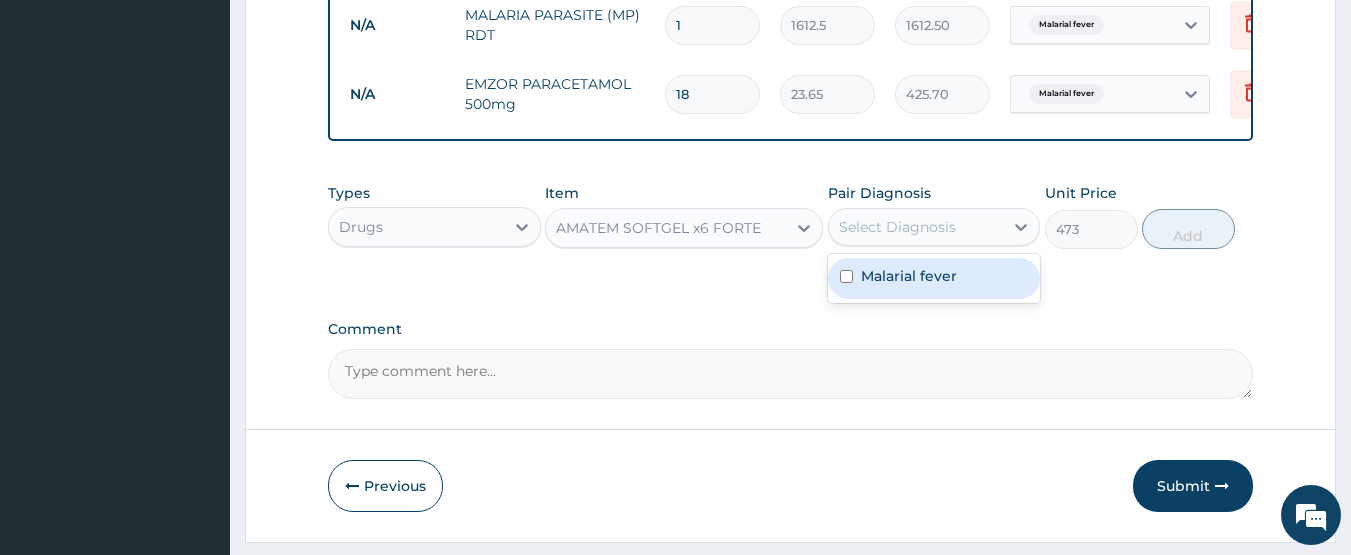 click on "Malarial fever" at bounding box center (934, 278) 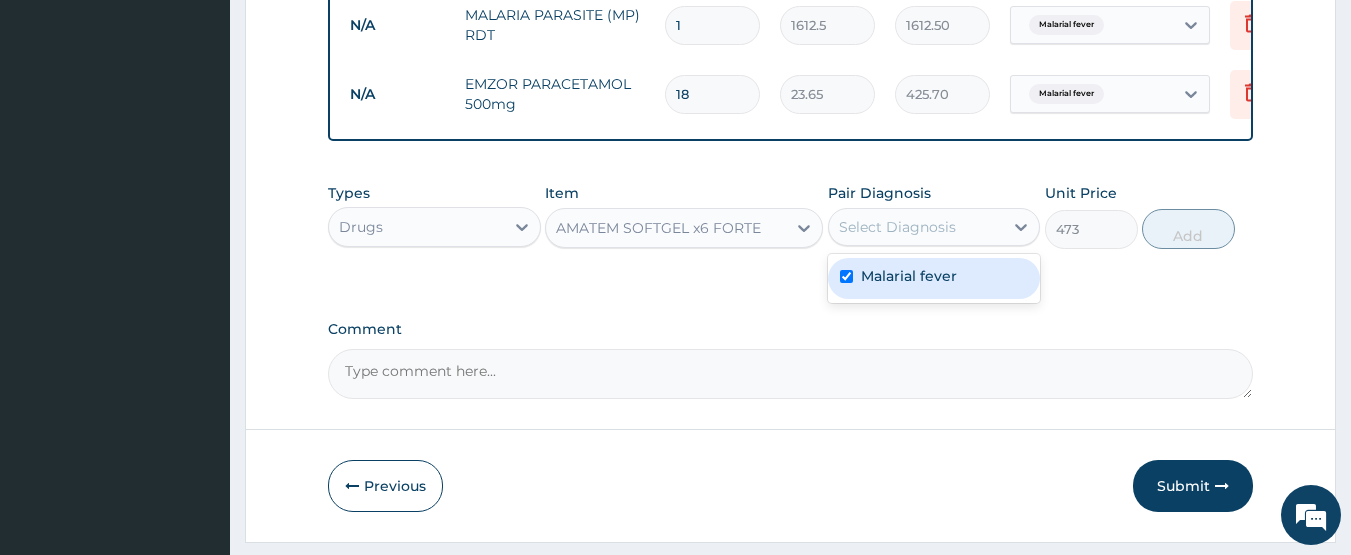 checkbox on "true" 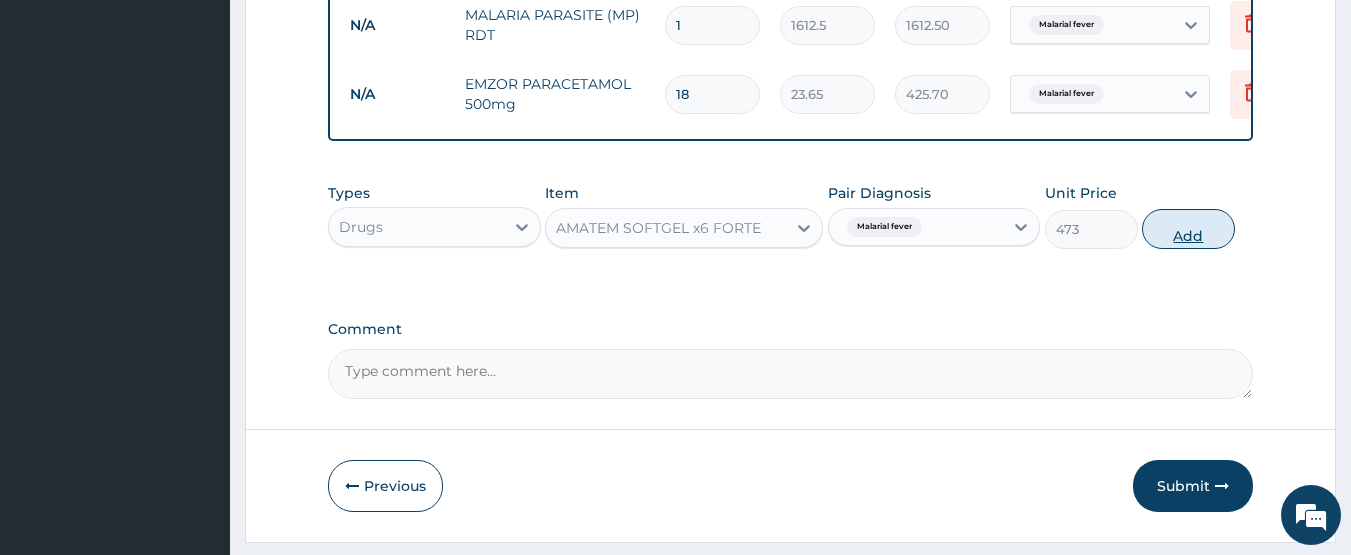 click on "Add" at bounding box center (1188, 229) 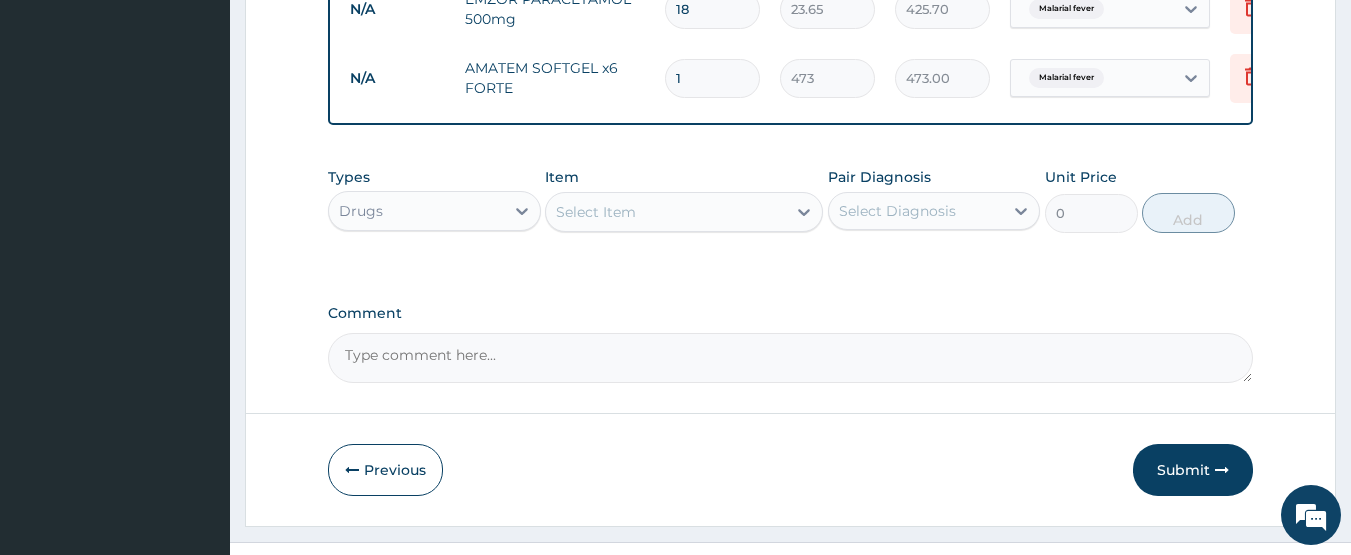scroll, scrollTop: 1005, scrollLeft: 0, axis: vertical 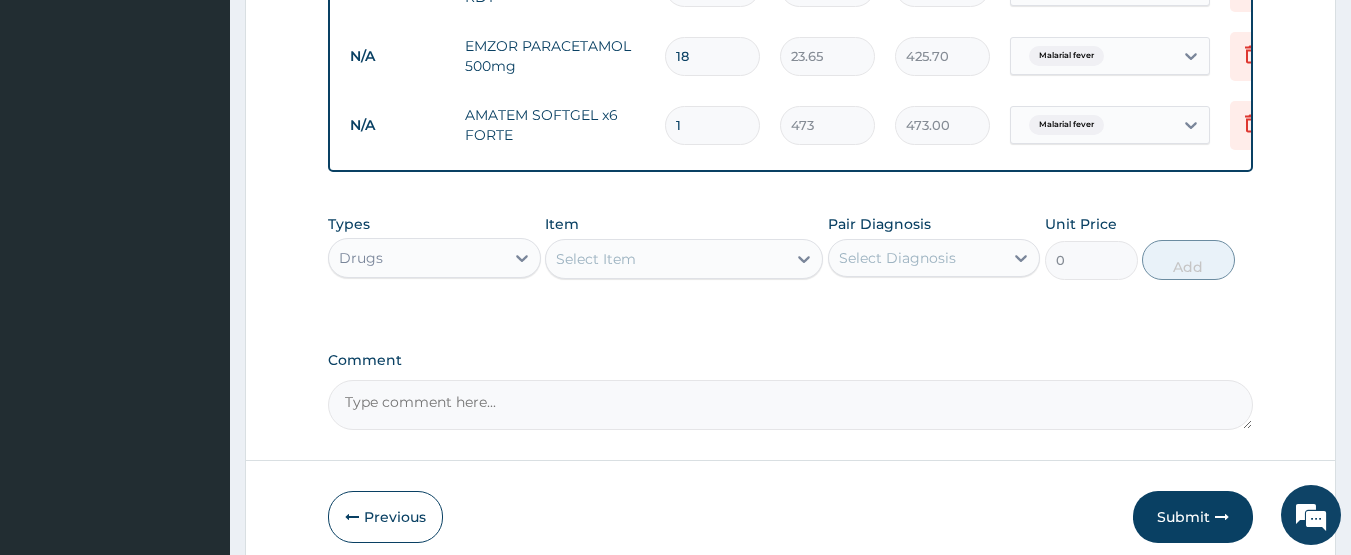 type 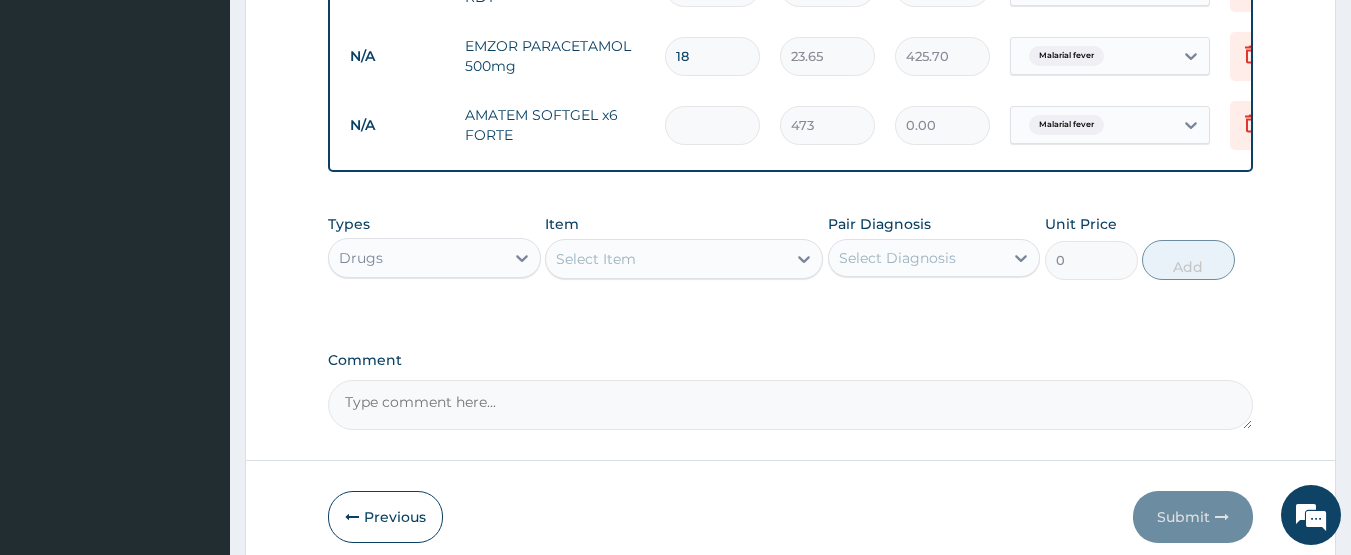 type on "6" 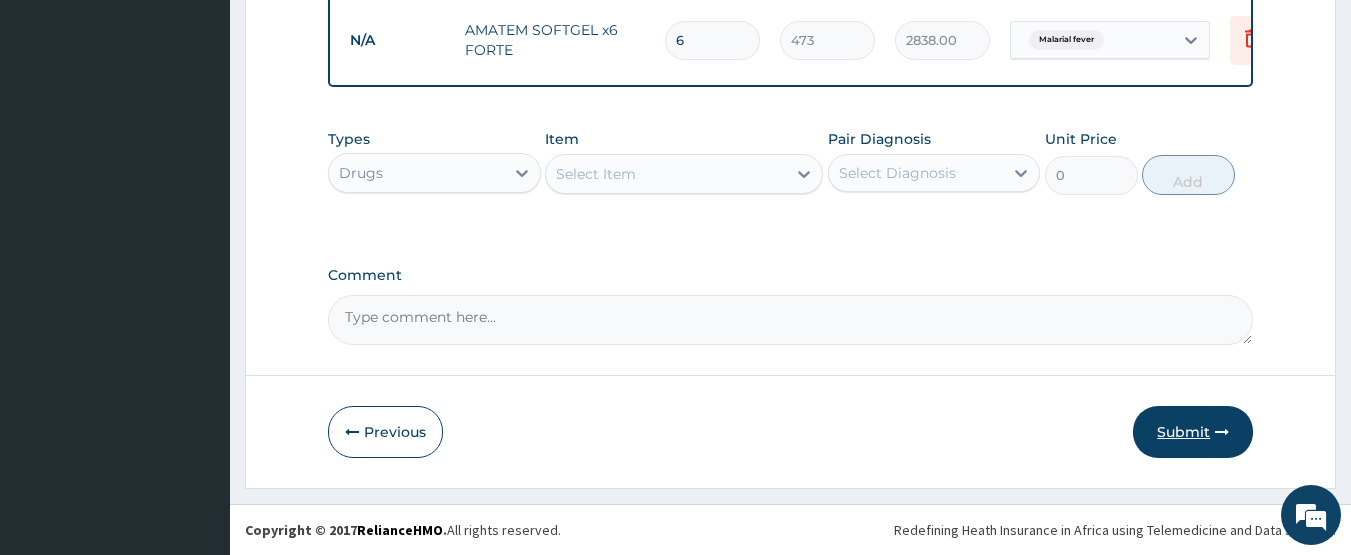 type on "6" 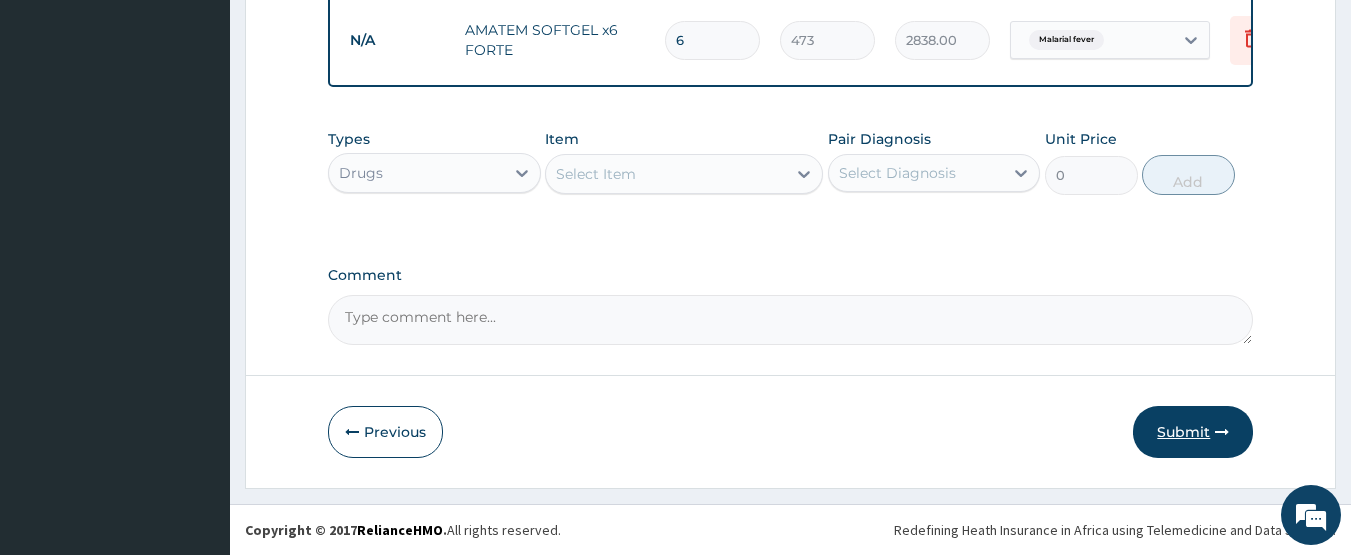 click on "Submit" at bounding box center [1193, 432] 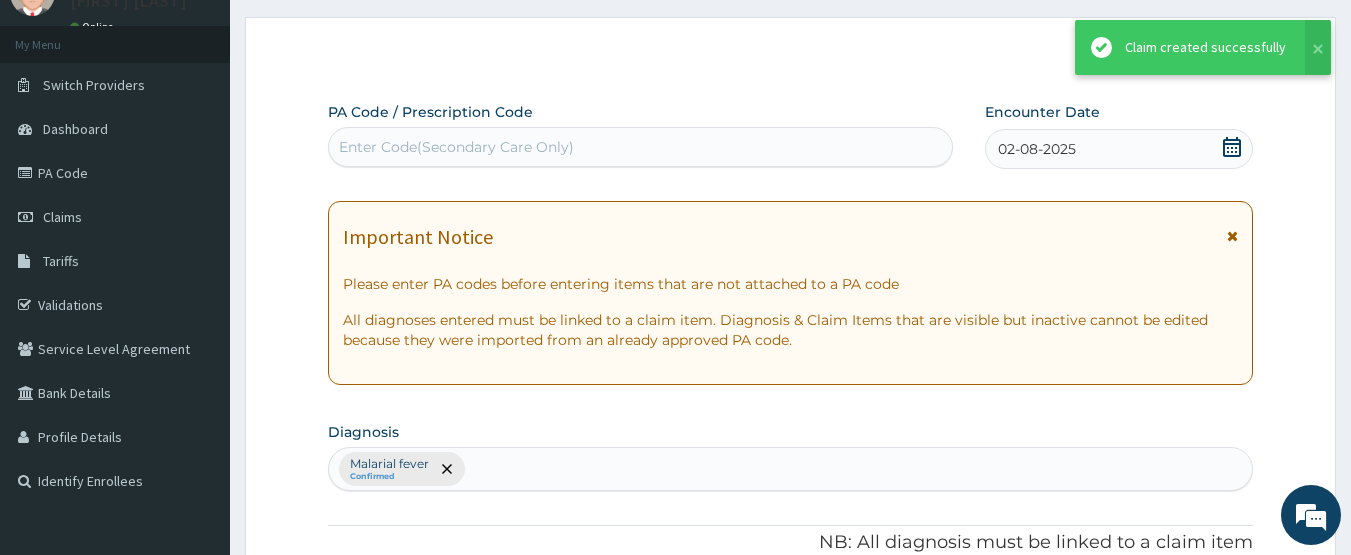 scroll, scrollTop: 1105, scrollLeft: 0, axis: vertical 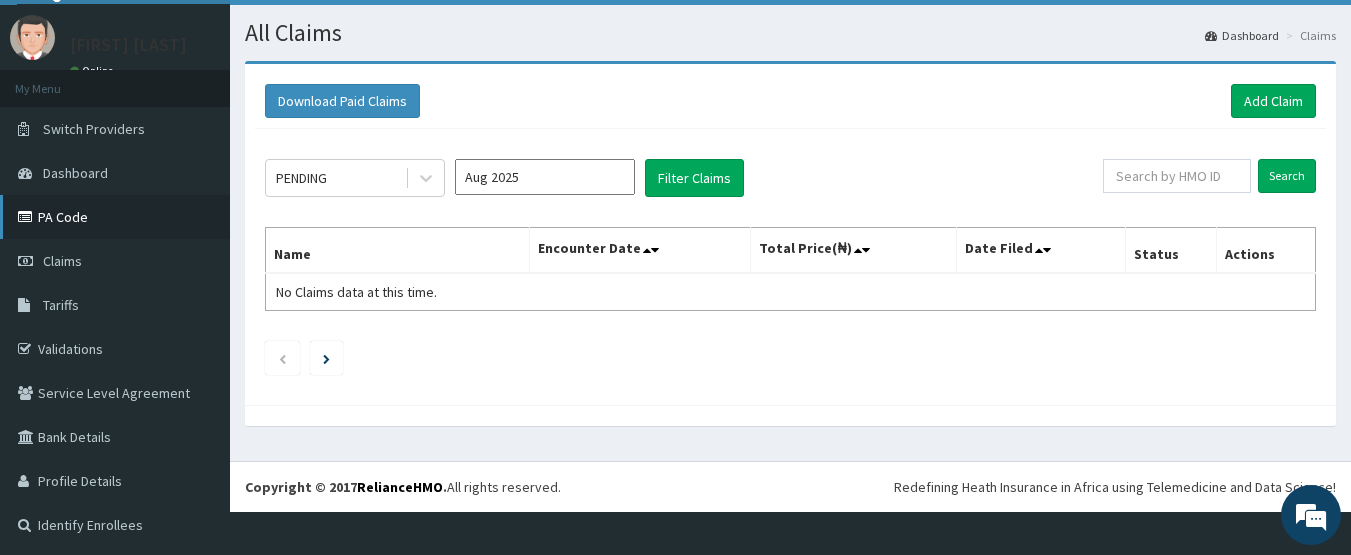 click on "PA Code" at bounding box center [115, 217] 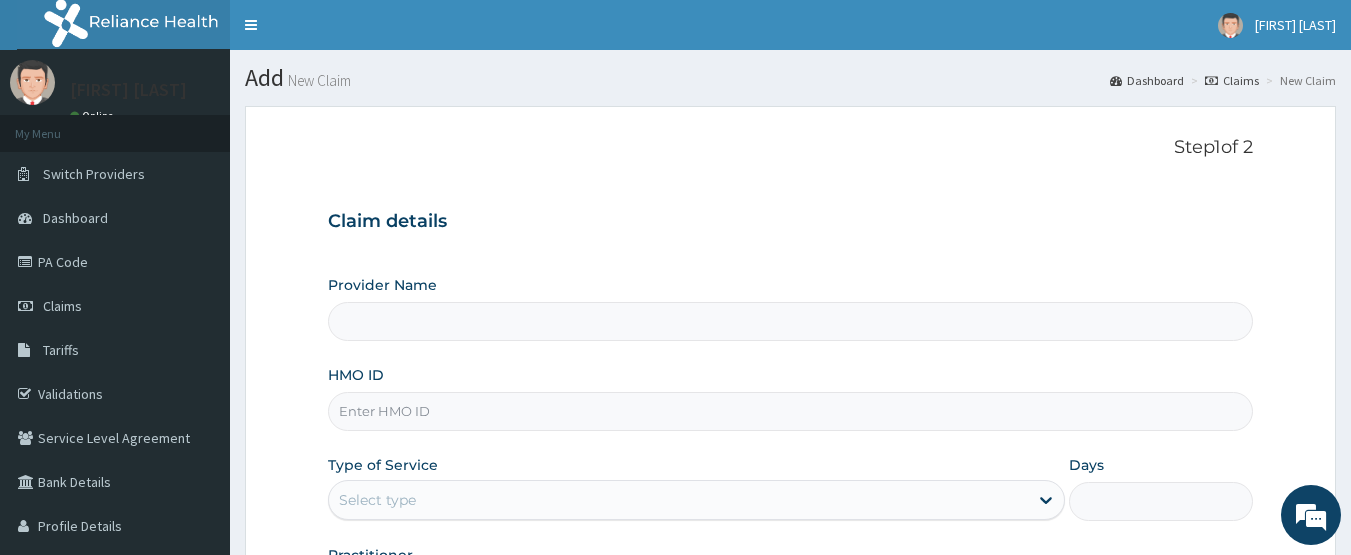 scroll, scrollTop: 100, scrollLeft: 0, axis: vertical 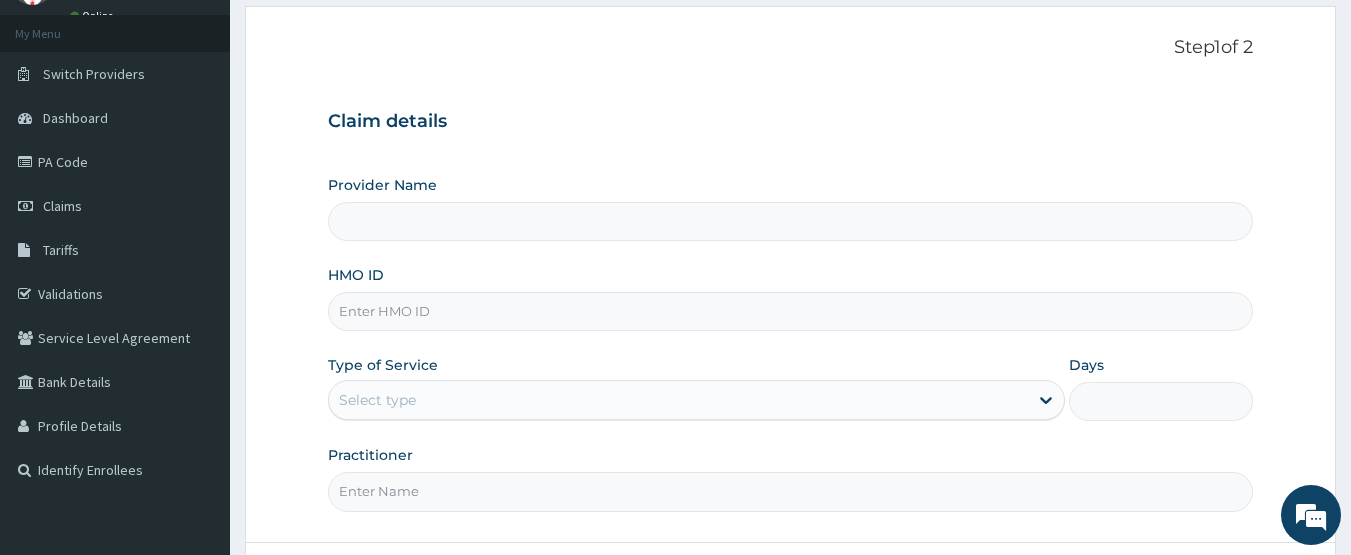 type on "CHIONHospital" 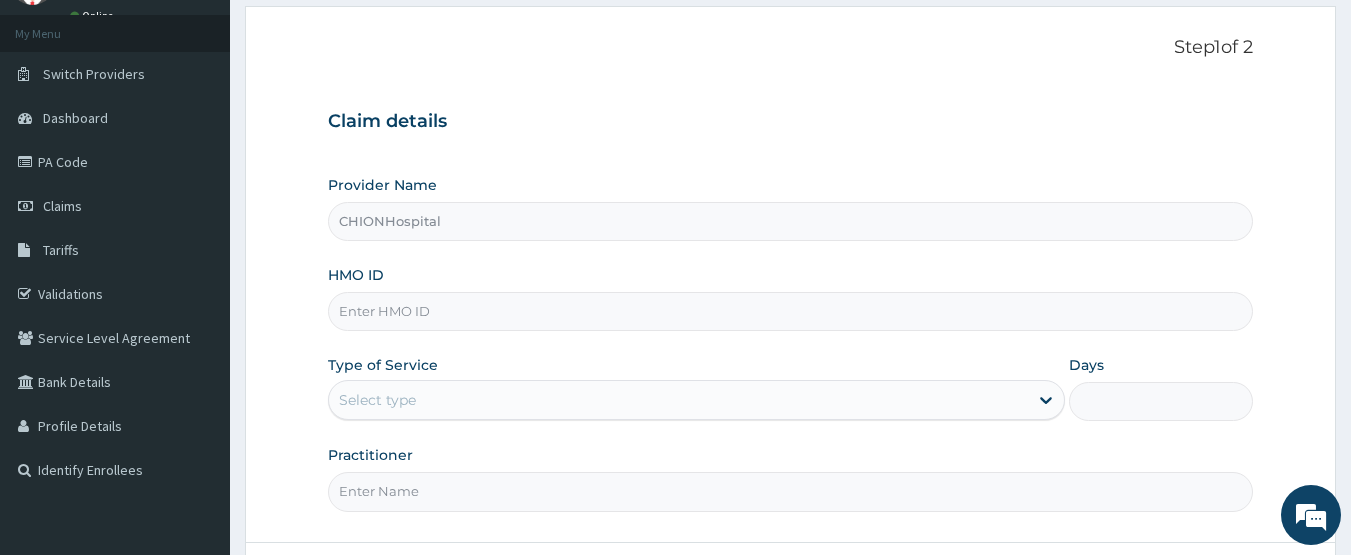 click on "HMO ID" at bounding box center (791, 311) 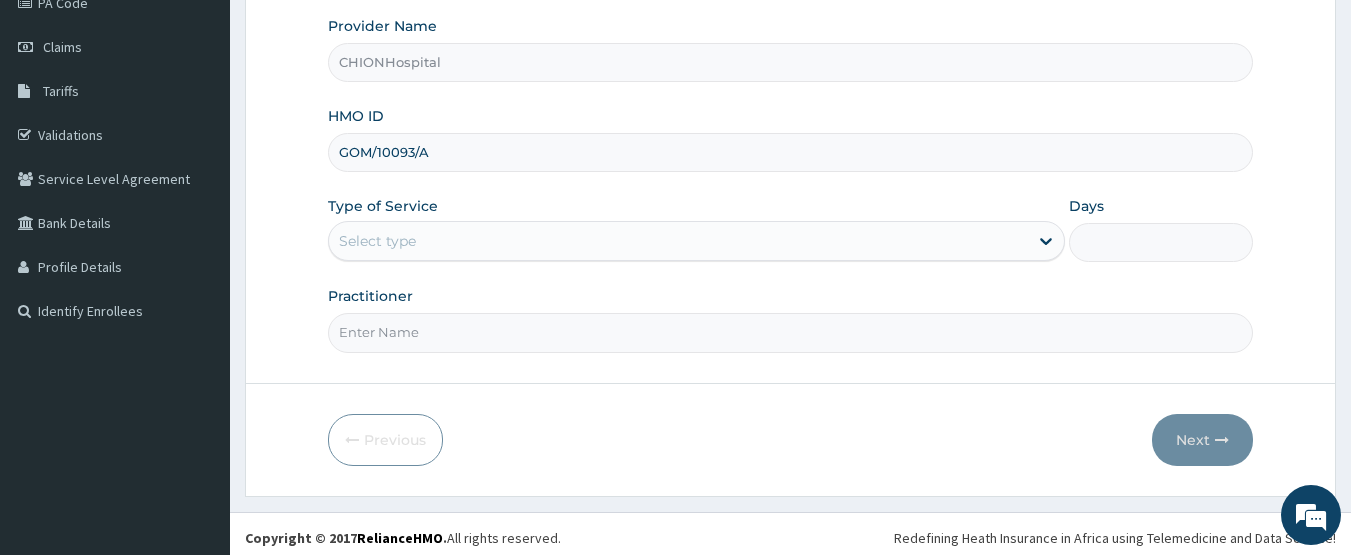 scroll, scrollTop: 267, scrollLeft: 0, axis: vertical 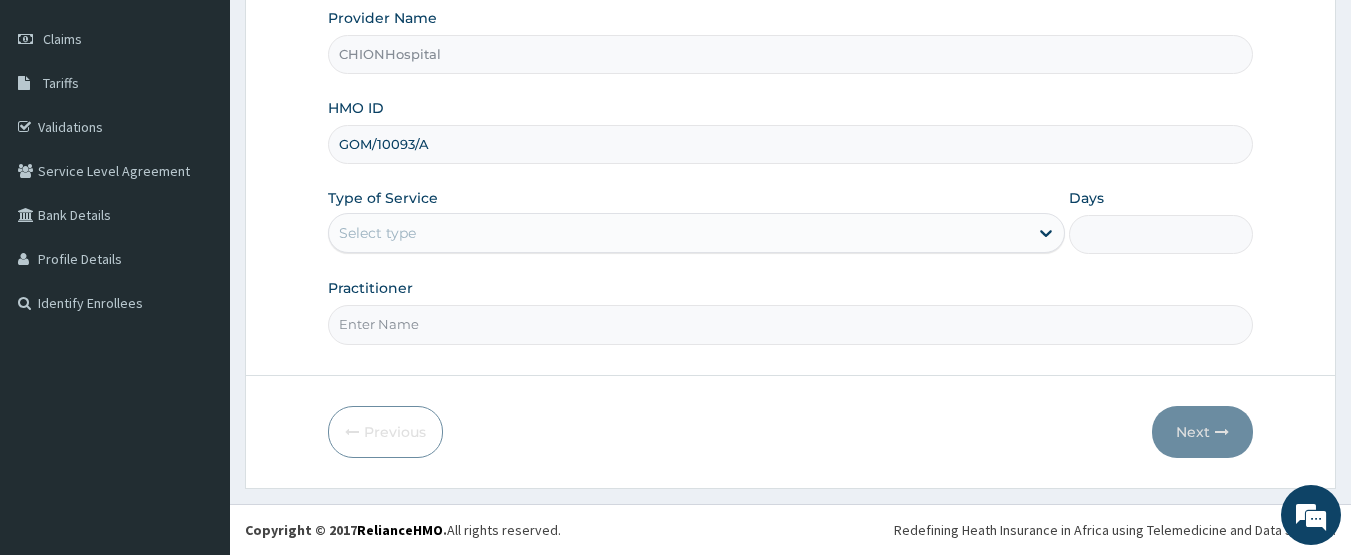 type on "GOM/10093/A" 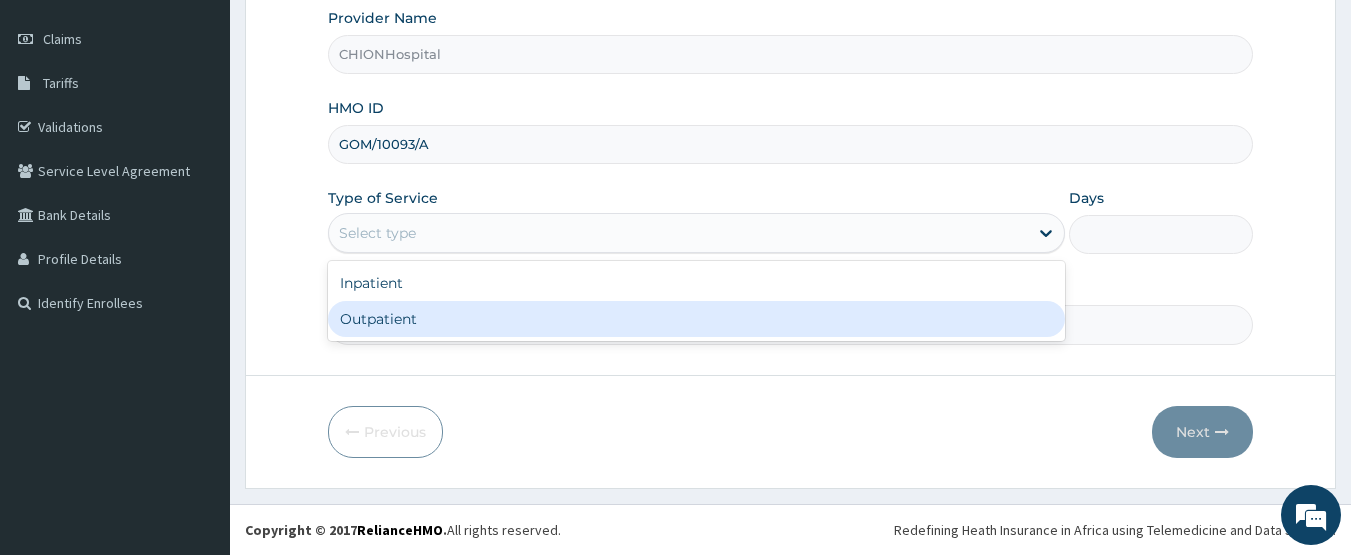click on "Outpatient" at bounding box center (696, 319) 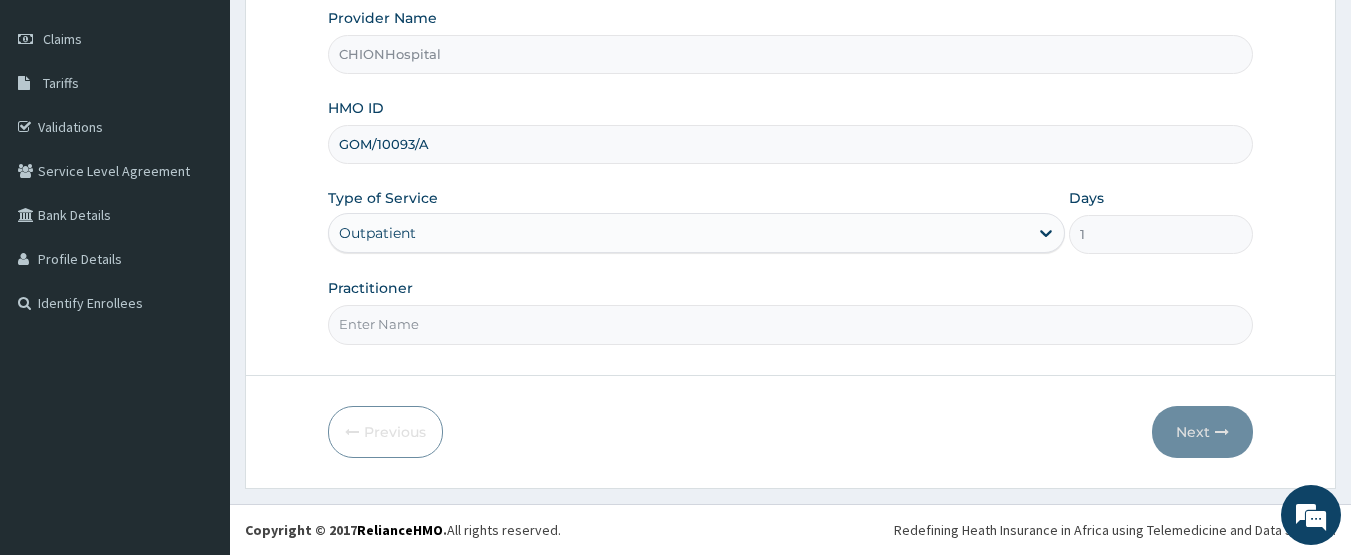 click on "Practitioner" at bounding box center [791, 324] 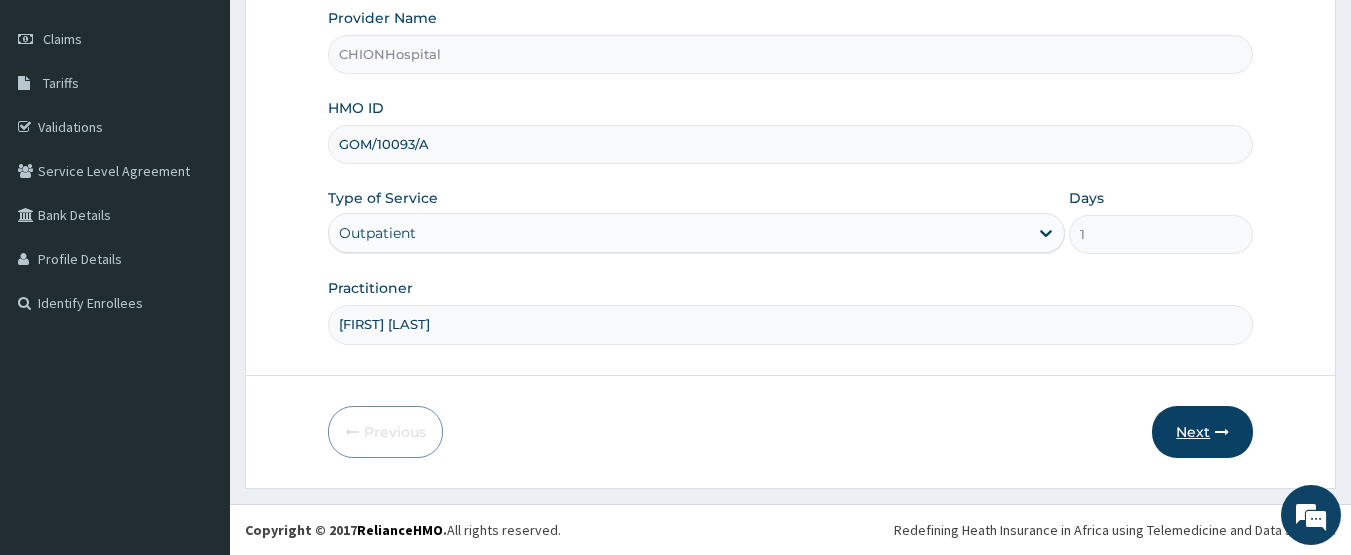 scroll, scrollTop: 0, scrollLeft: 0, axis: both 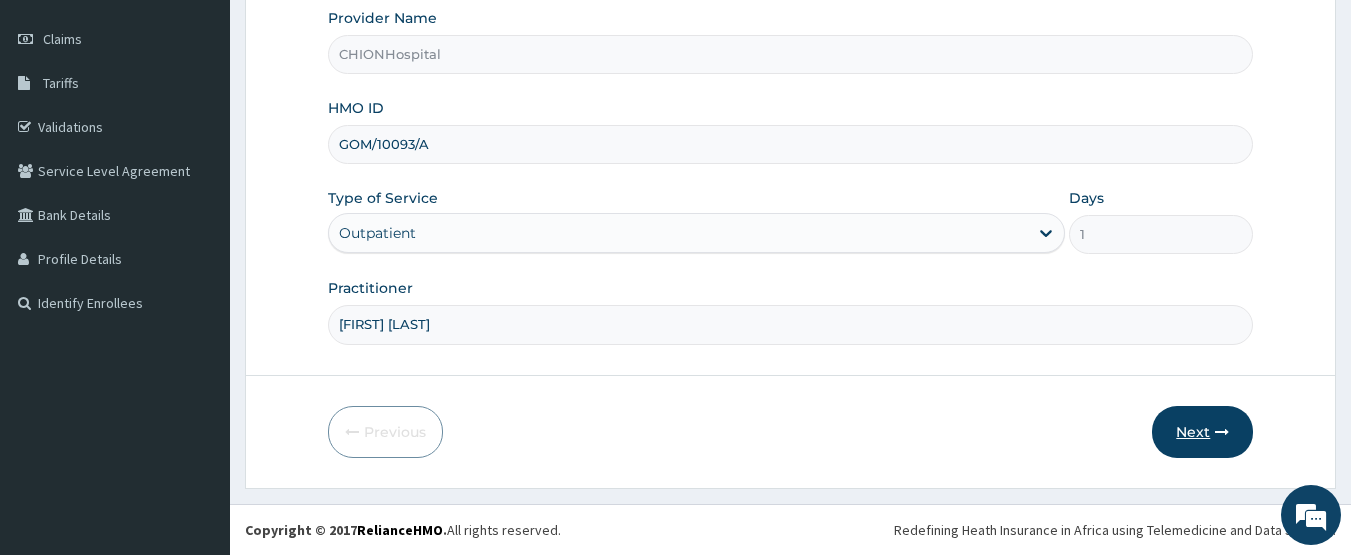 click on "Next" at bounding box center [1202, 432] 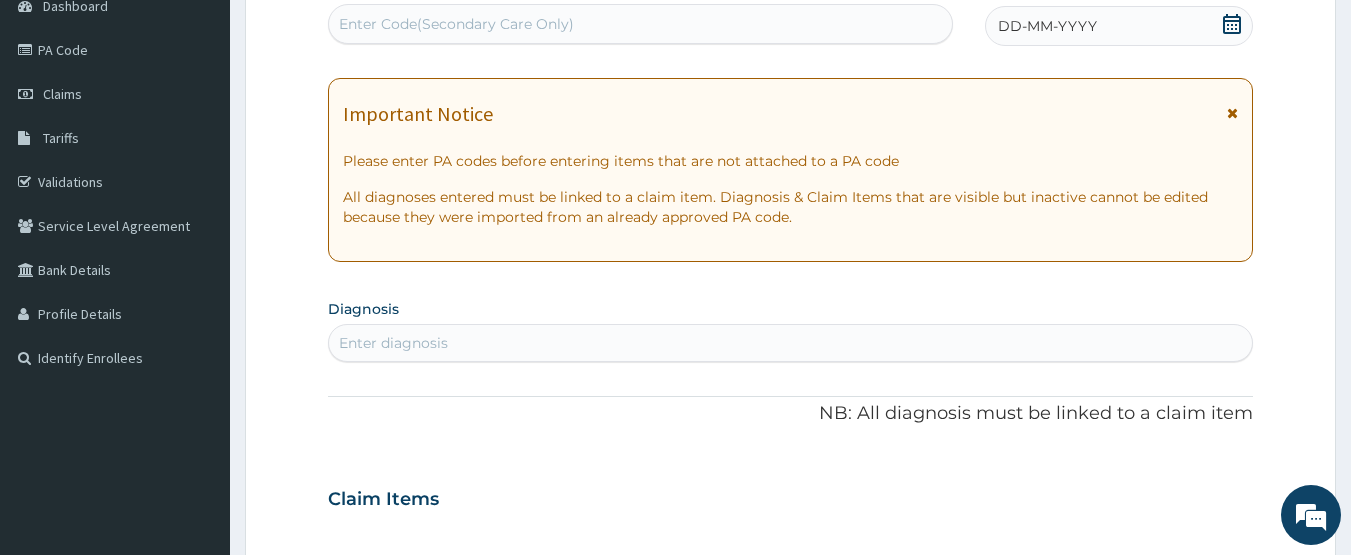 scroll, scrollTop: 167, scrollLeft: 0, axis: vertical 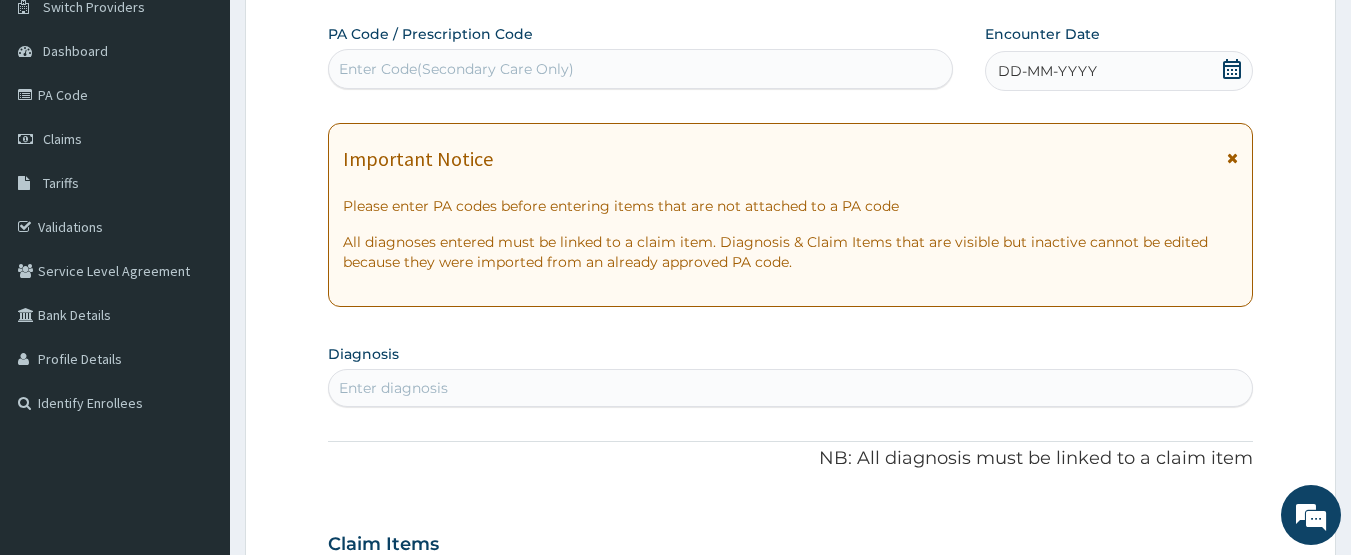 click 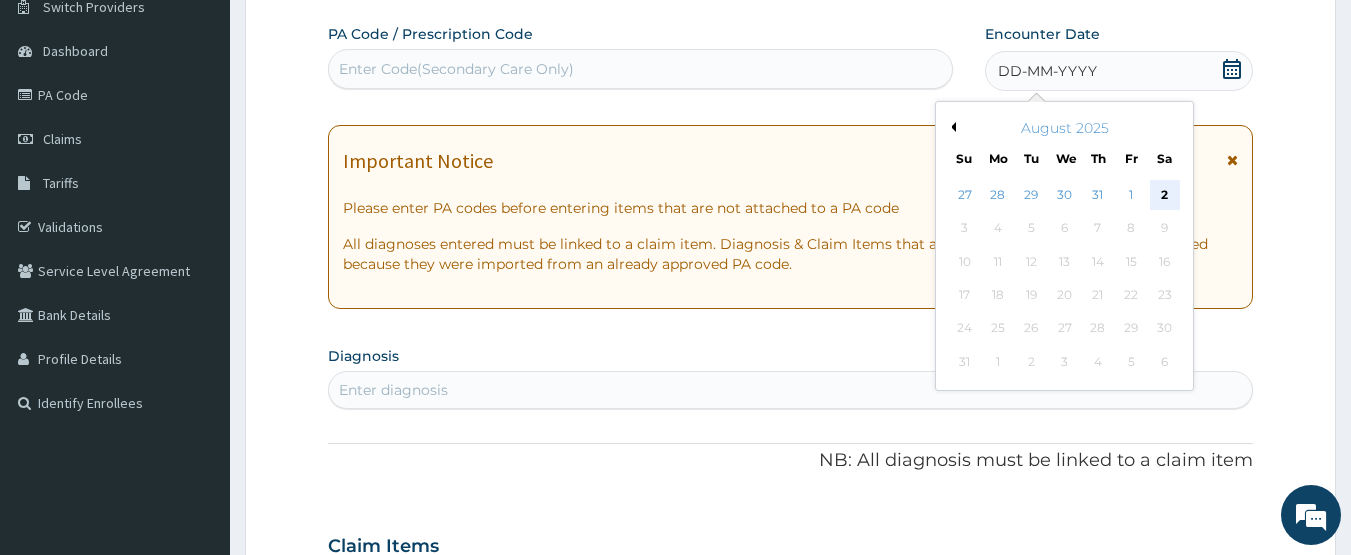 click on "2" at bounding box center [1165, 195] 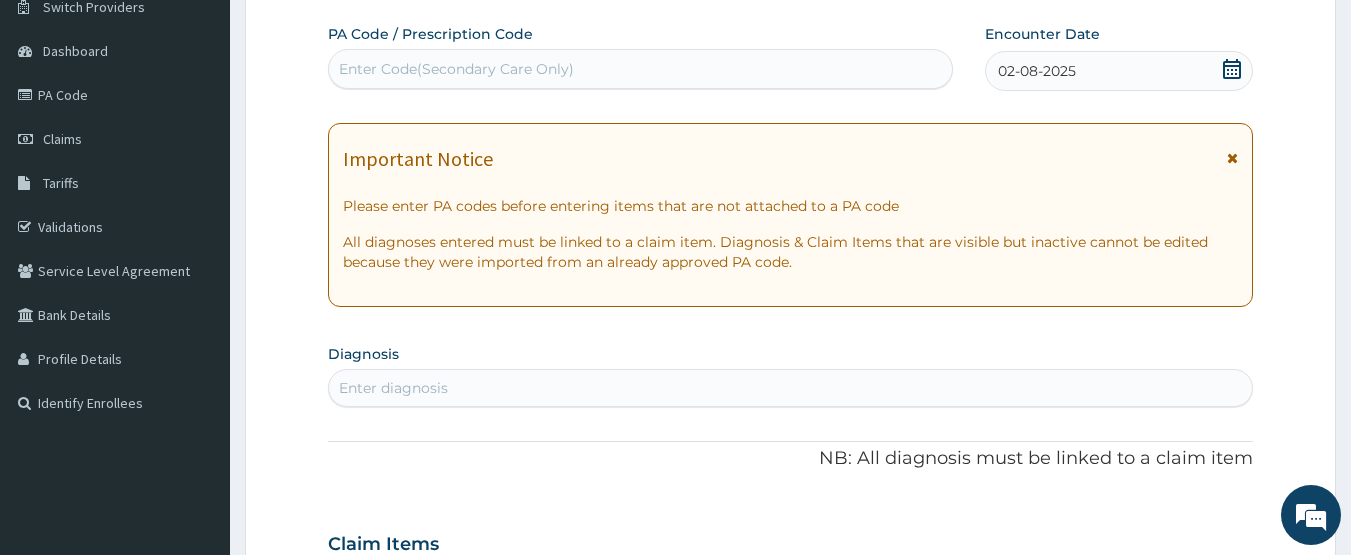 click on "Enter diagnosis" at bounding box center (791, 388) 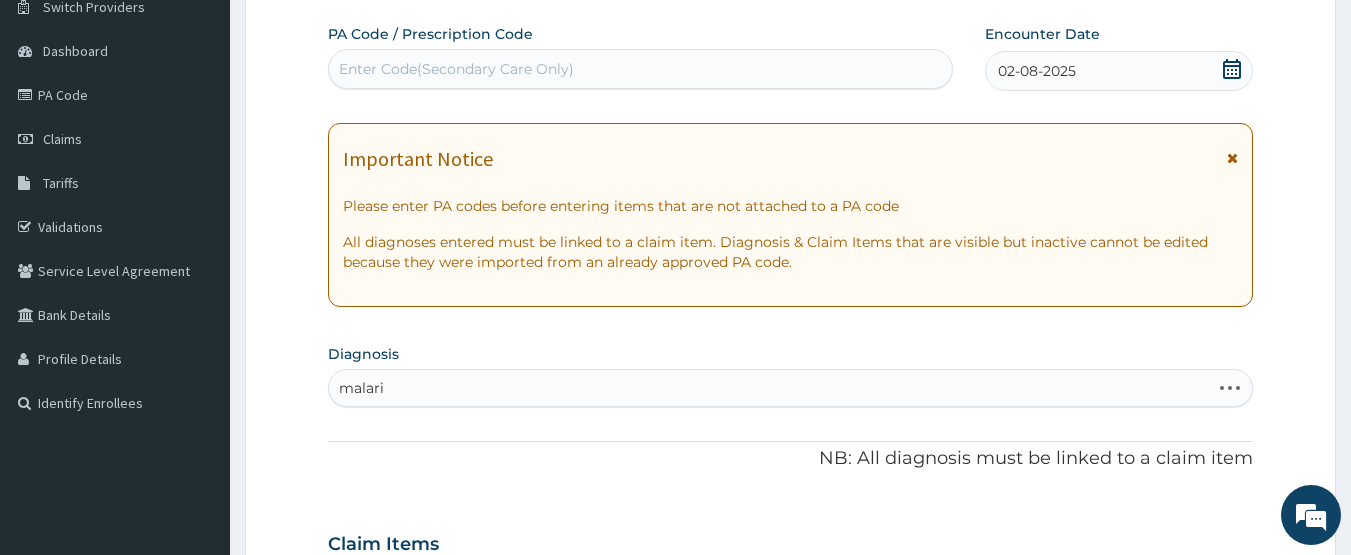 type on "malaria" 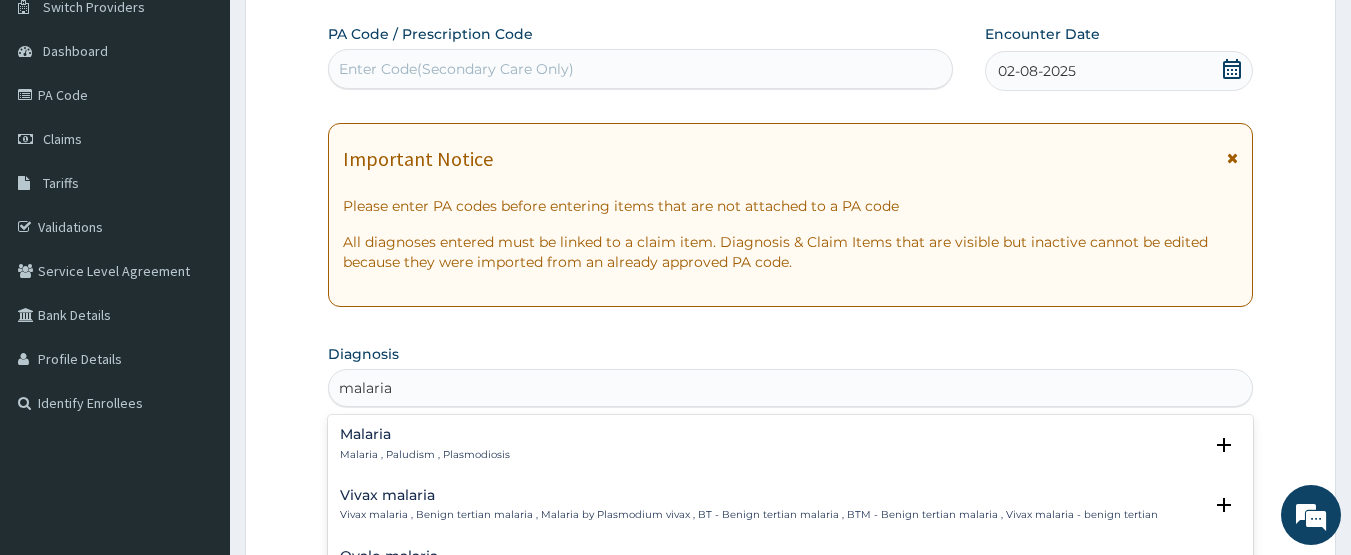 click on "Malaria Malaria , Paludism , Plasmodiosis" at bounding box center [425, 444] 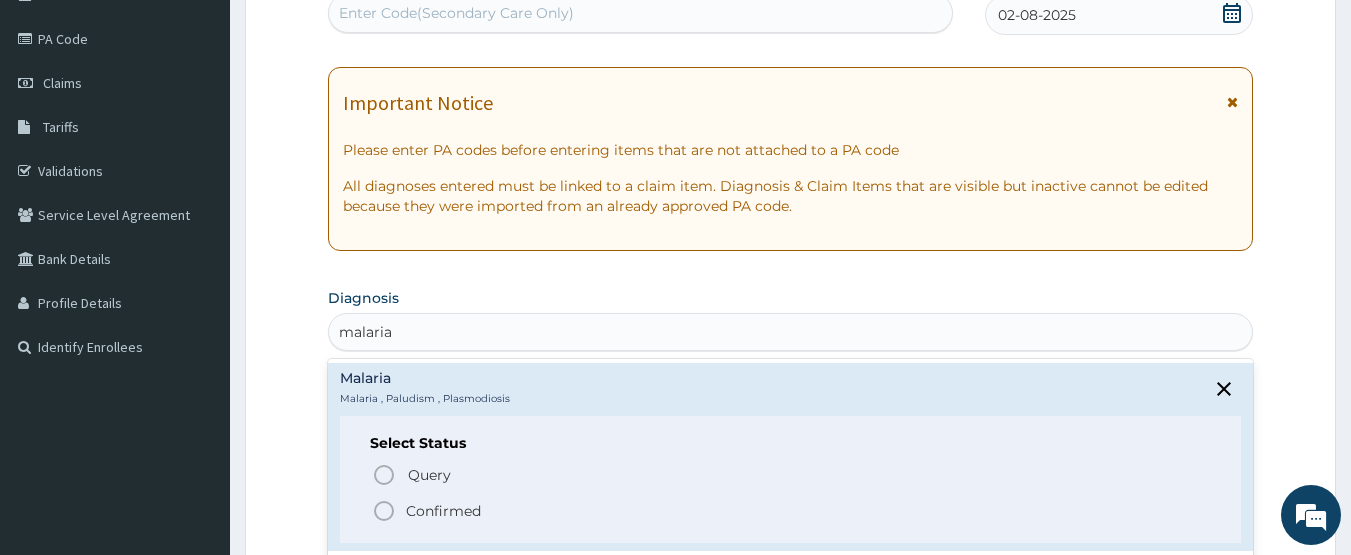 scroll, scrollTop: 267, scrollLeft: 0, axis: vertical 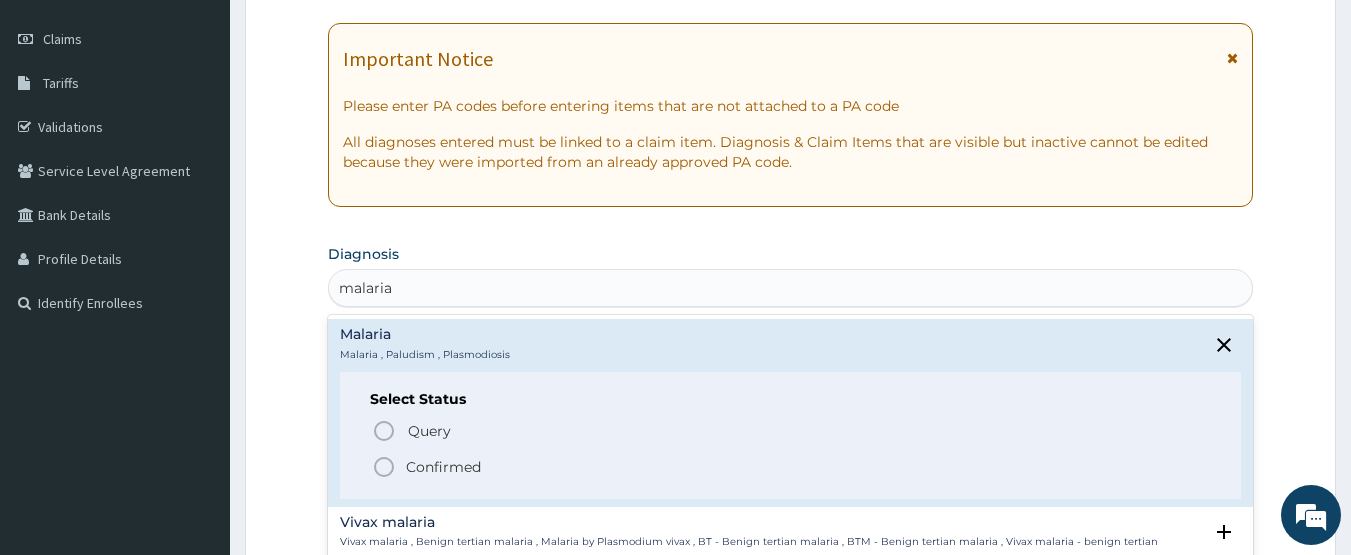 click 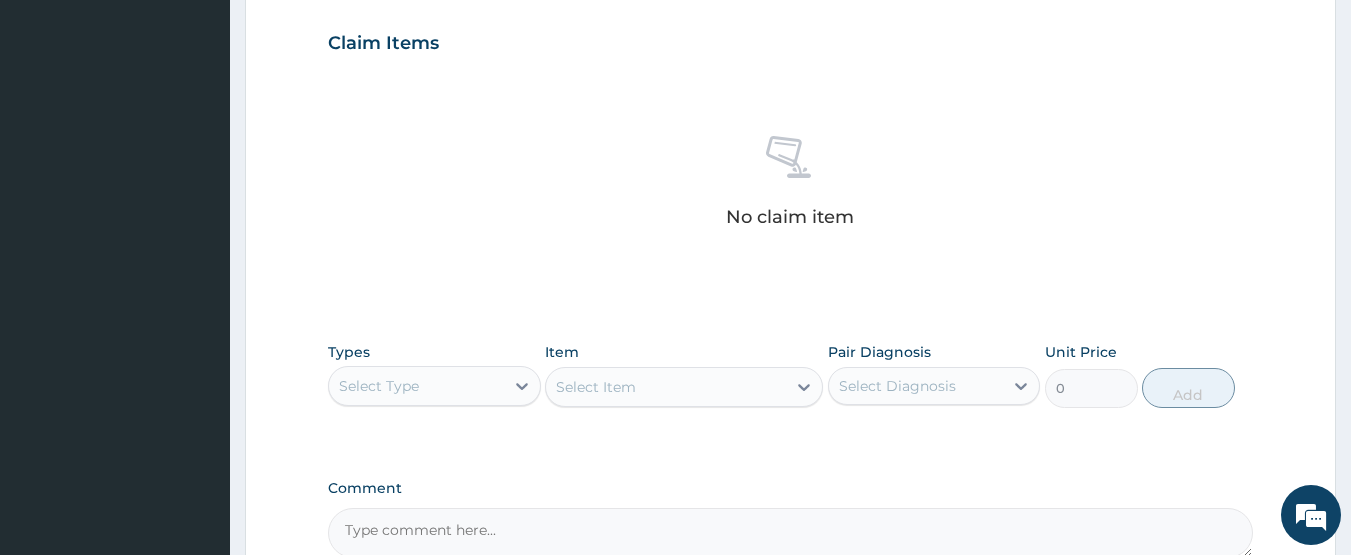 scroll, scrollTop: 767, scrollLeft: 0, axis: vertical 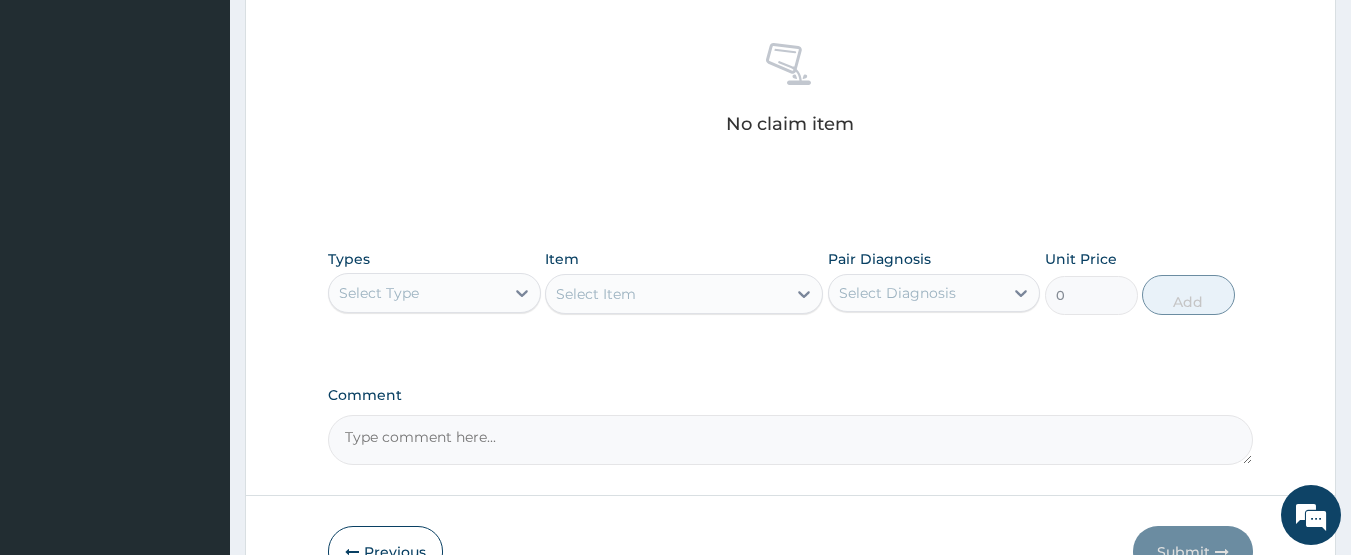 click on "Select Type" at bounding box center (416, 293) 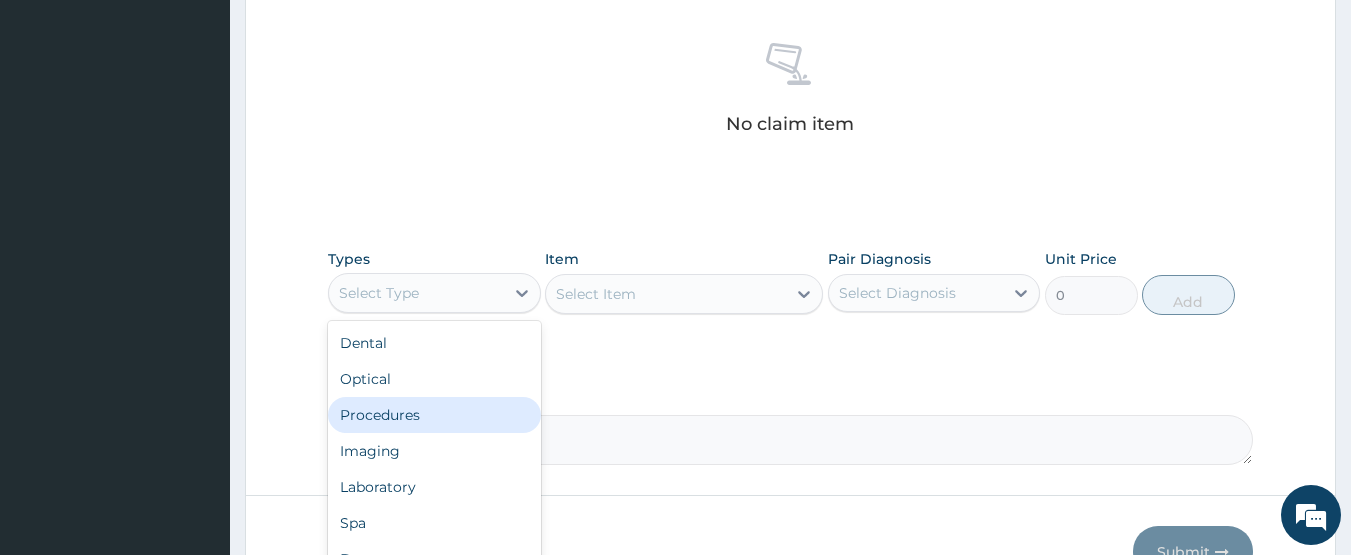 drag, startPoint x: 395, startPoint y: 409, endPoint x: 481, endPoint y: 369, distance: 94.847244 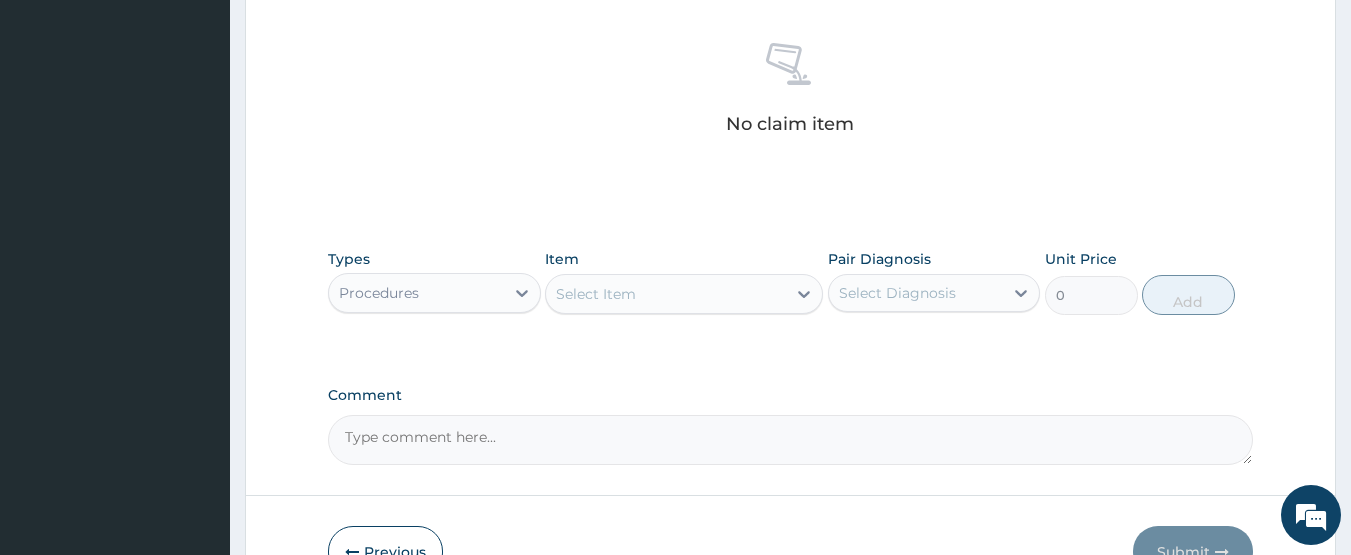click on "Select Item" at bounding box center (666, 294) 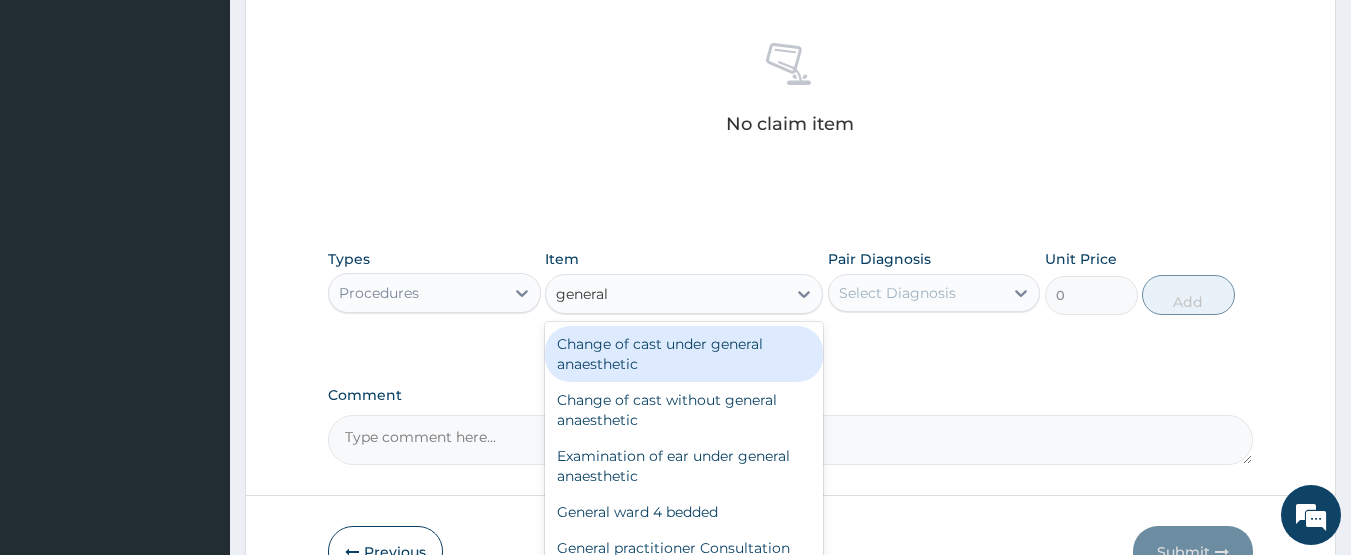 type on "general p" 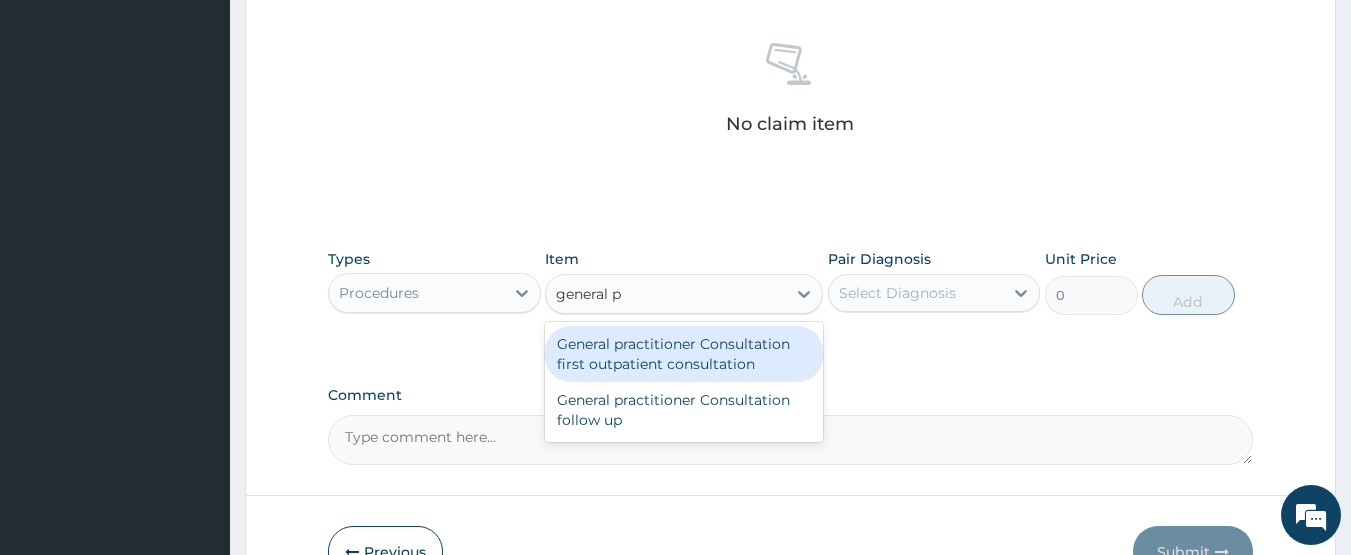 drag, startPoint x: 658, startPoint y: 347, endPoint x: 709, endPoint y: 335, distance: 52.392746 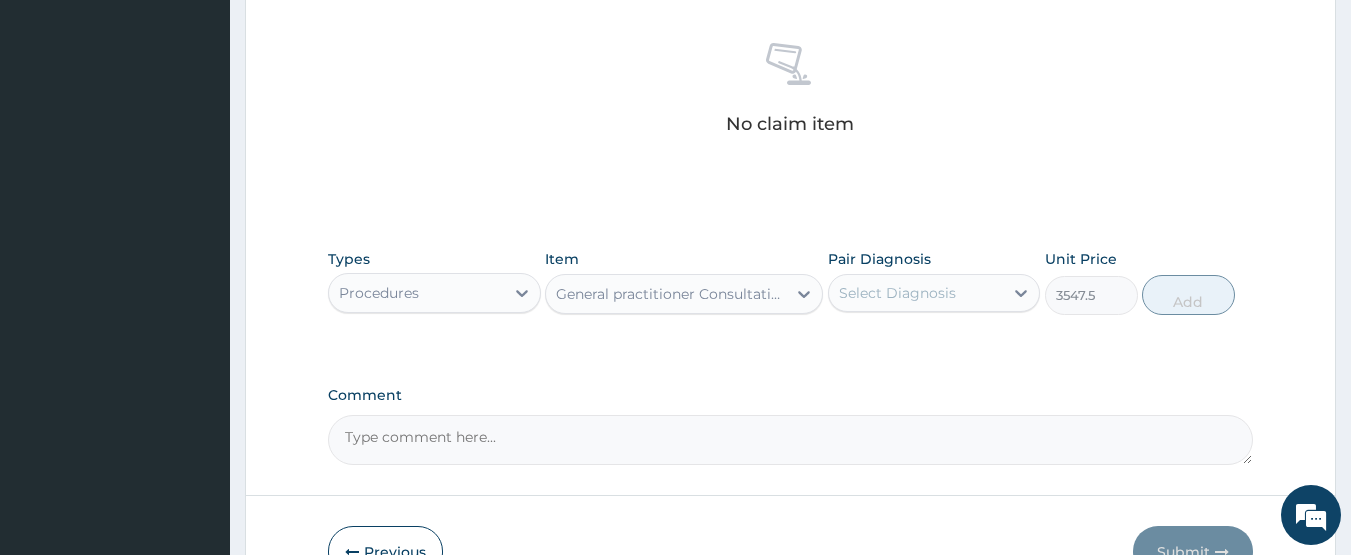 drag, startPoint x: 879, startPoint y: 289, endPoint x: 880, endPoint y: 304, distance: 15.033297 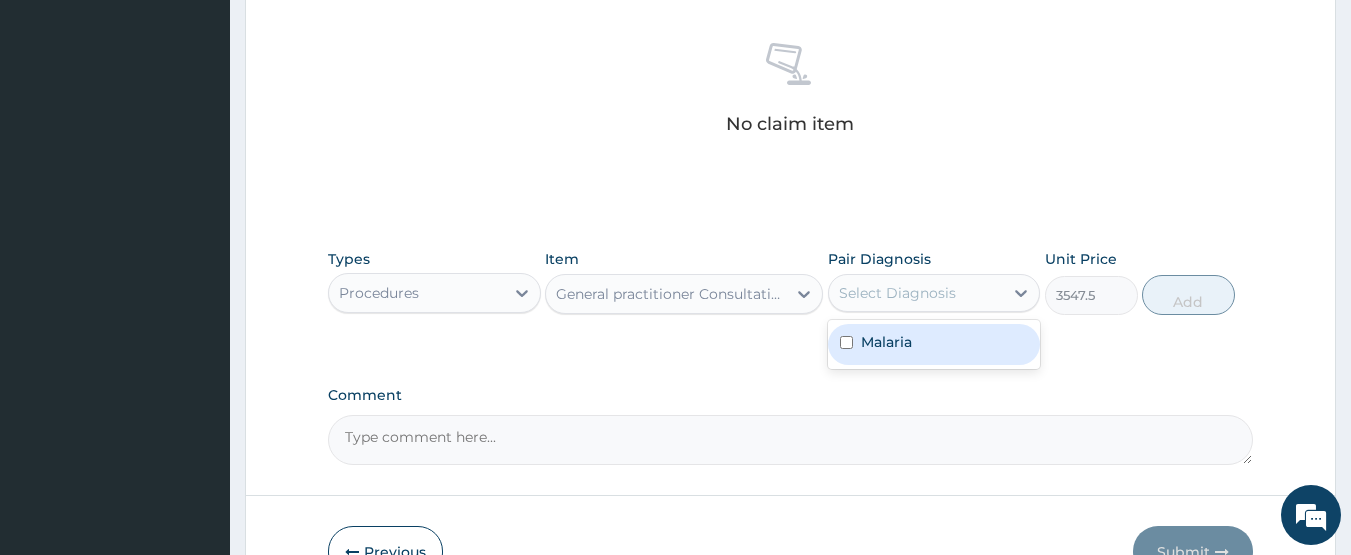drag, startPoint x: 880, startPoint y: 329, endPoint x: 1002, endPoint y: 333, distance: 122.06556 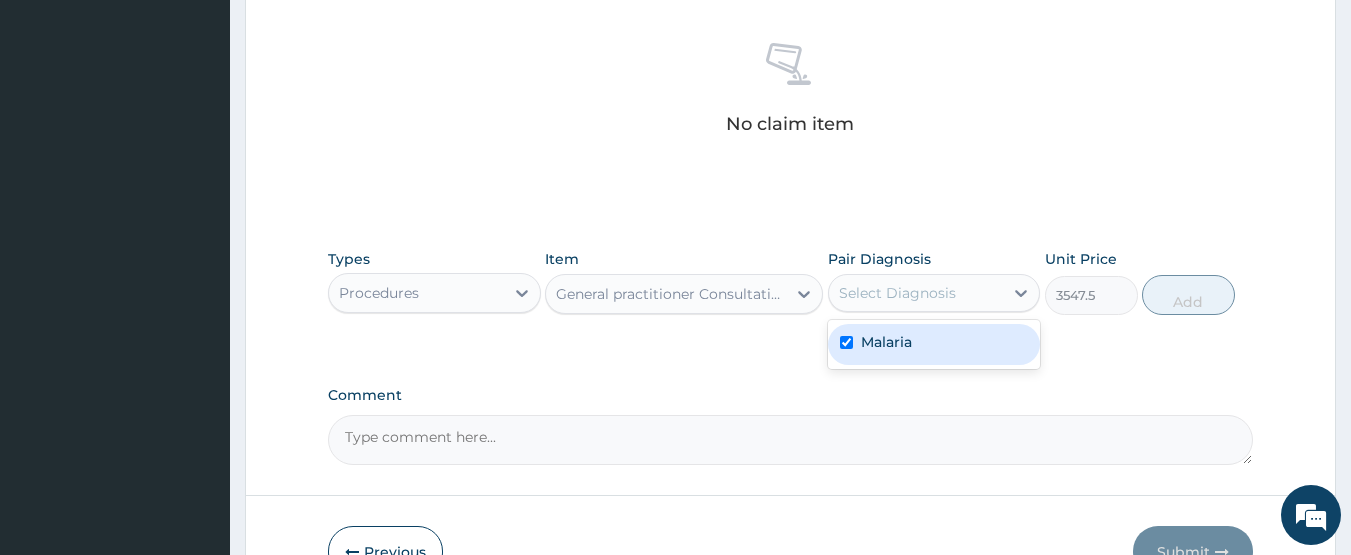 checkbox on "true" 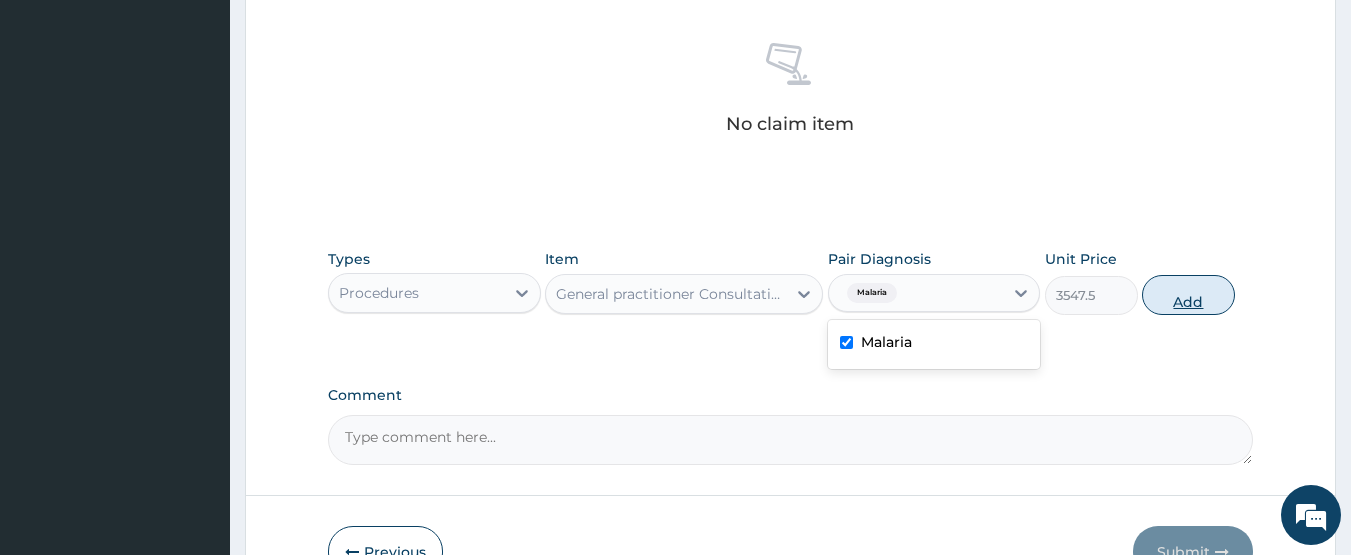 click on "Add" at bounding box center (1188, 295) 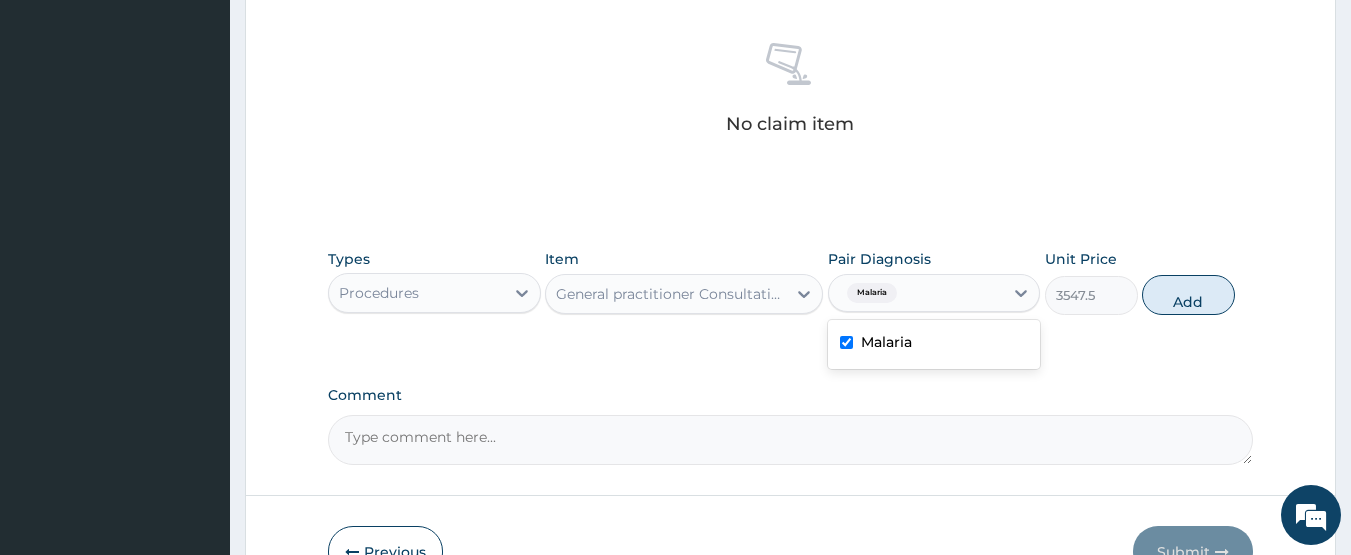 type on "0" 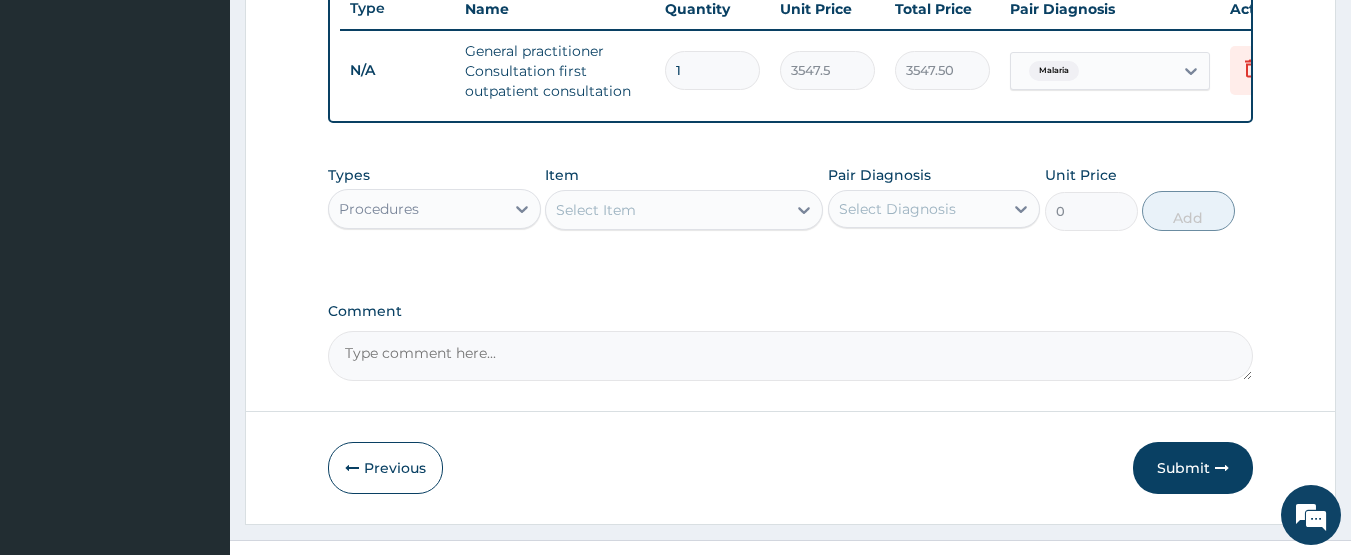 click on "Procedures" at bounding box center [416, 209] 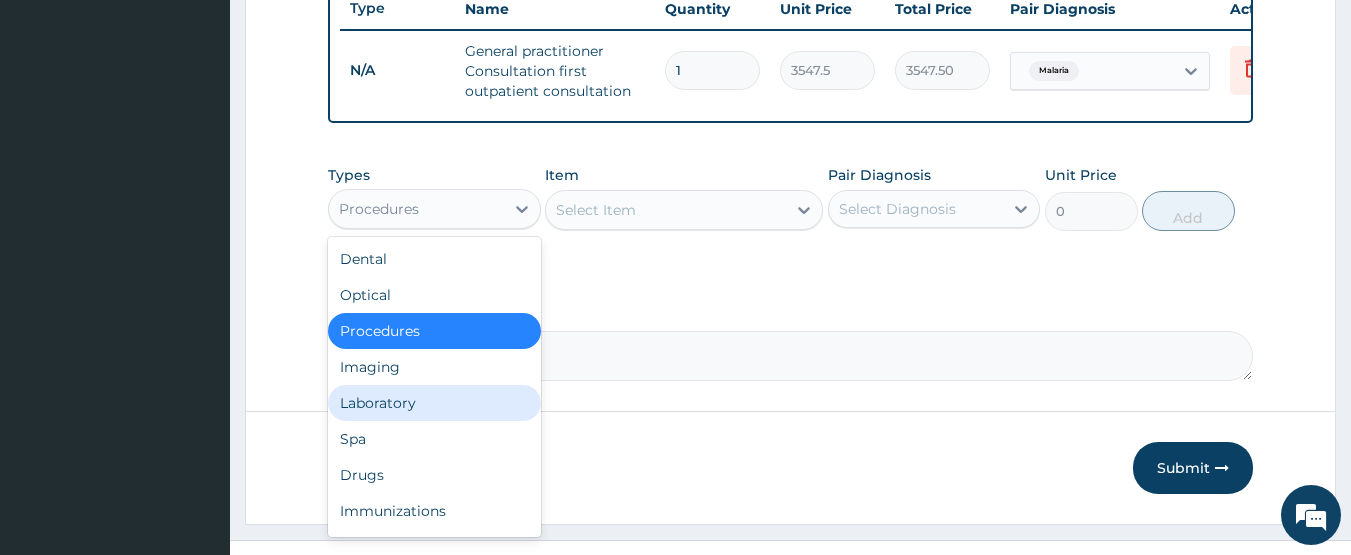 drag, startPoint x: 400, startPoint y: 430, endPoint x: 411, endPoint y: 405, distance: 27.313 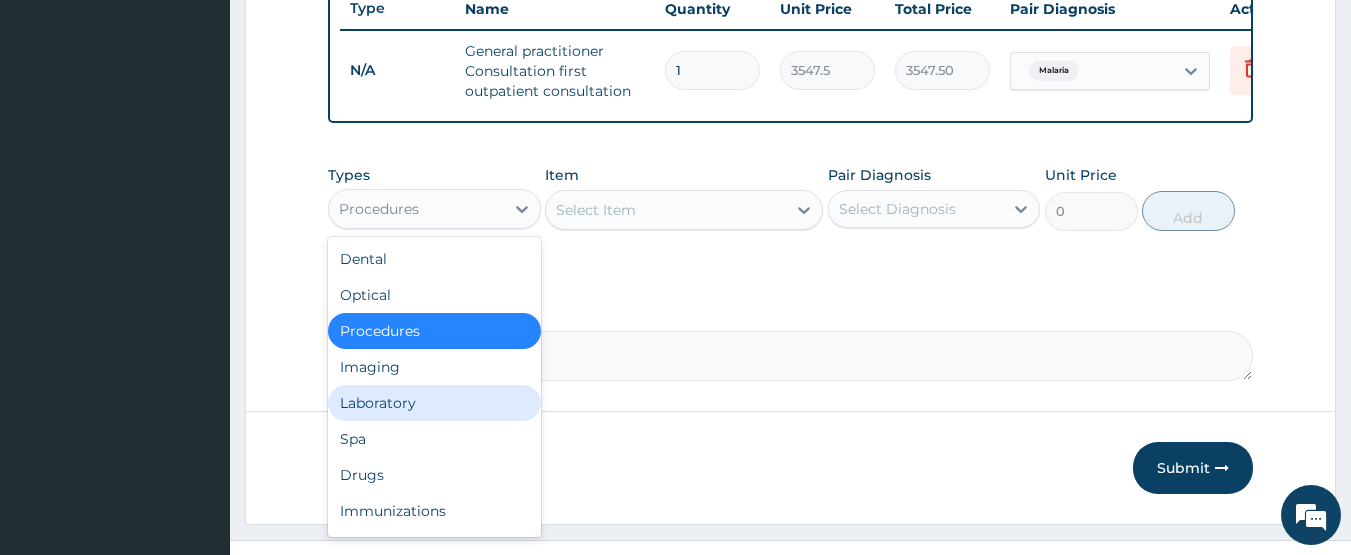 click on "Laboratory" at bounding box center (434, 403) 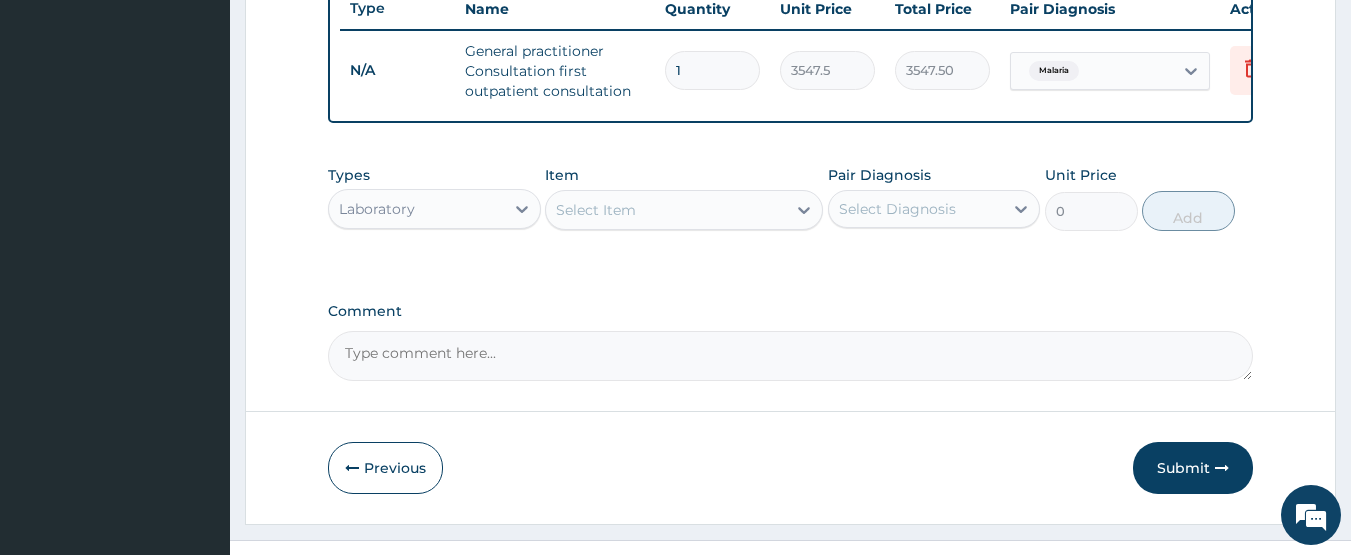 click on "Select Item" at bounding box center (596, 210) 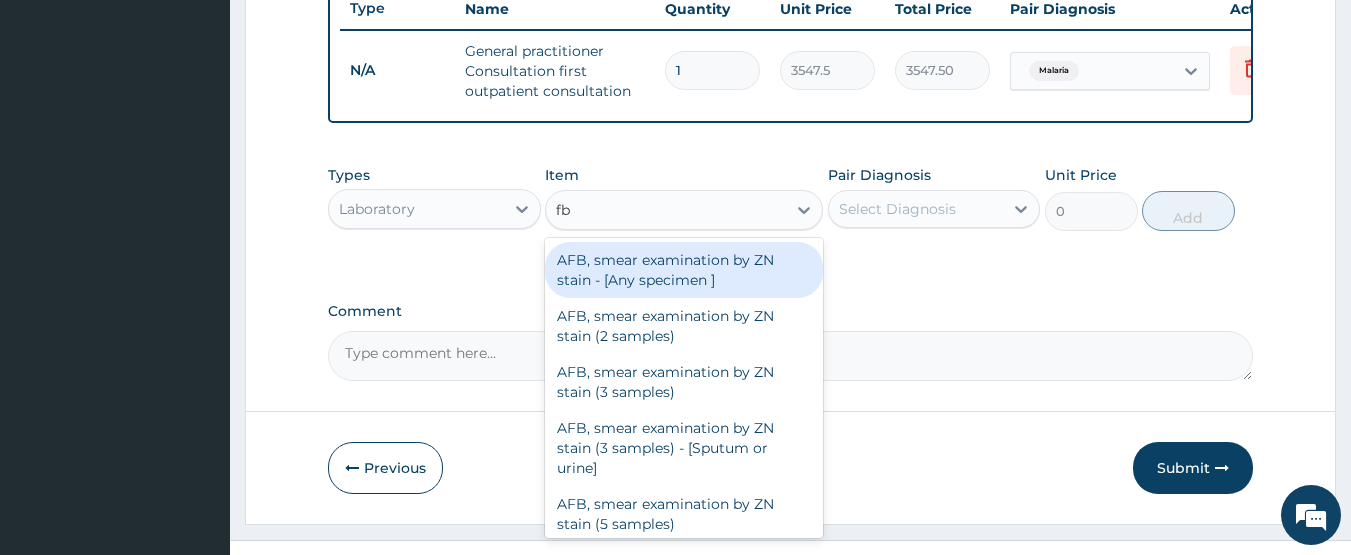 type on "fbc" 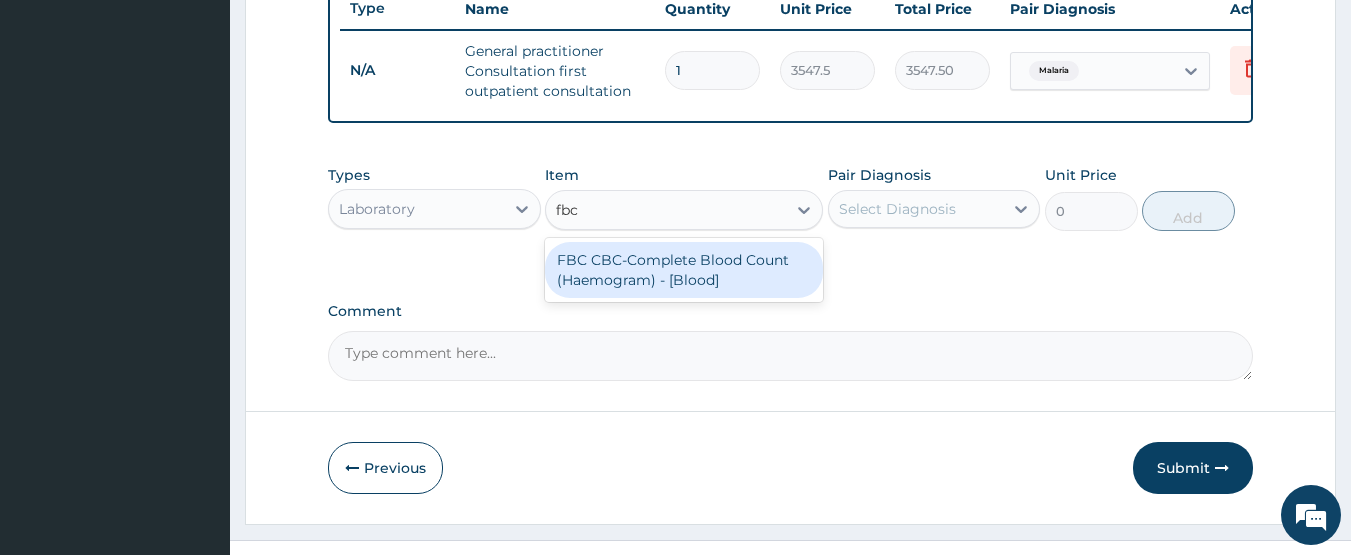 drag, startPoint x: 625, startPoint y: 280, endPoint x: 742, endPoint y: 254, distance: 119.85408 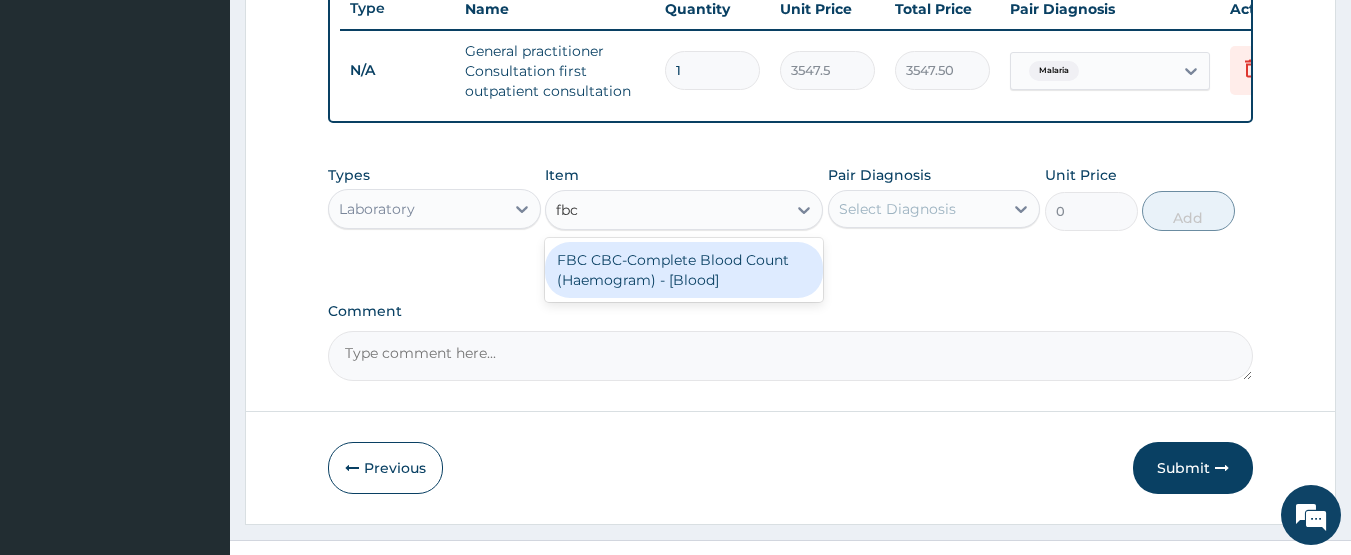 click on "FBC CBC-Complete Blood Count (Haemogram) - [Blood]" at bounding box center [684, 270] 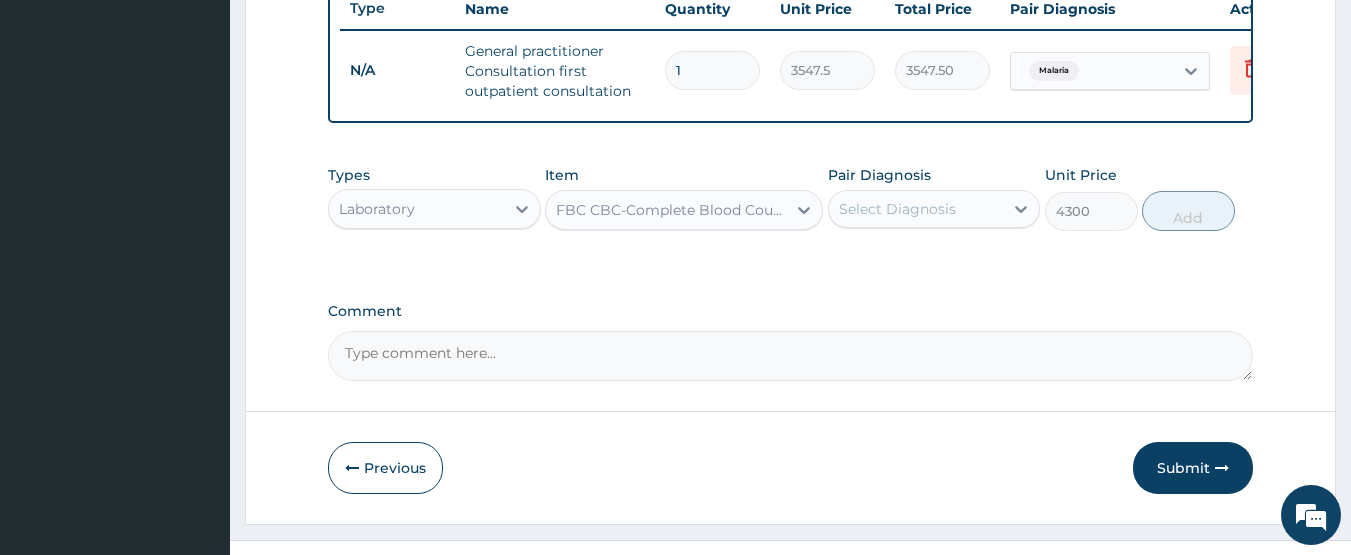 click on "Select Diagnosis" at bounding box center [897, 209] 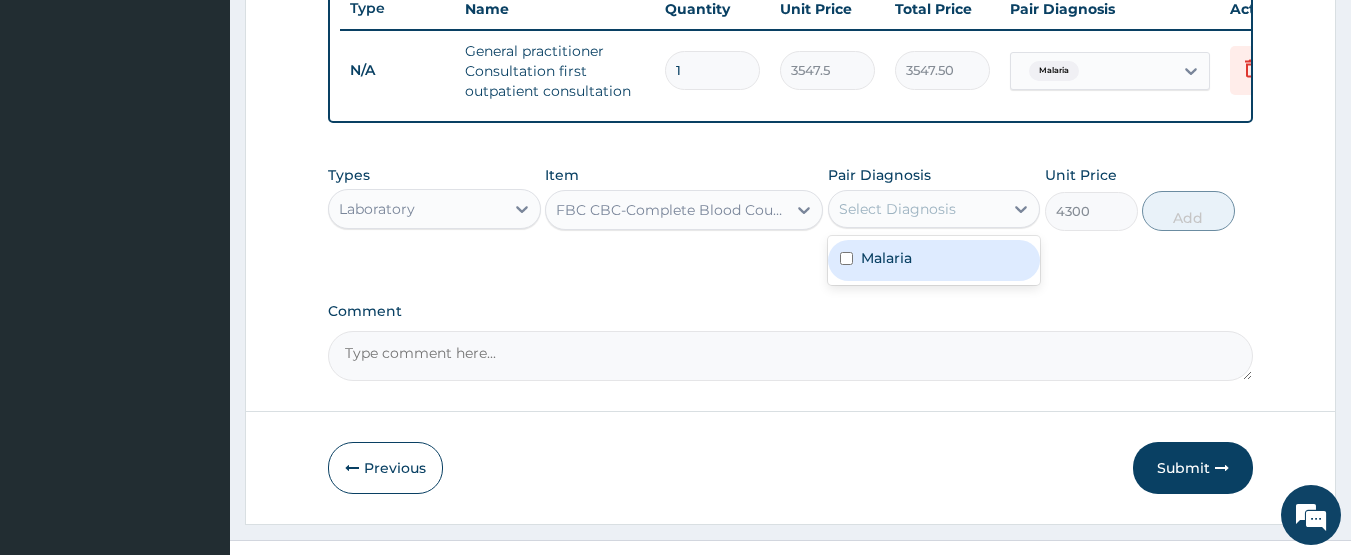 click on "Malaria" at bounding box center [886, 258] 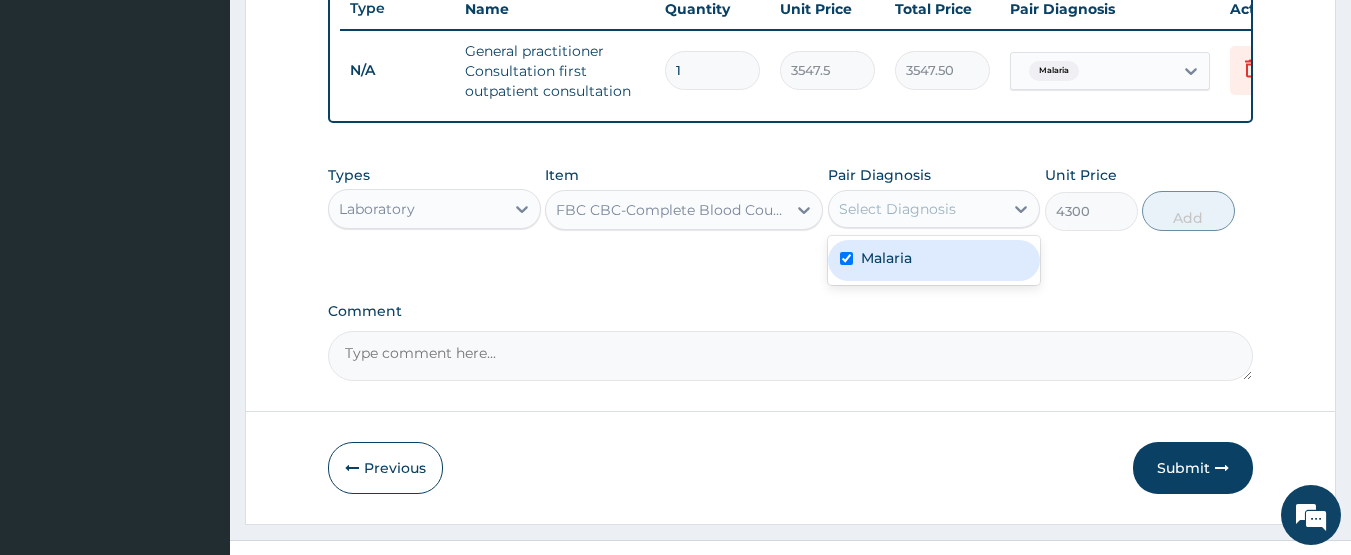checkbox on "true" 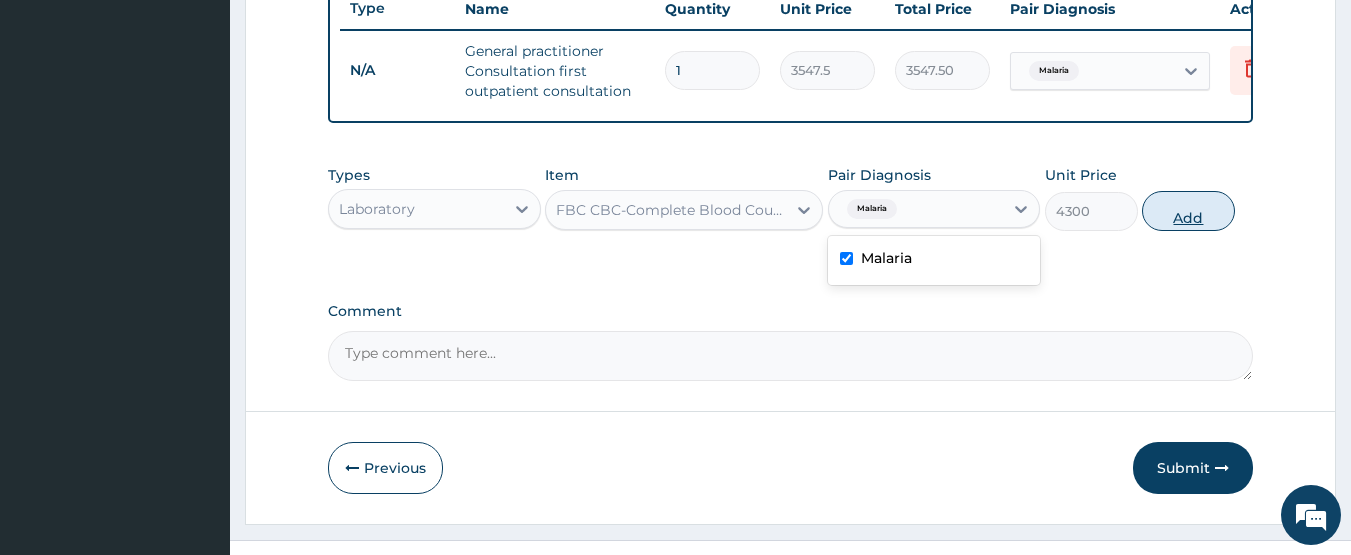 click on "Add" at bounding box center [1188, 211] 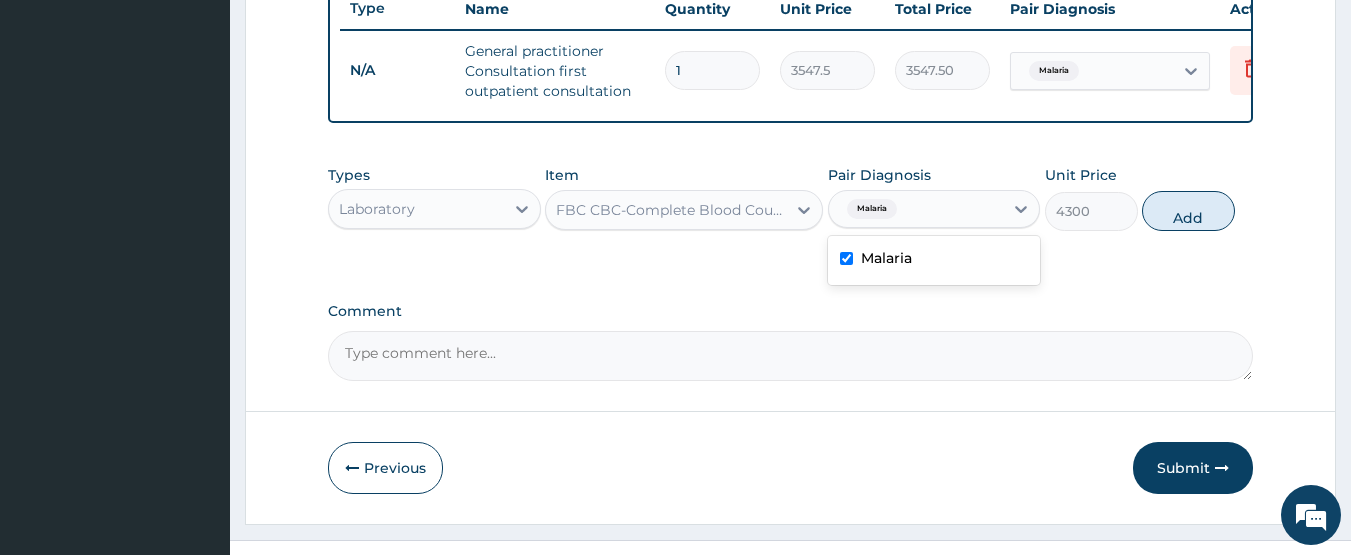 type on "0" 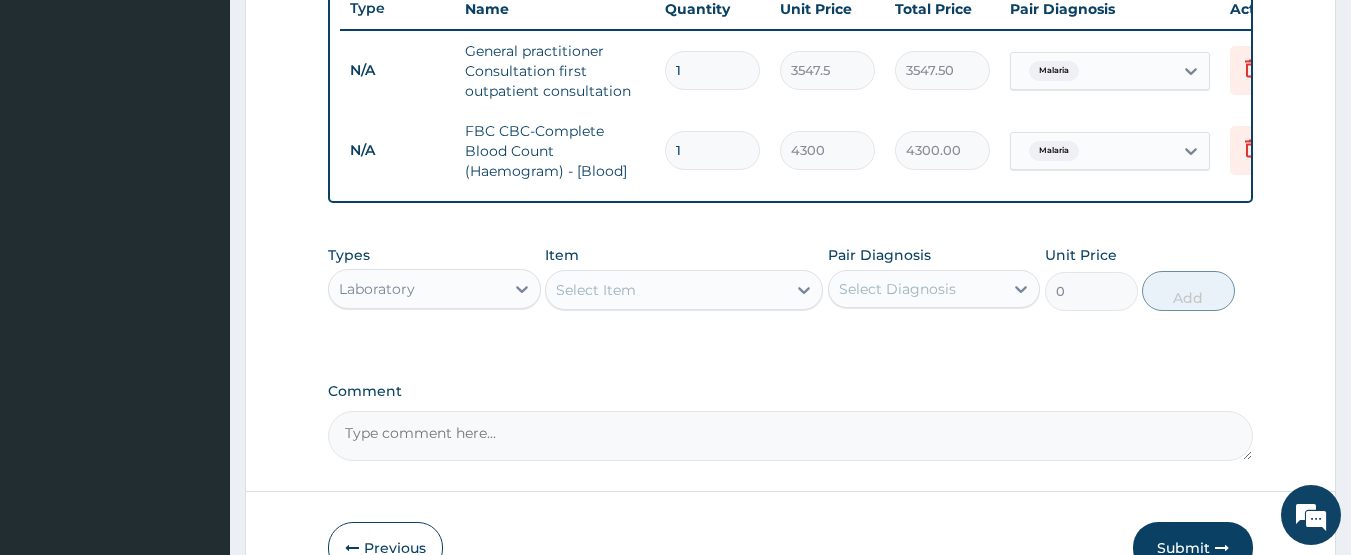 click on "Laboratory" at bounding box center (416, 289) 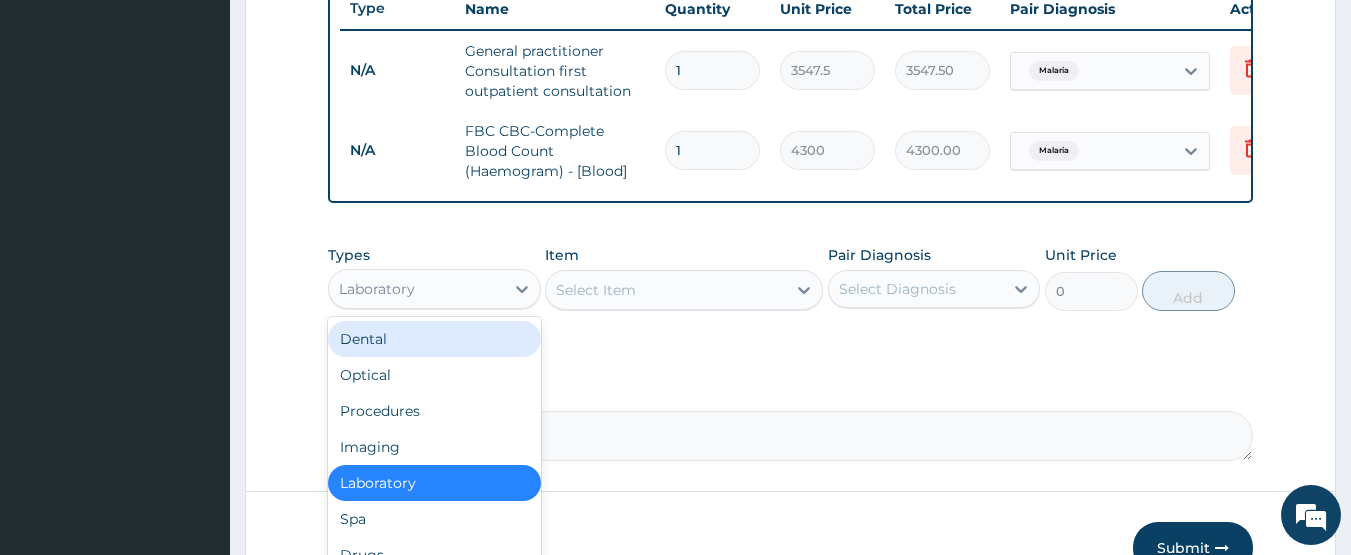 click on "Select Item" at bounding box center [596, 290] 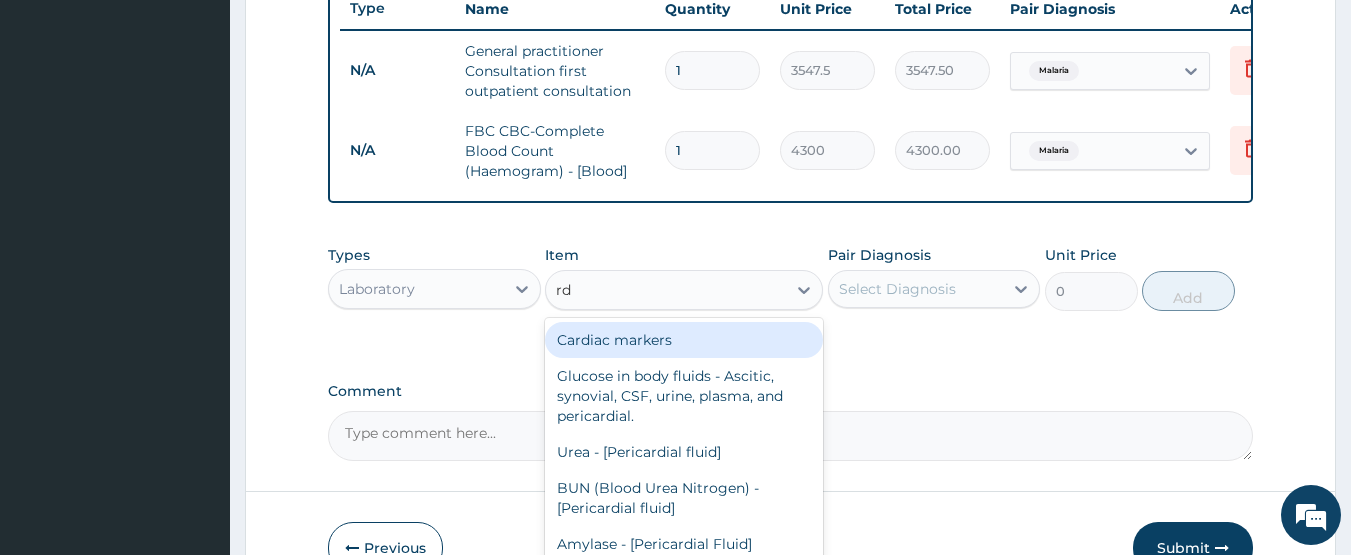type on "rdt" 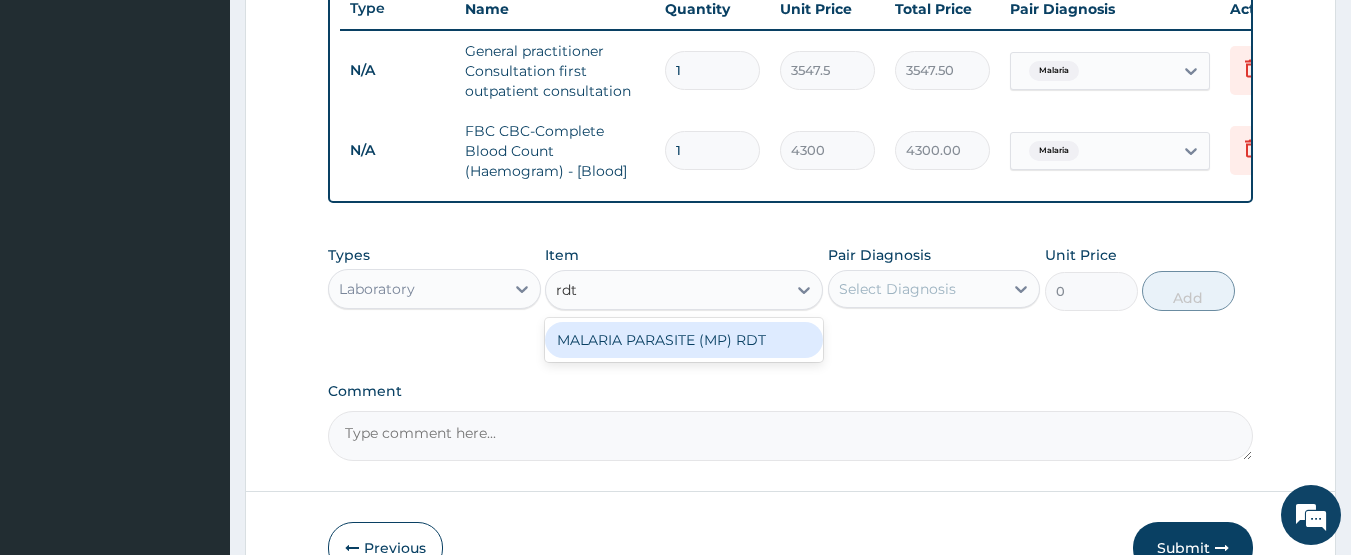 drag, startPoint x: 591, startPoint y: 355, endPoint x: 706, endPoint y: 323, distance: 119.36918 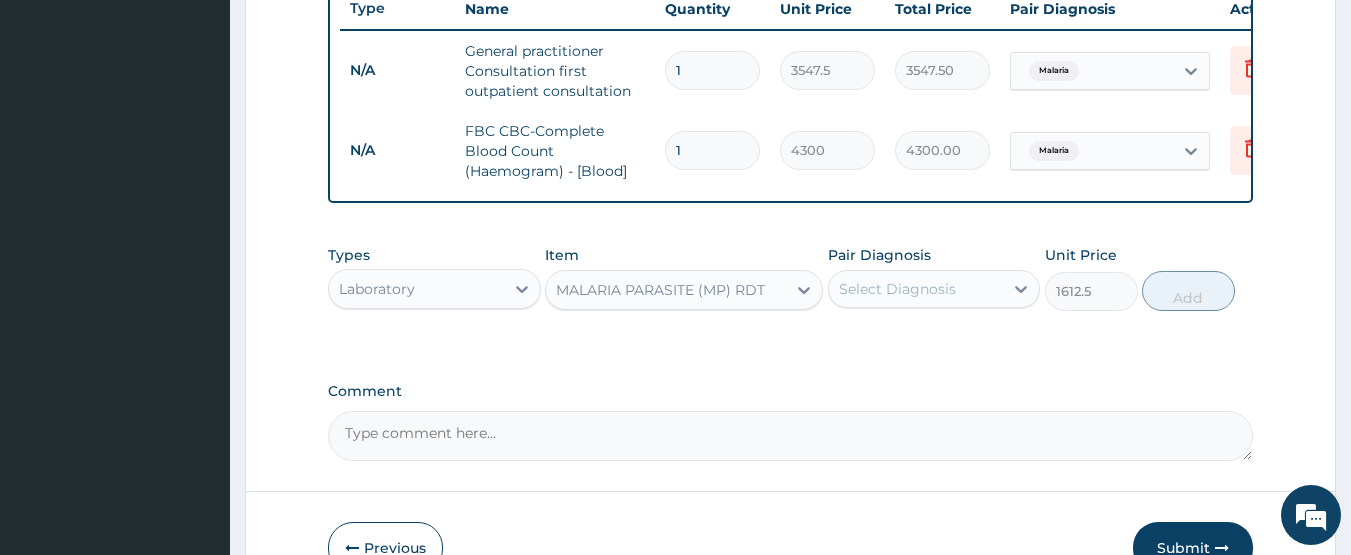 click on "Select Diagnosis" at bounding box center (897, 289) 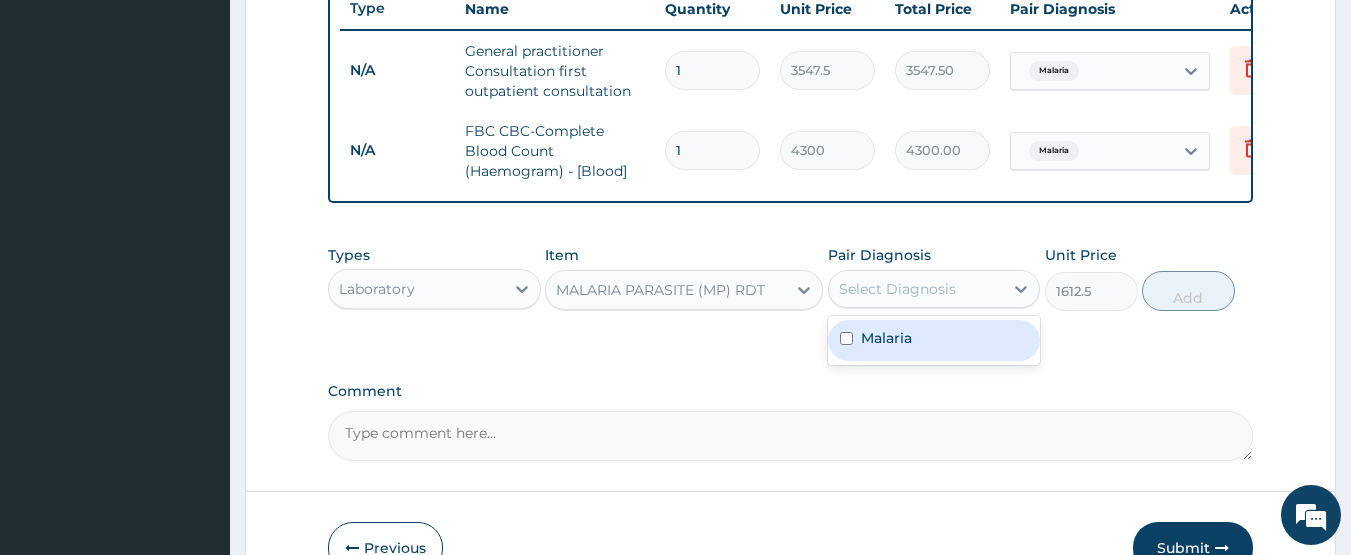 click on "Malaria" at bounding box center [886, 338] 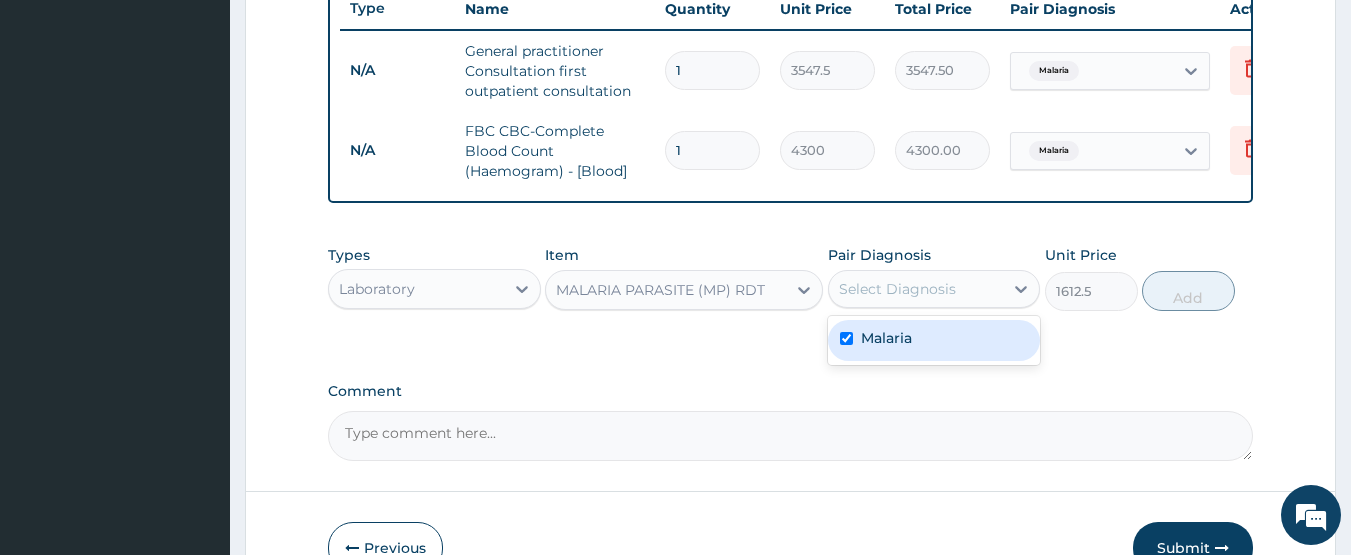 checkbox on "true" 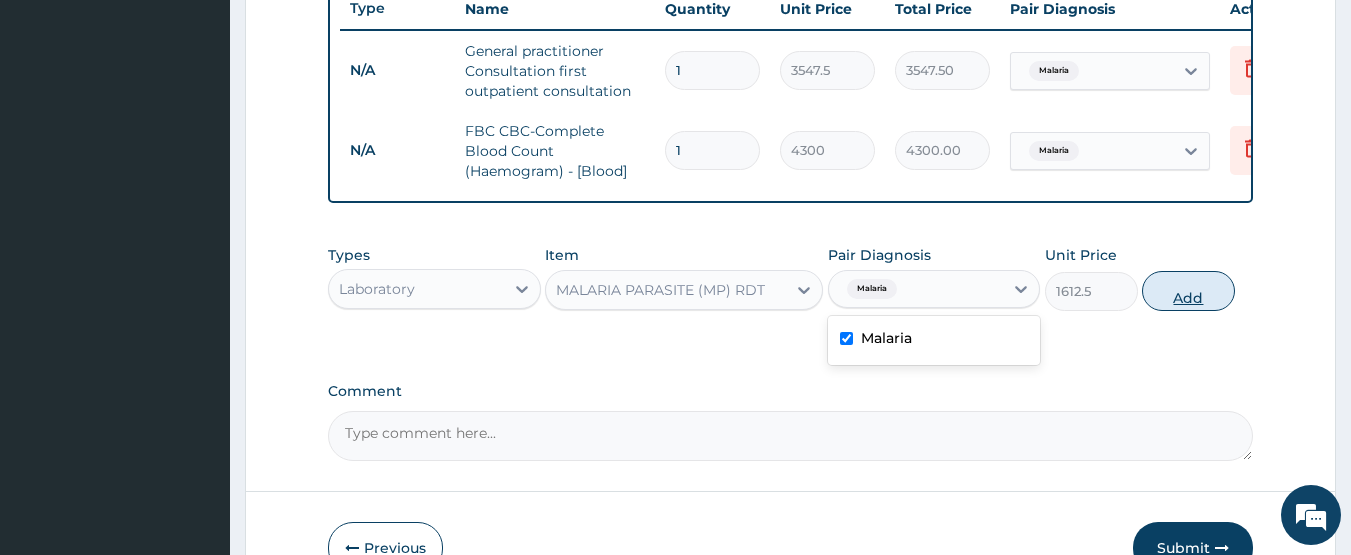 click on "Add" at bounding box center (1188, 291) 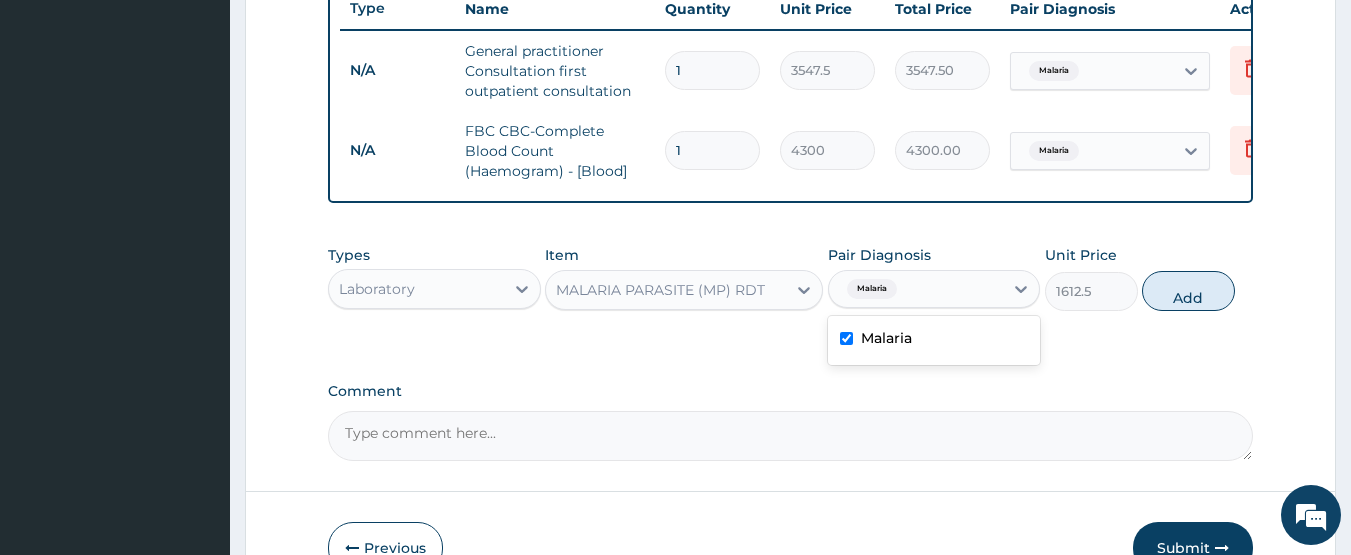 type on "0" 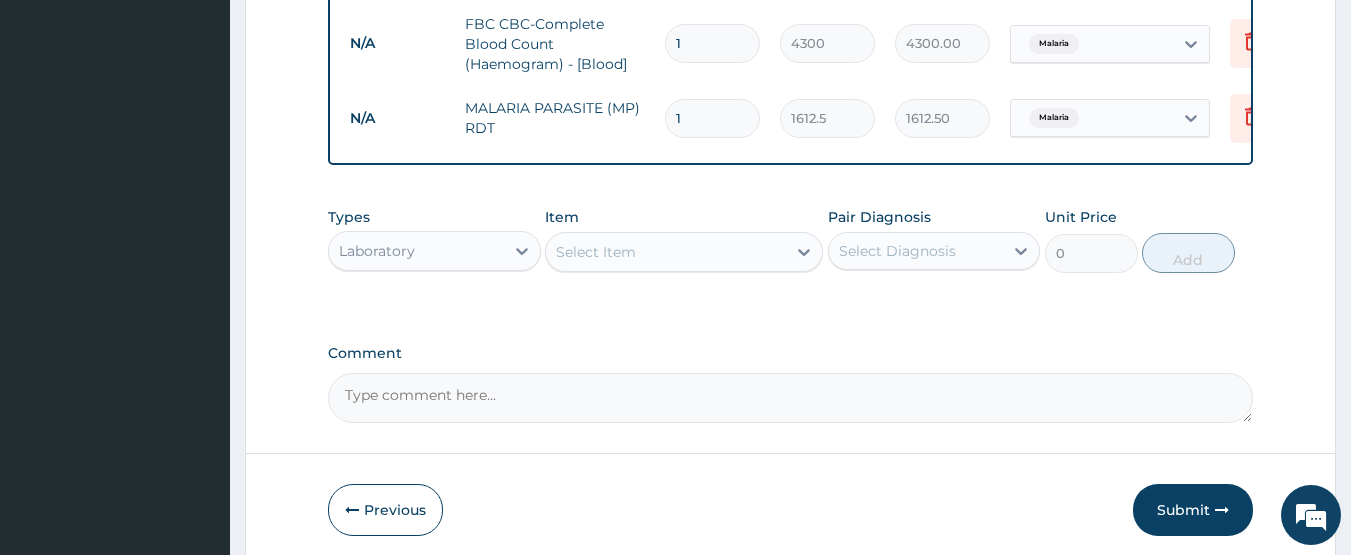 scroll, scrollTop: 967, scrollLeft: 0, axis: vertical 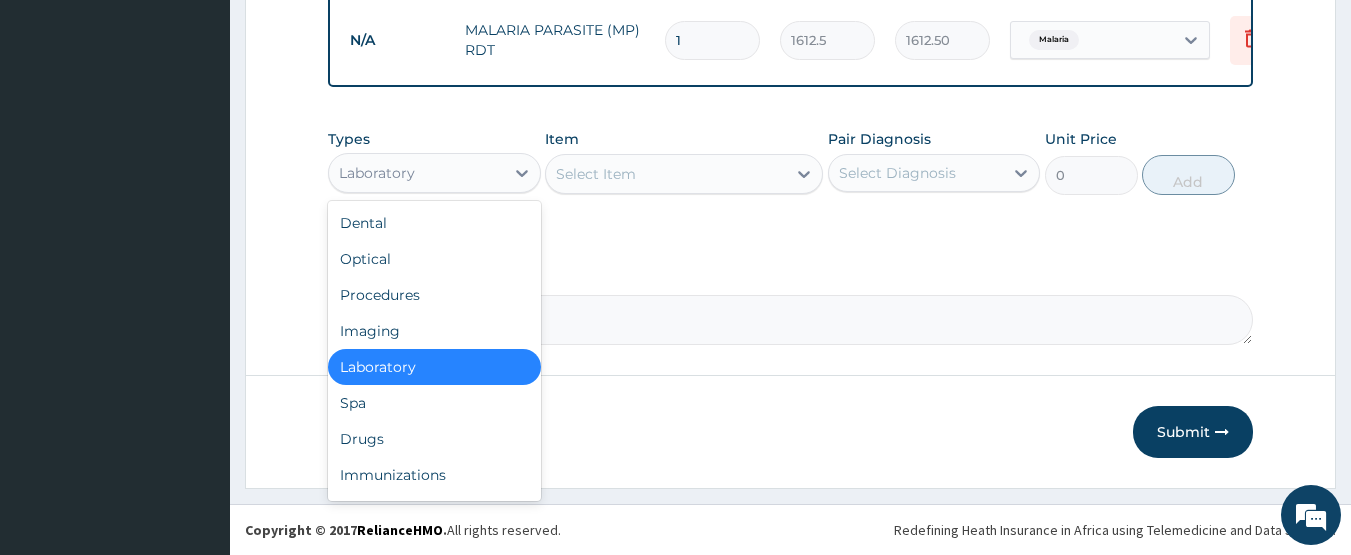 click on "Laboratory" at bounding box center [377, 173] 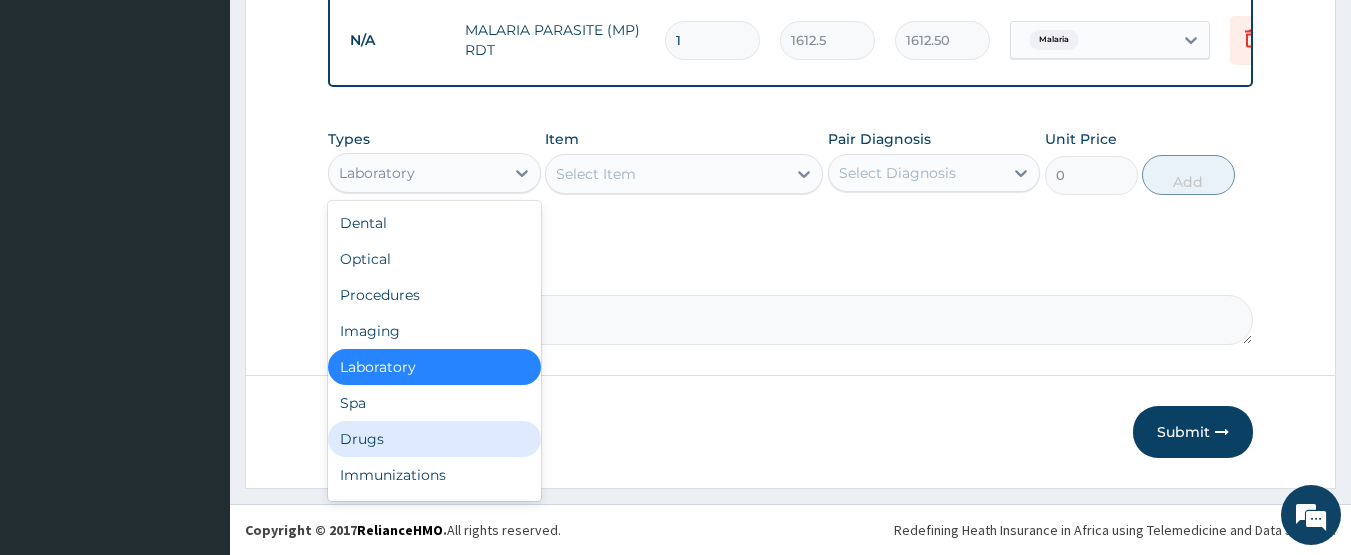 drag, startPoint x: 385, startPoint y: 441, endPoint x: 393, endPoint y: 412, distance: 30.083218 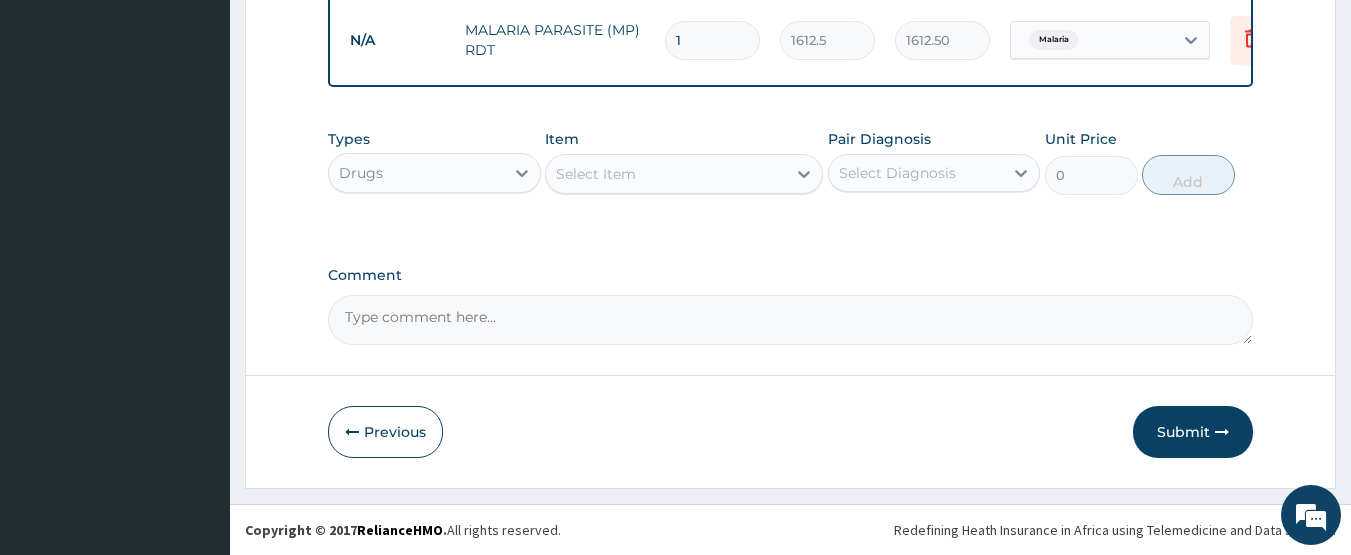 click on "Select Item" at bounding box center (596, 174) 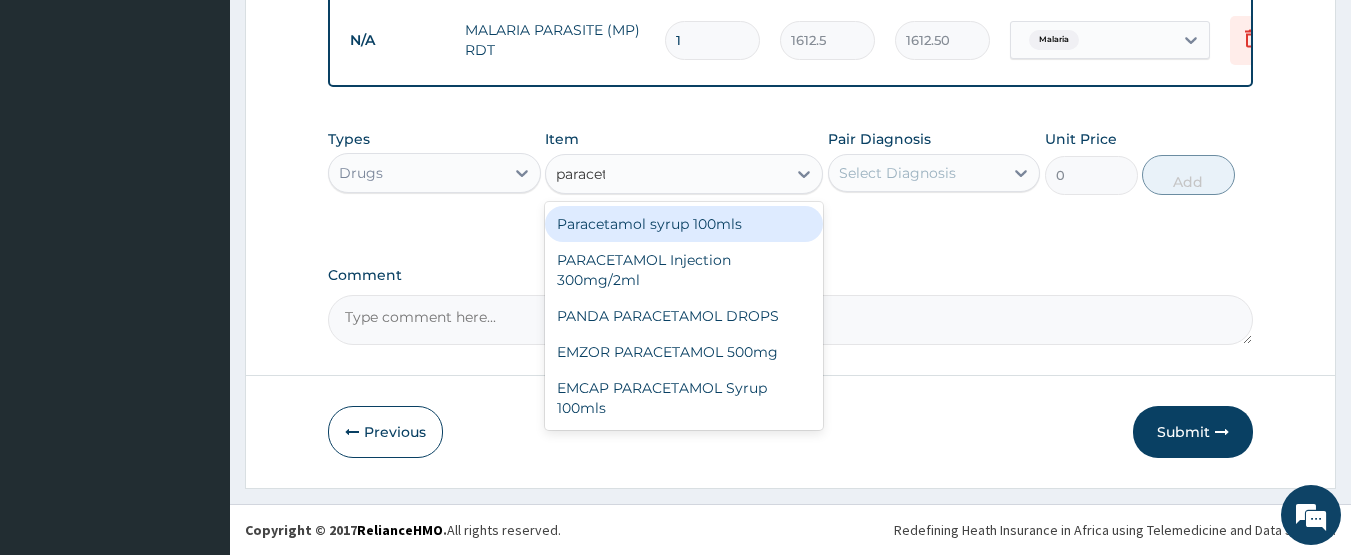 type on "paraceta" 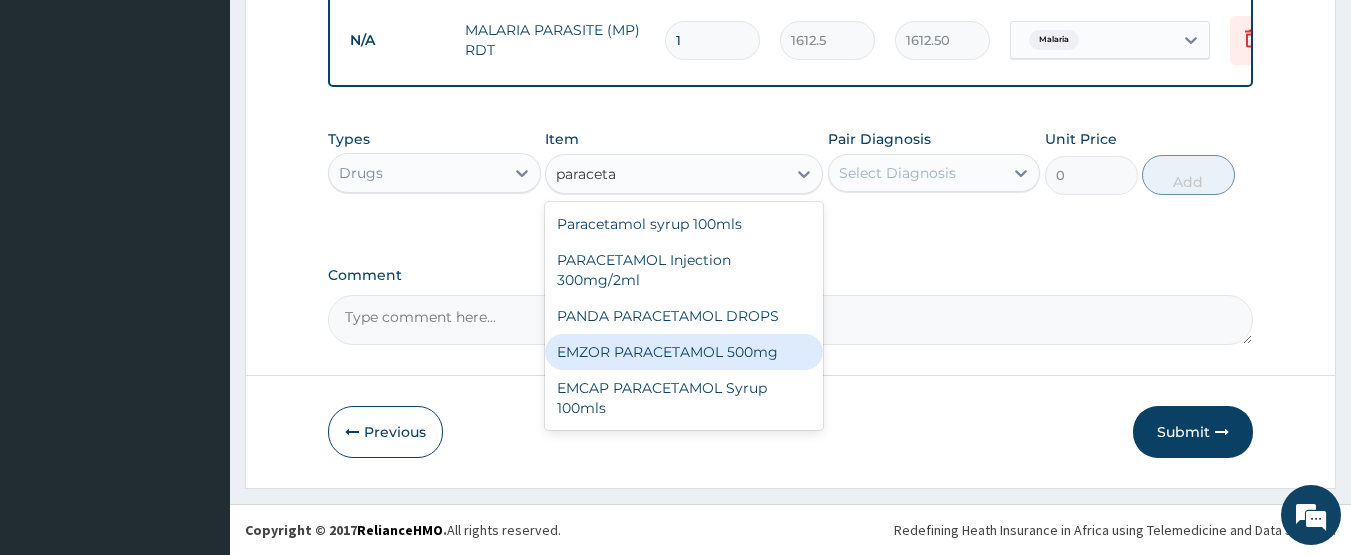 click on "EMZOR PARACETAMOL 500mg" at bounding box center [684, 352] 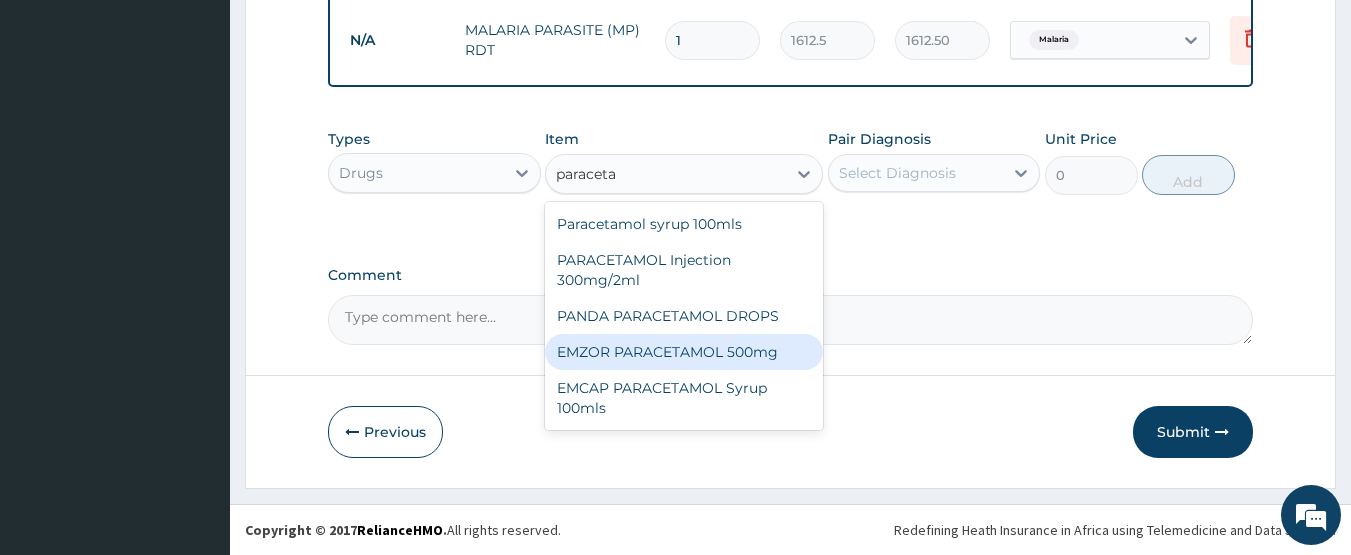 type 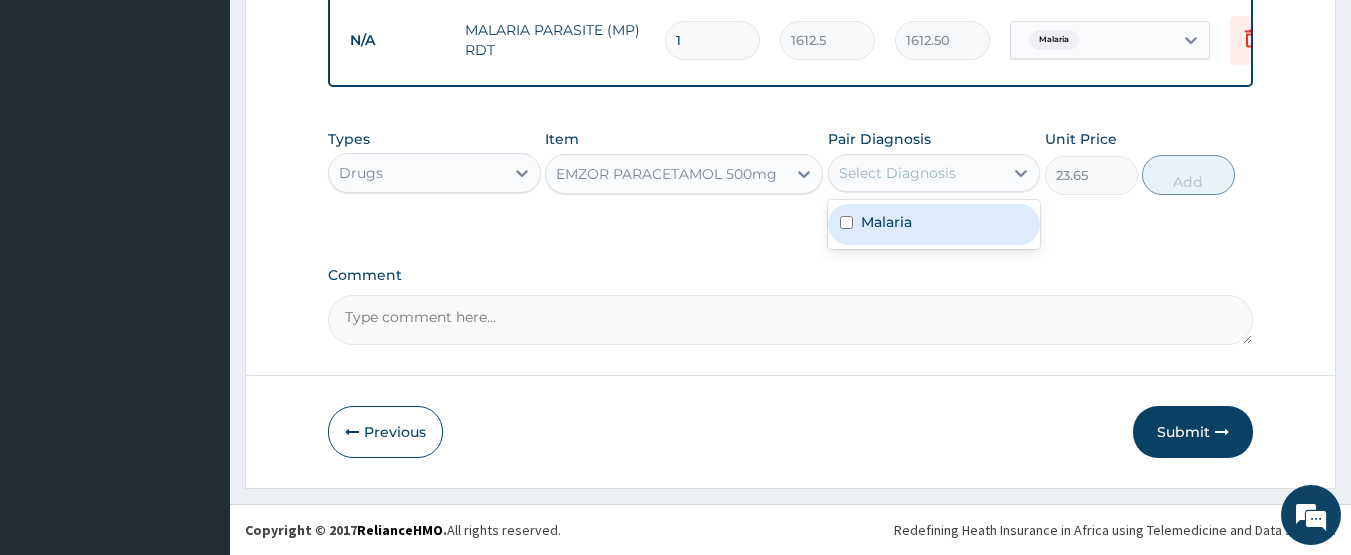 click on "Select Diagnosis" at bounding box center [897, 173] 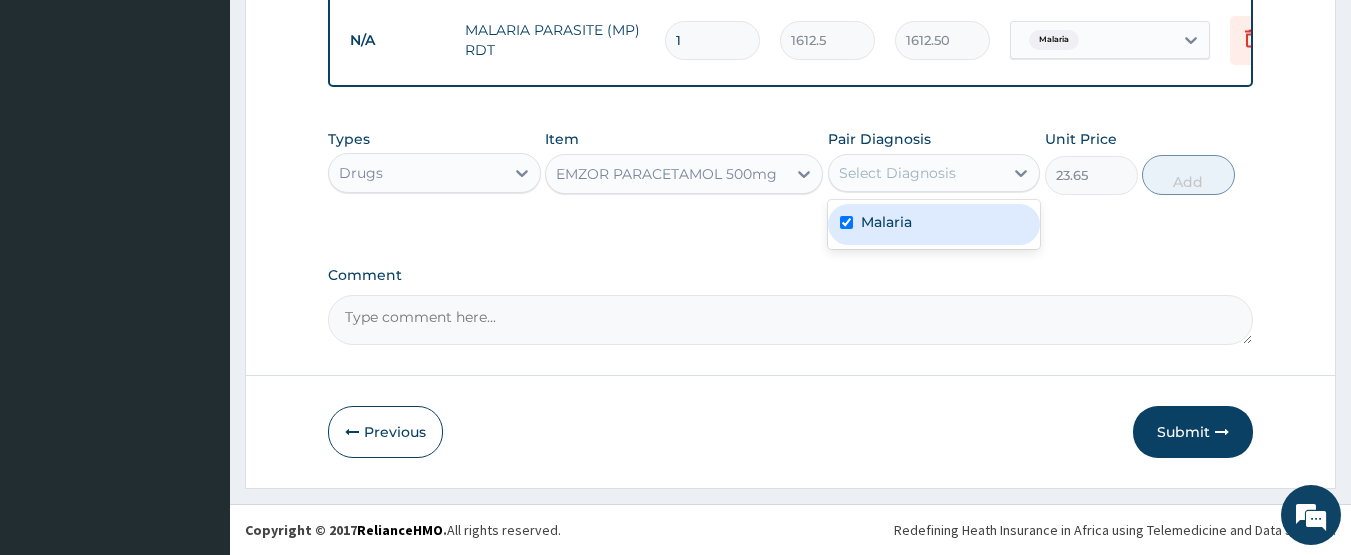 checkbox on "true" 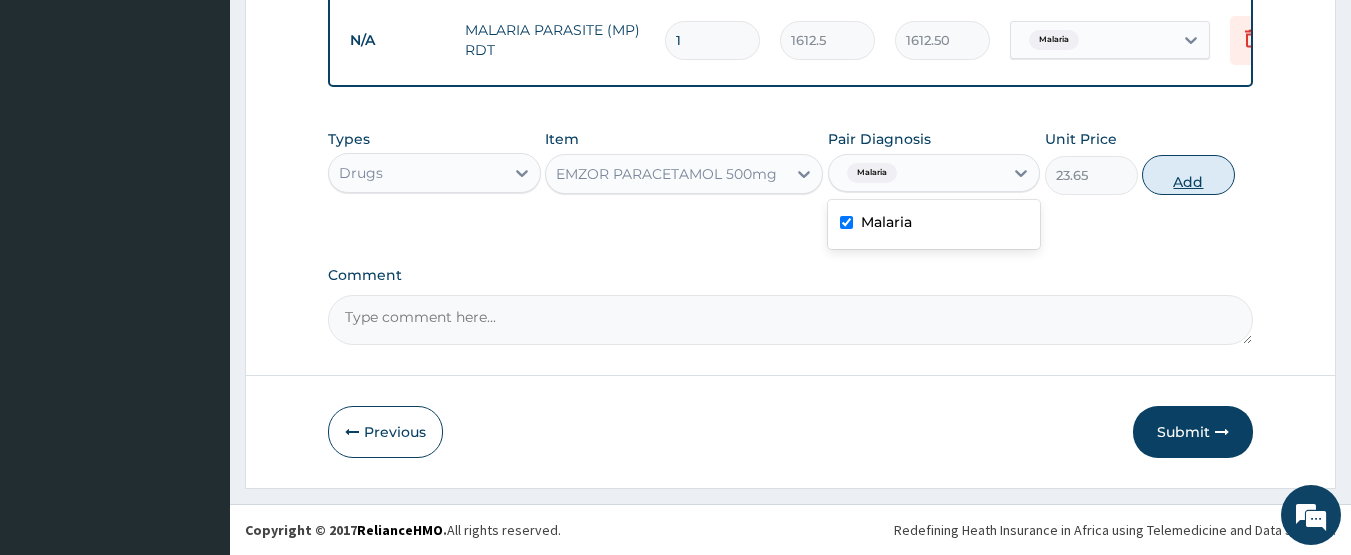 click on "Add" at bounding box center (1188, 175) 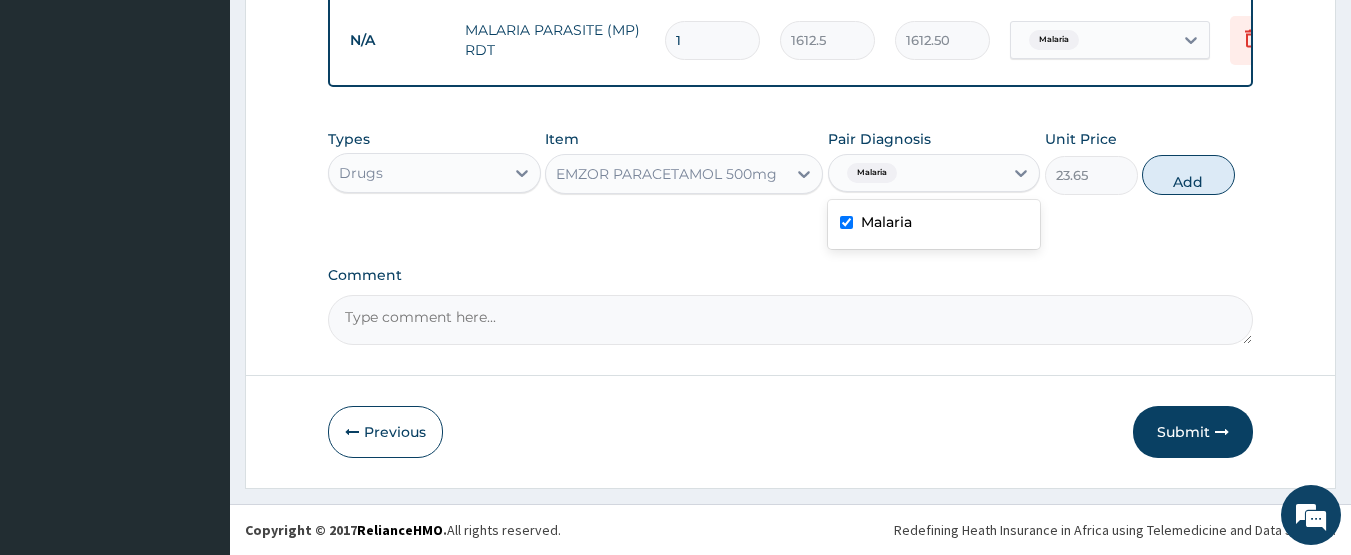 type on "0" 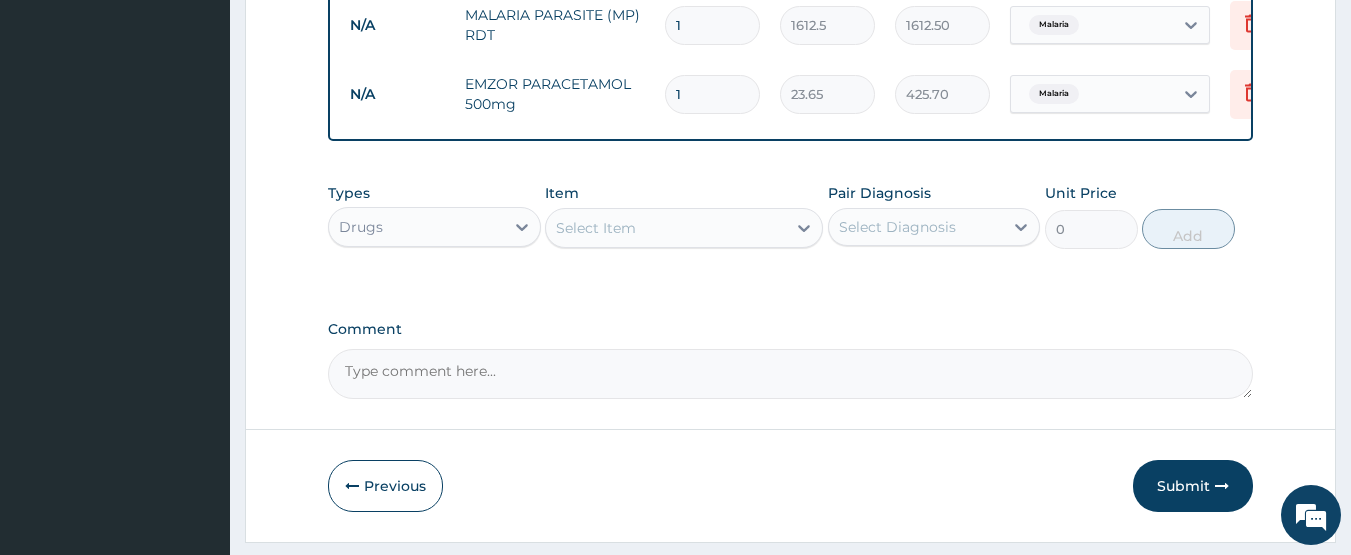 type on "18" 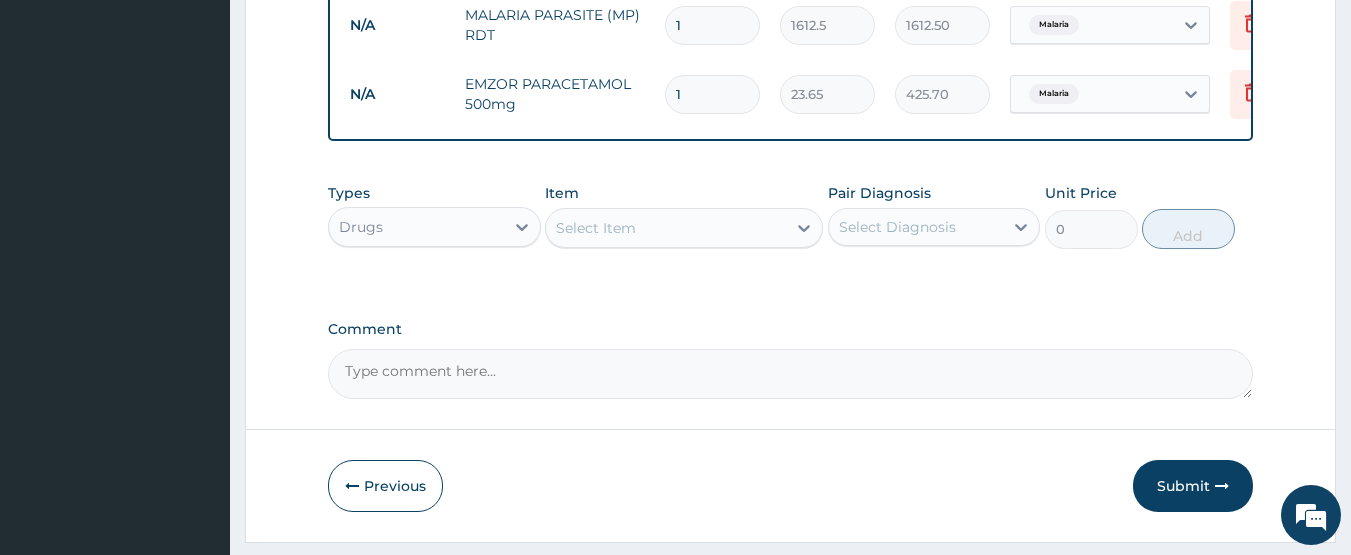 type on "425.70" 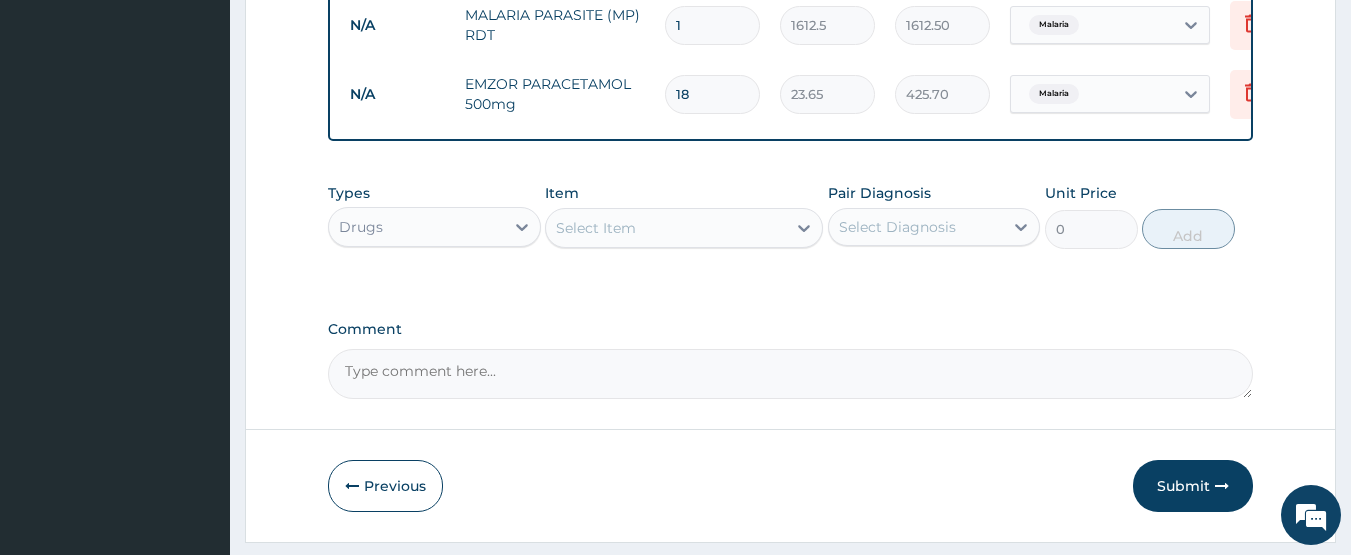 type on "18" 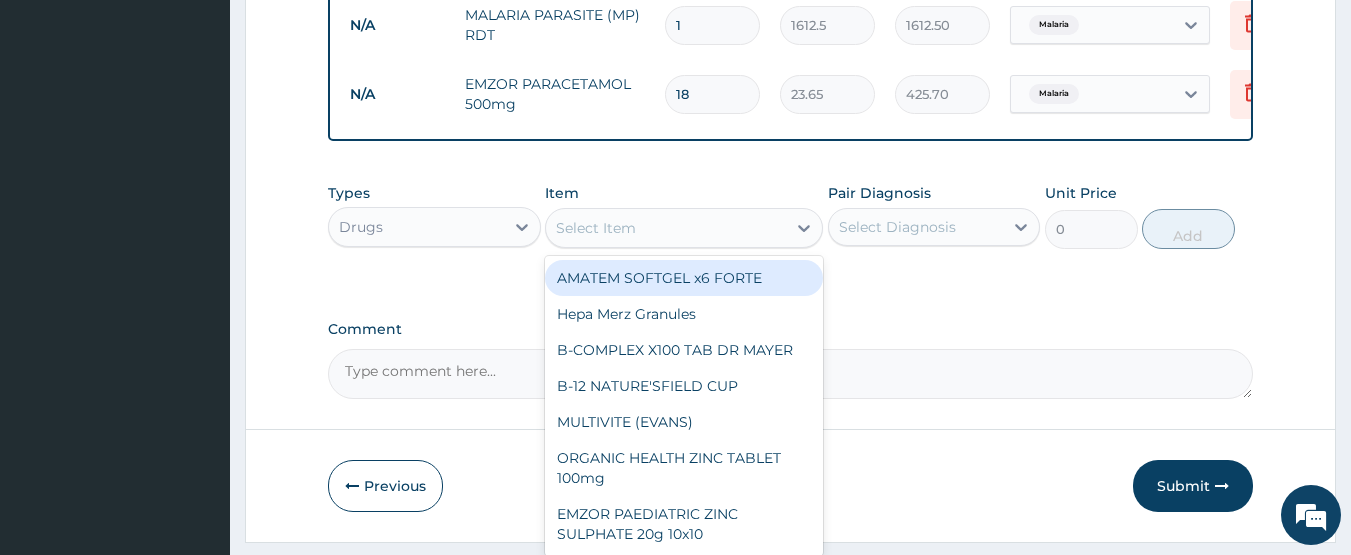 click on "AMATEM SOFTGEL x6 FORTE" at bounding box center [684, 278] 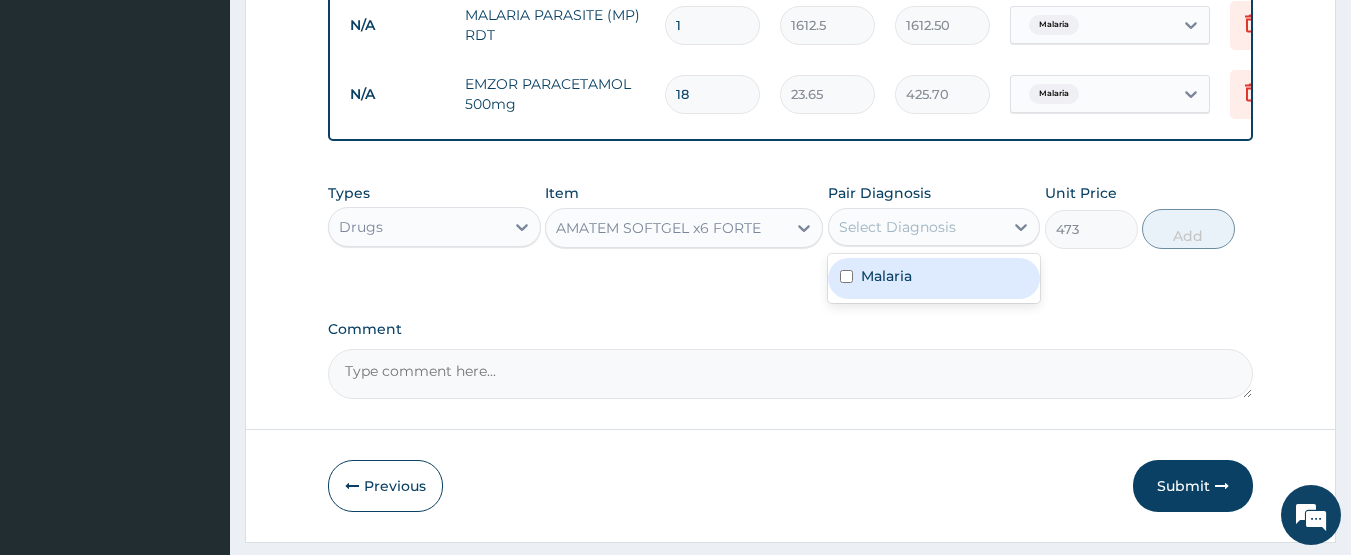 click on "Select Diagnosis" at bounding box center [897, 227] 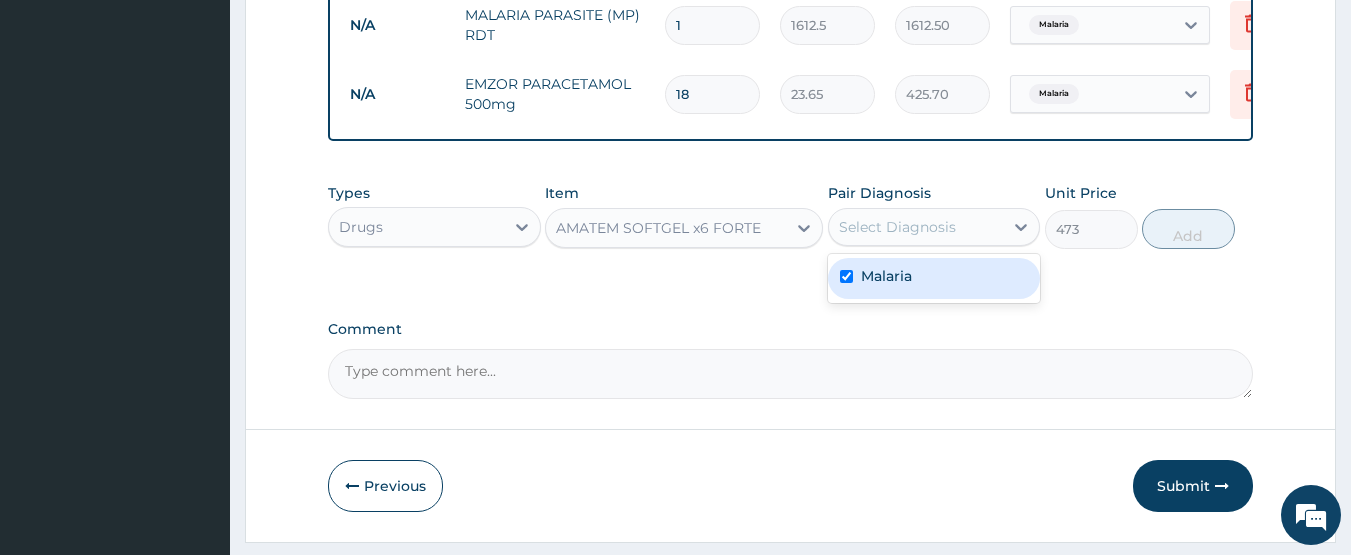 checkbox on "true" 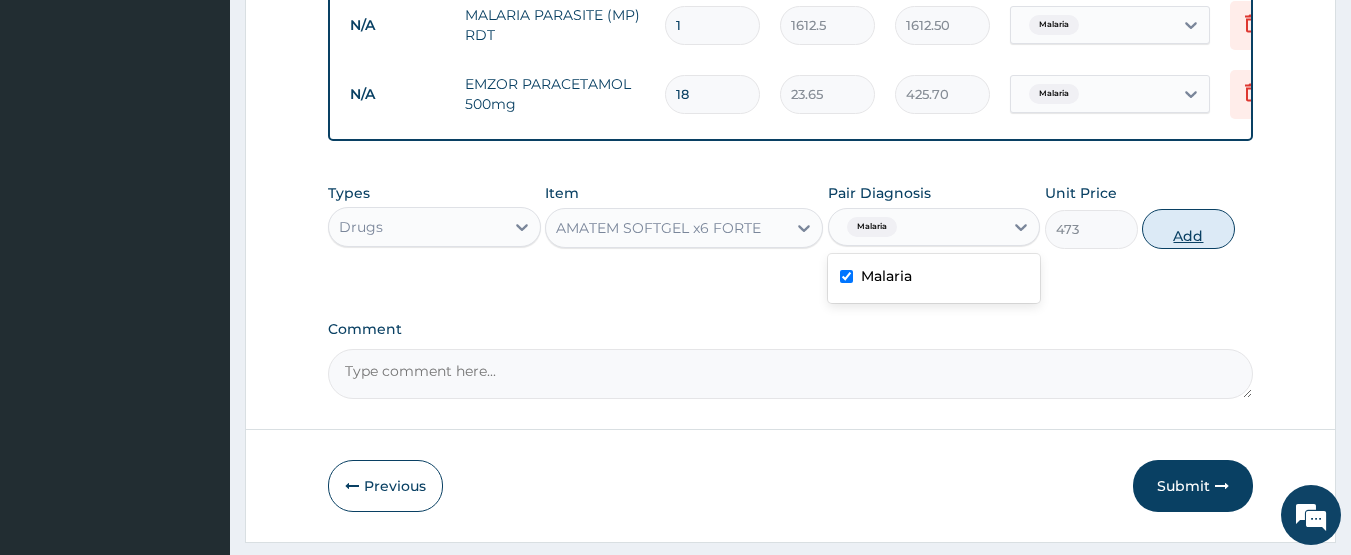 click on "Add" at bounding box center [1188, 229] 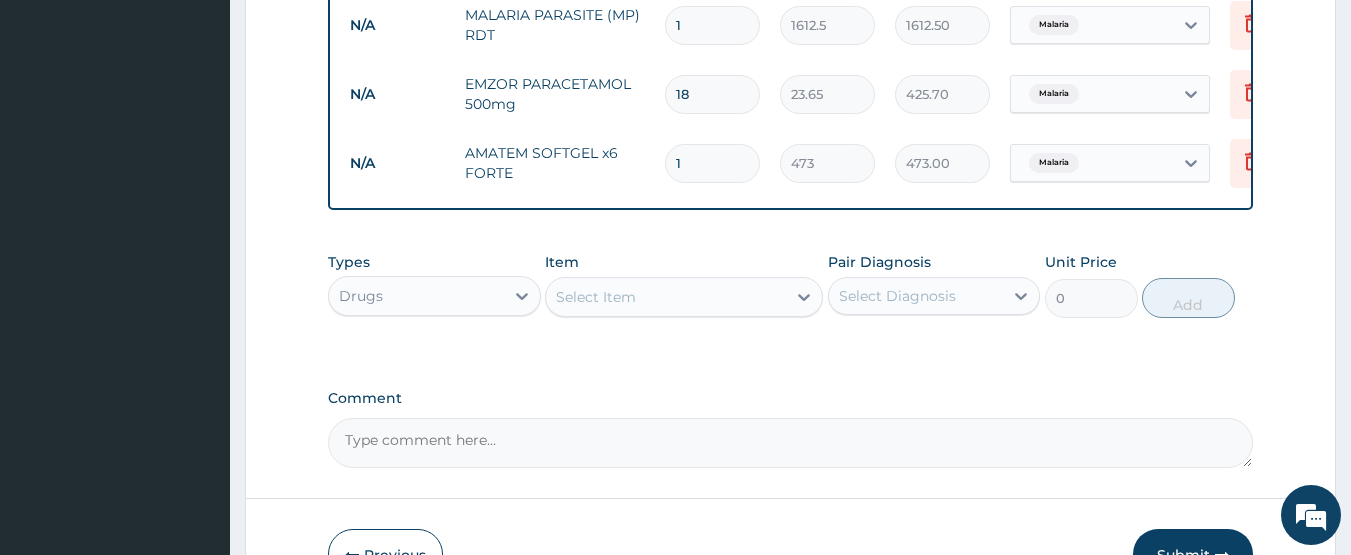 type 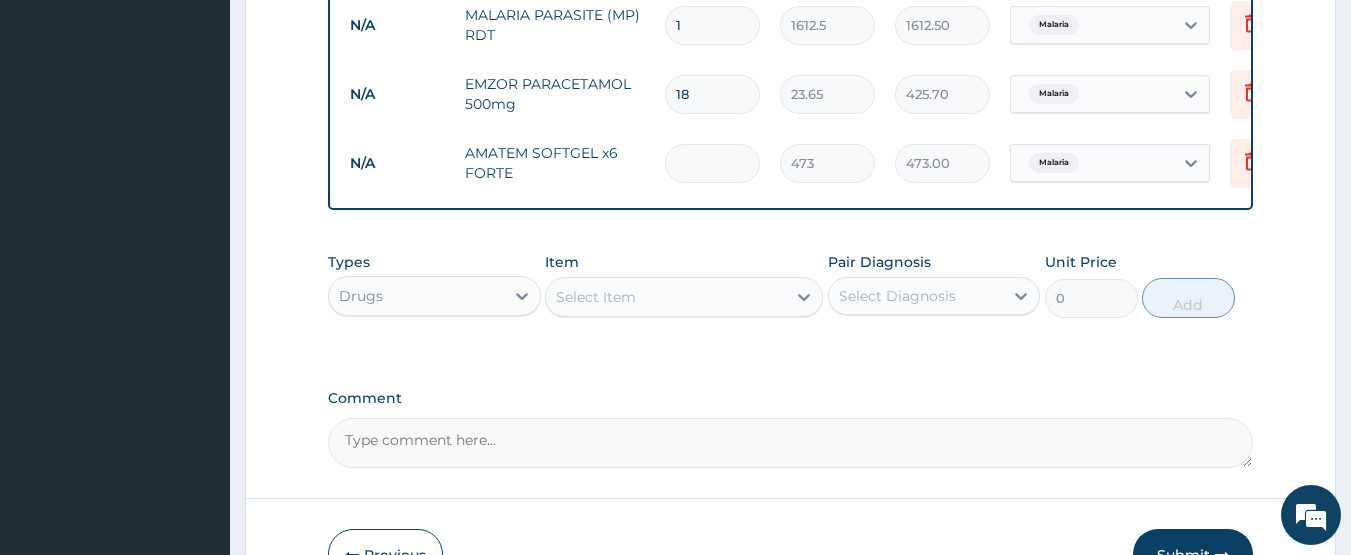 type on "0.00" 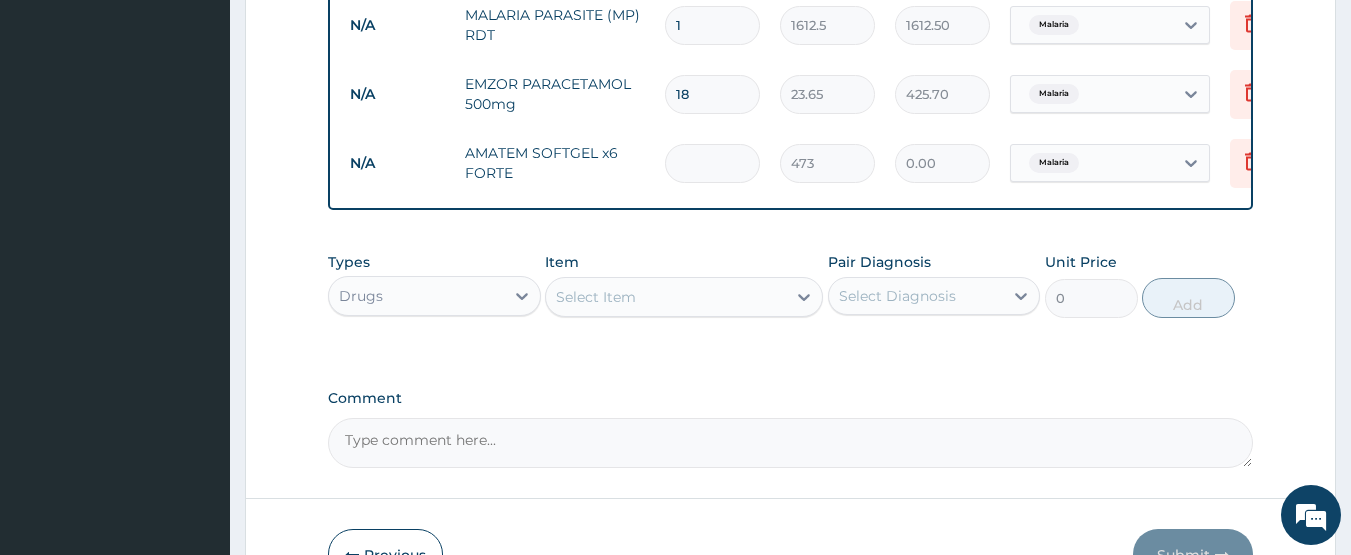 type on "6" 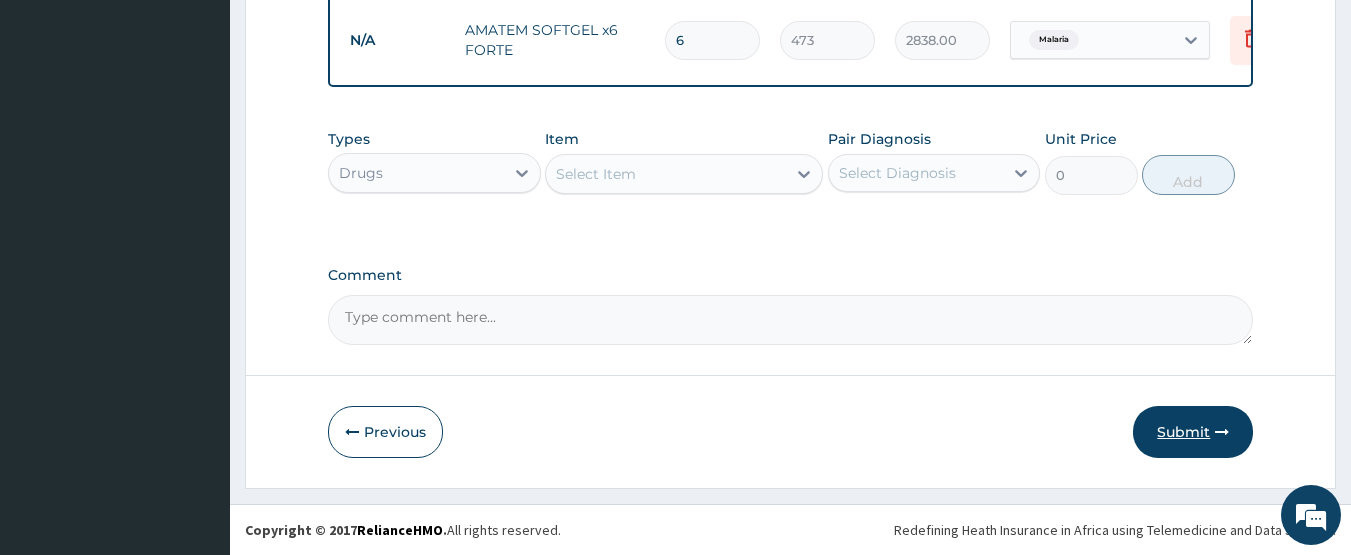type on "6" 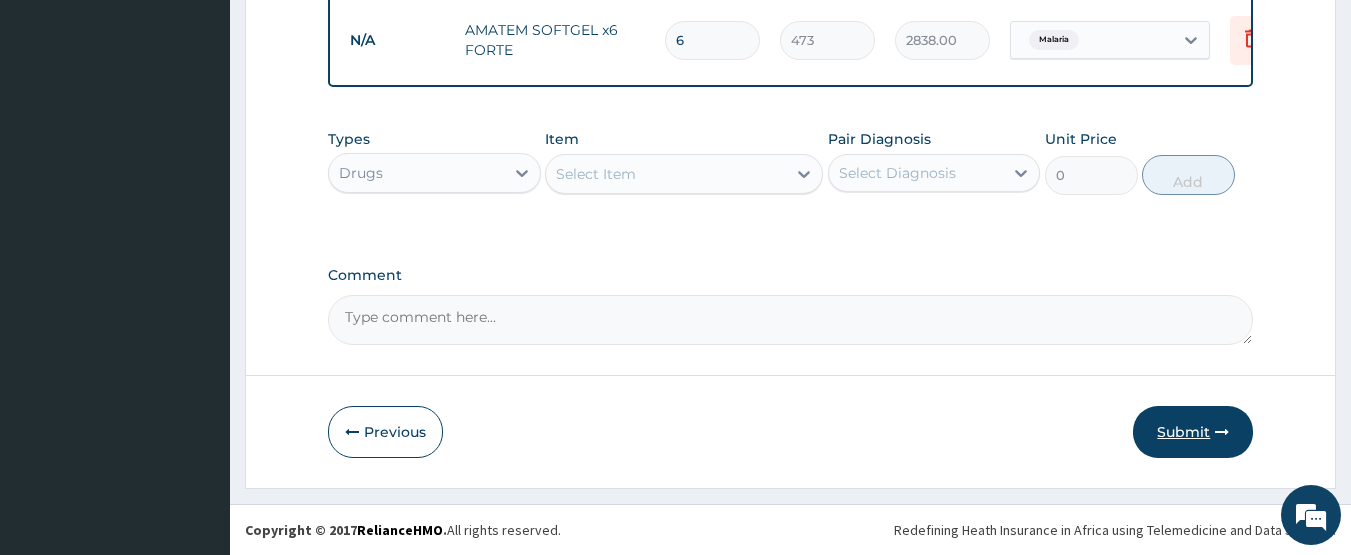 click on "Submit" at bounding box center (1193, 432) 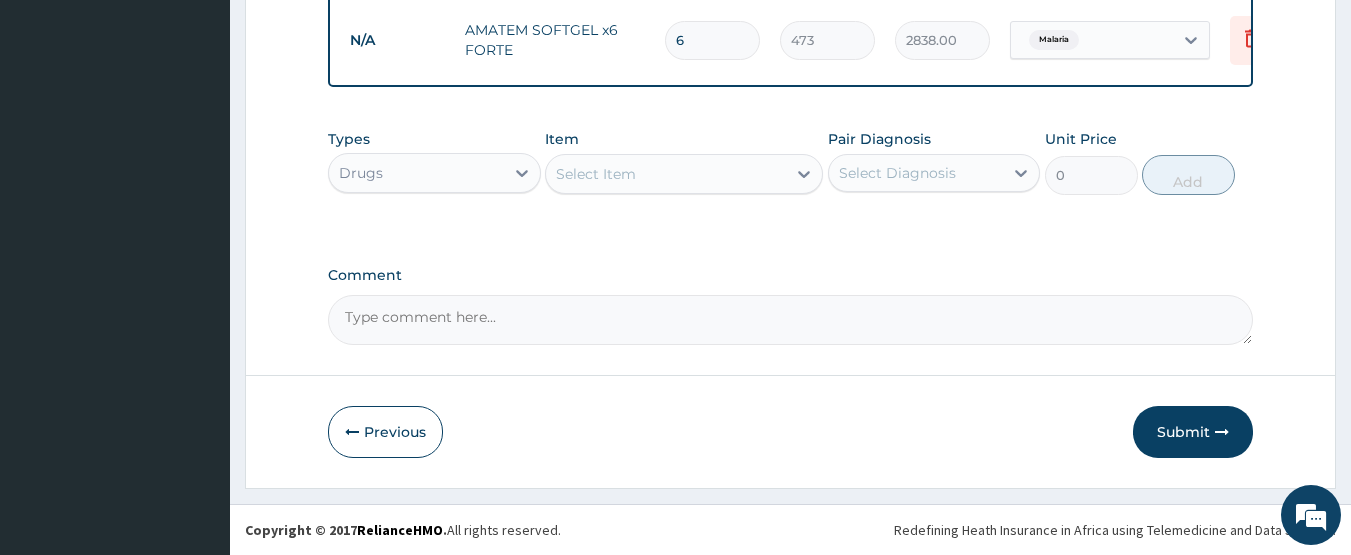 scroll, scrollTop: 89, scrollLeft: 0, axis: vertical 